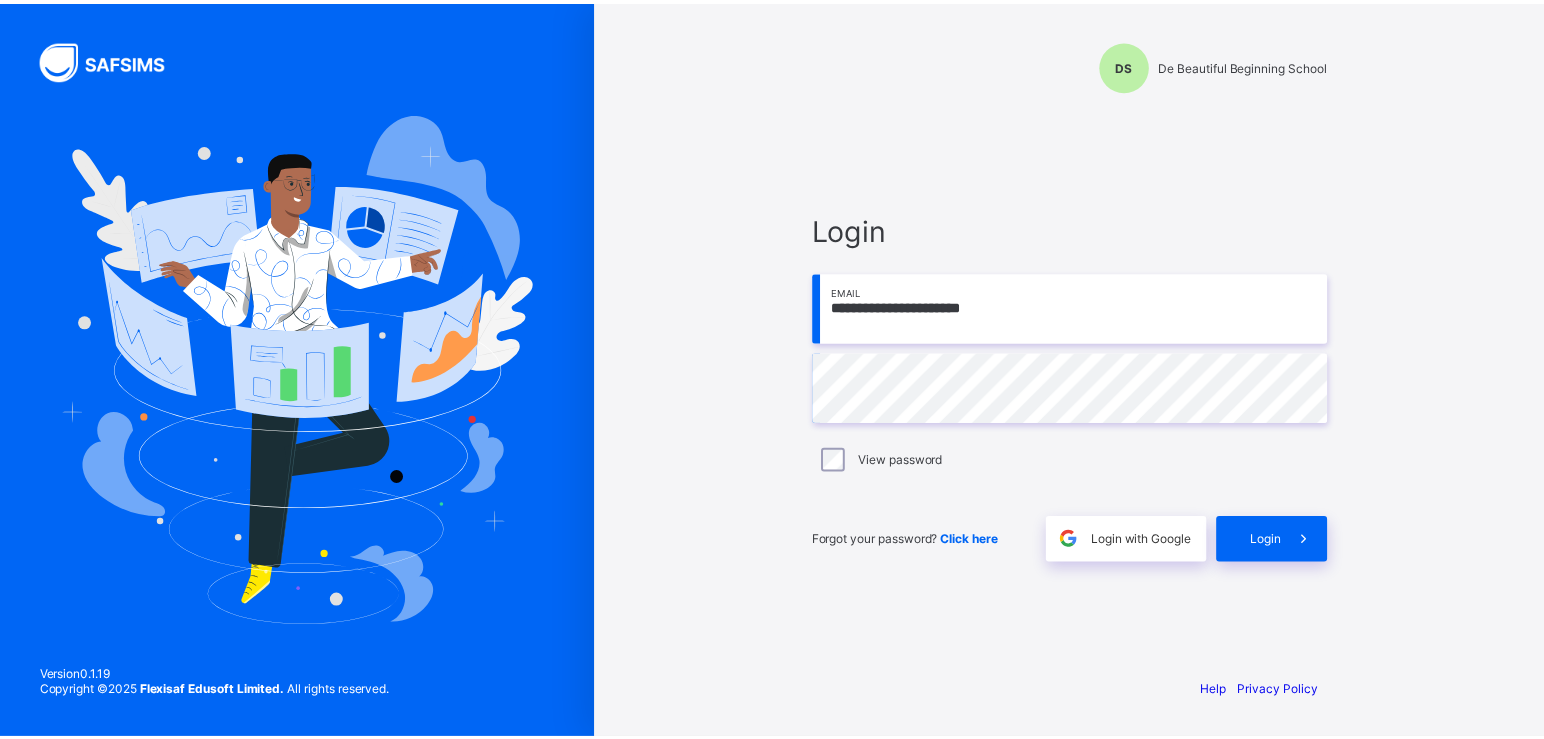 scroll, scrollTop: 0, scrollLeft: 0, axis: both 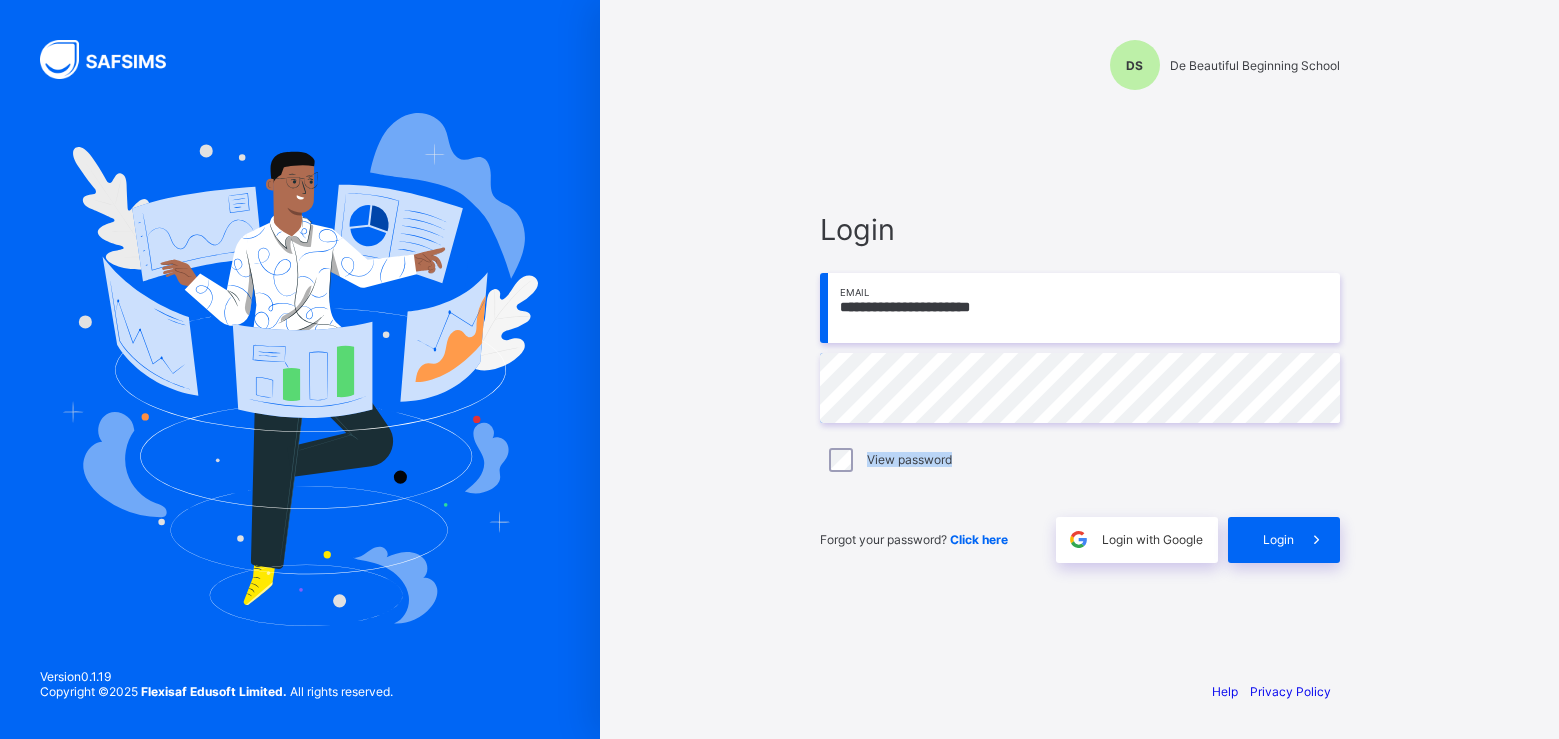 click on "**********" at bounding box center (1080, 387) 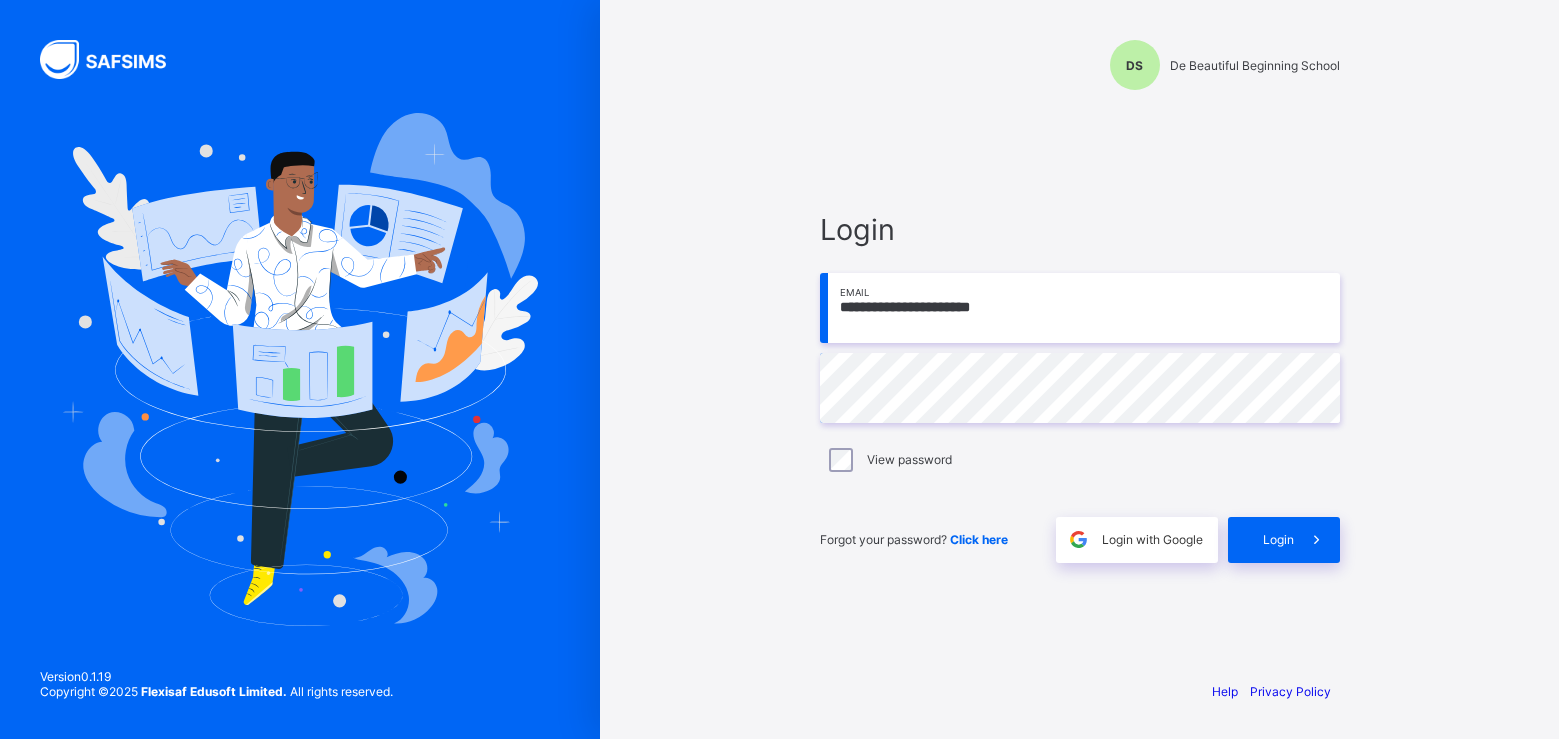 click on "**********" at bounding box center [1080, 308] 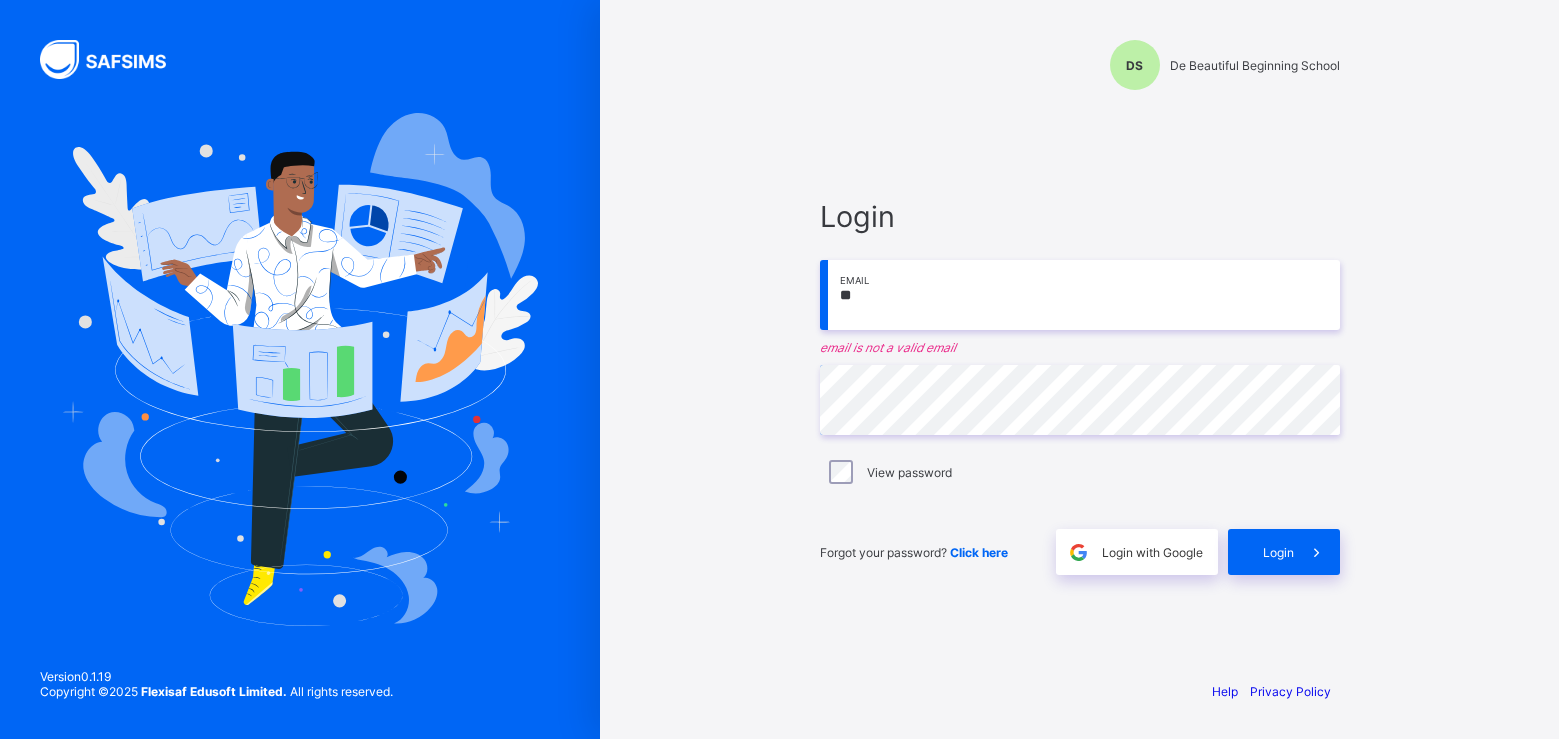 type on "*" 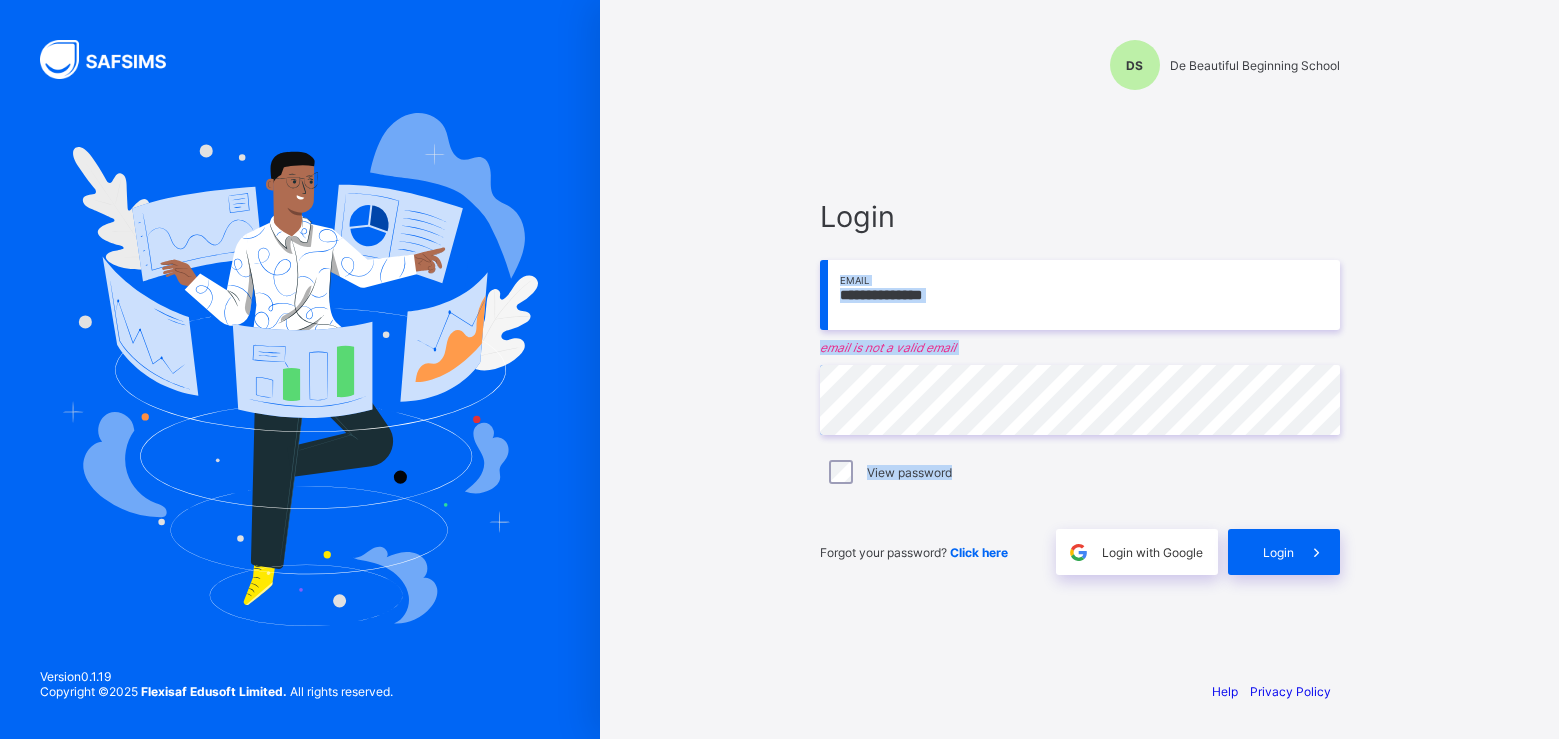 drag, startPoint x: 1095, startPoint y: 440, endPoint x: 1058, endPoint y: 110, distance: 332.06775 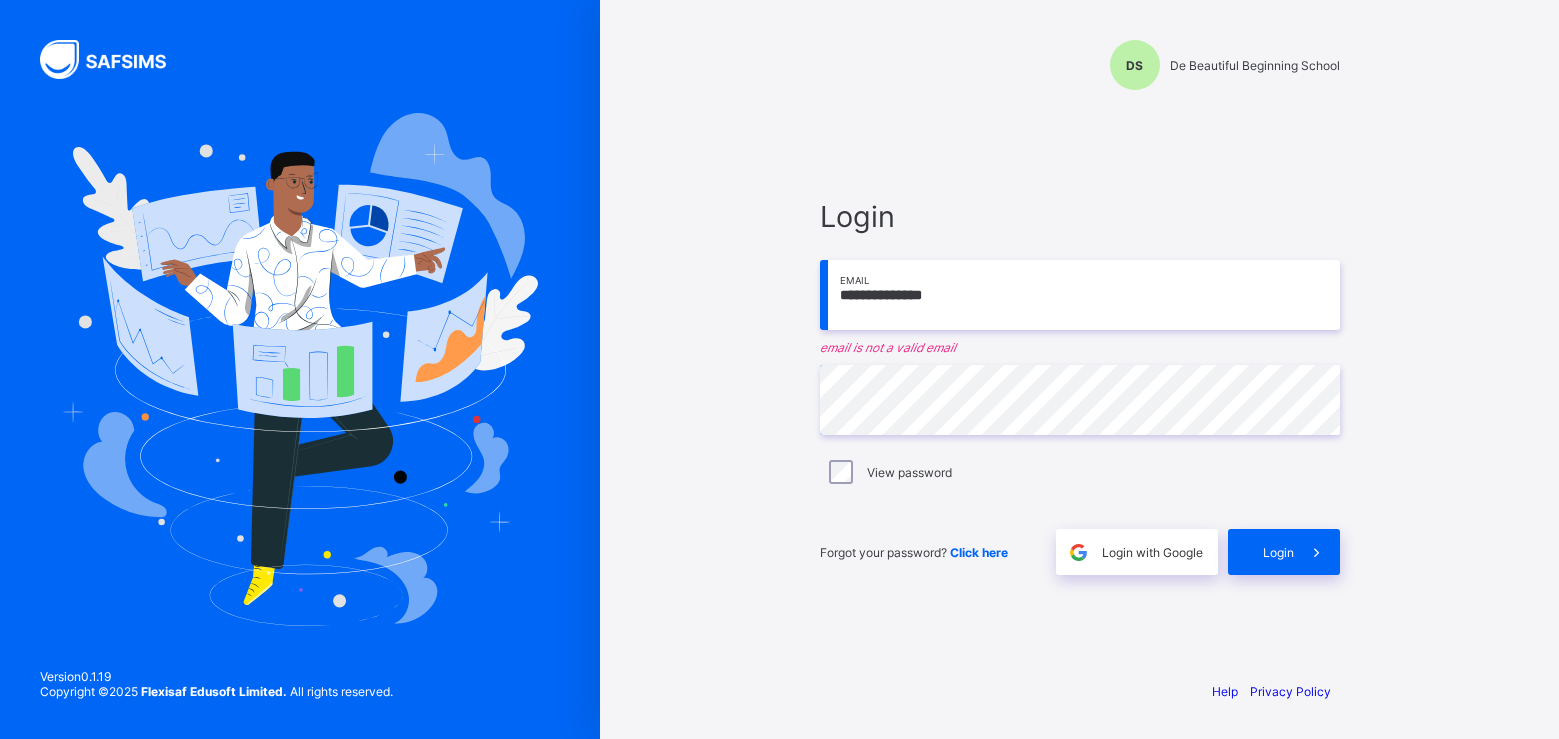 type on "**********" 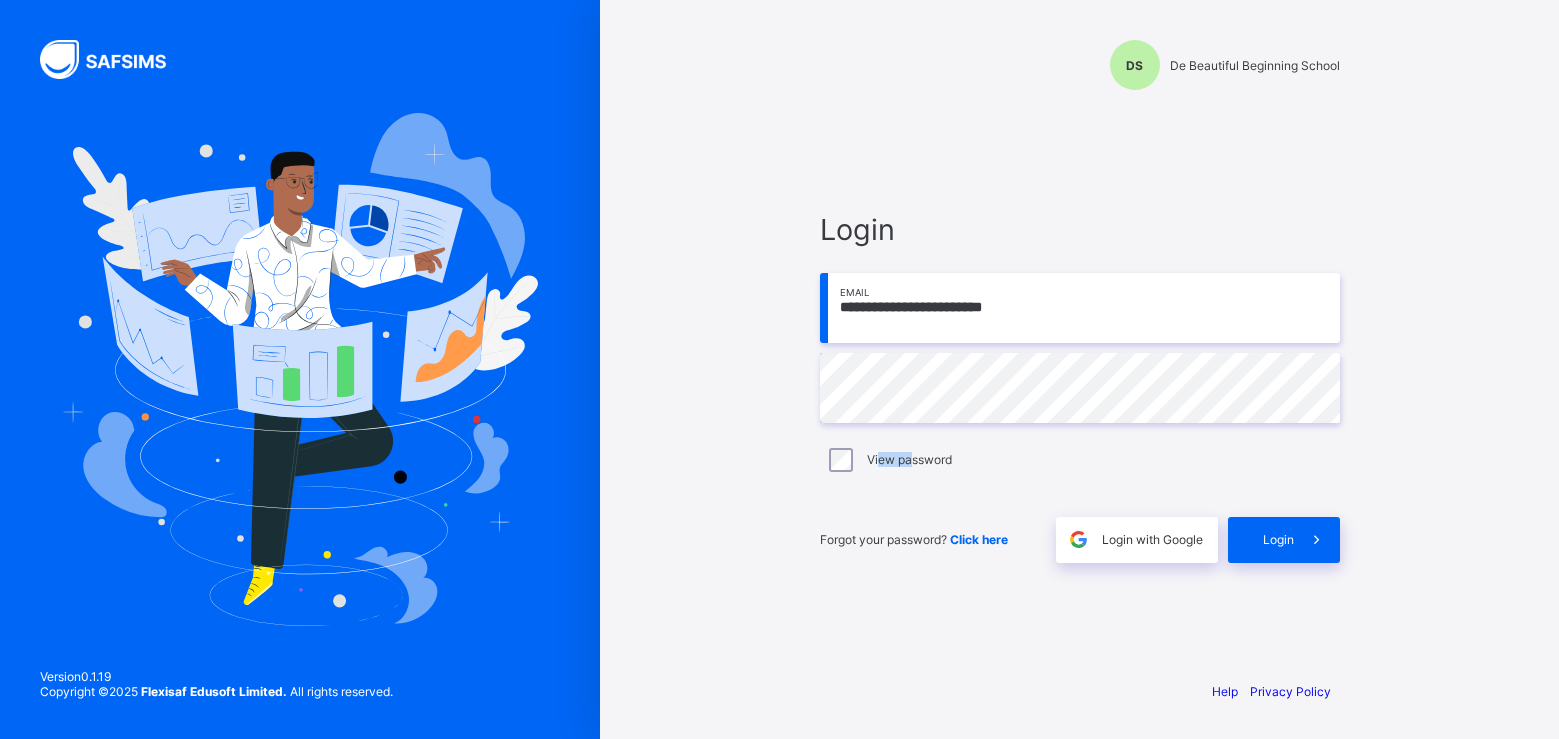 drag, startPoint x: 909, startPoint y: 454, endPoint x: 878, endPoint y: 456, distance: 31.06445 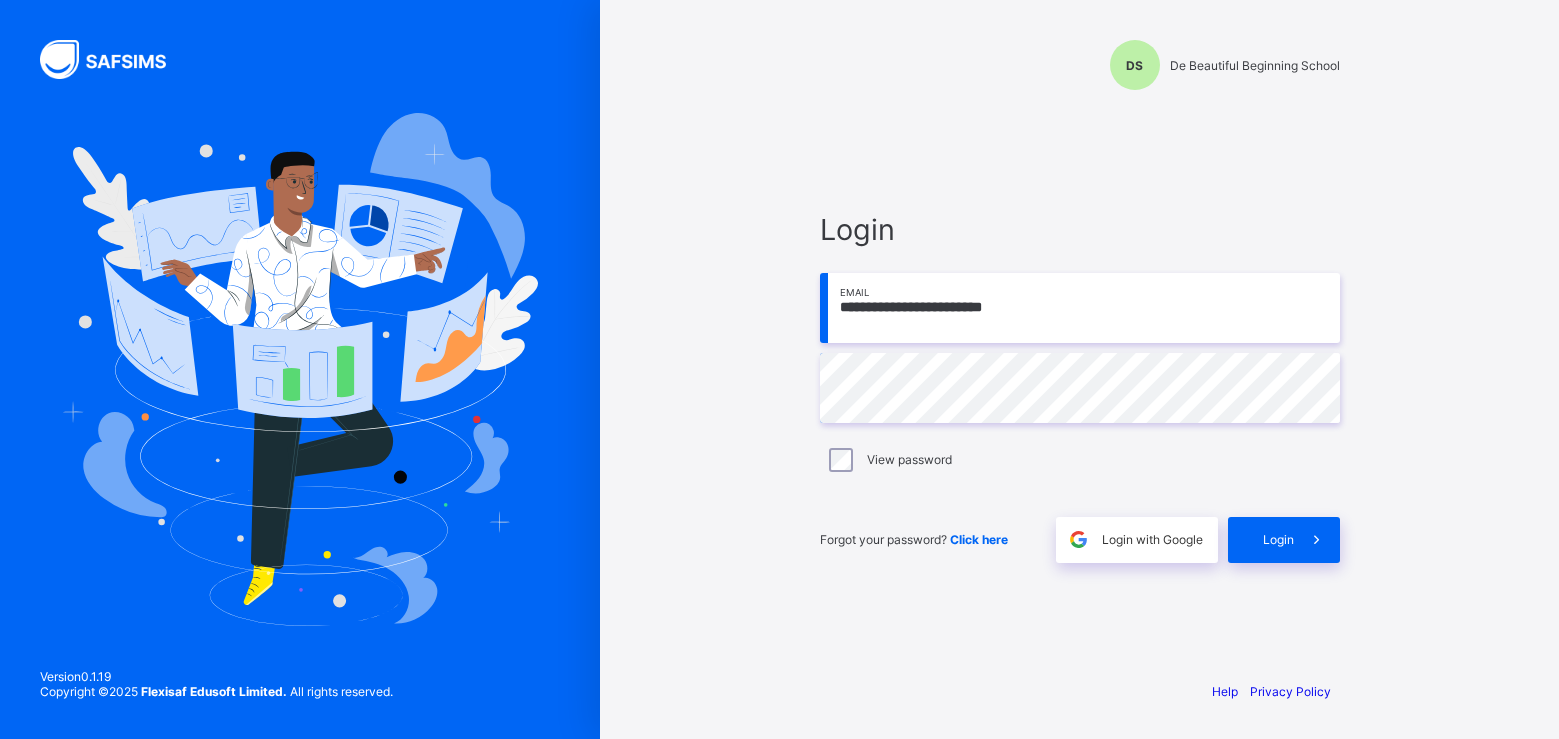 click on "View password" at bounding box center (1080, 460) 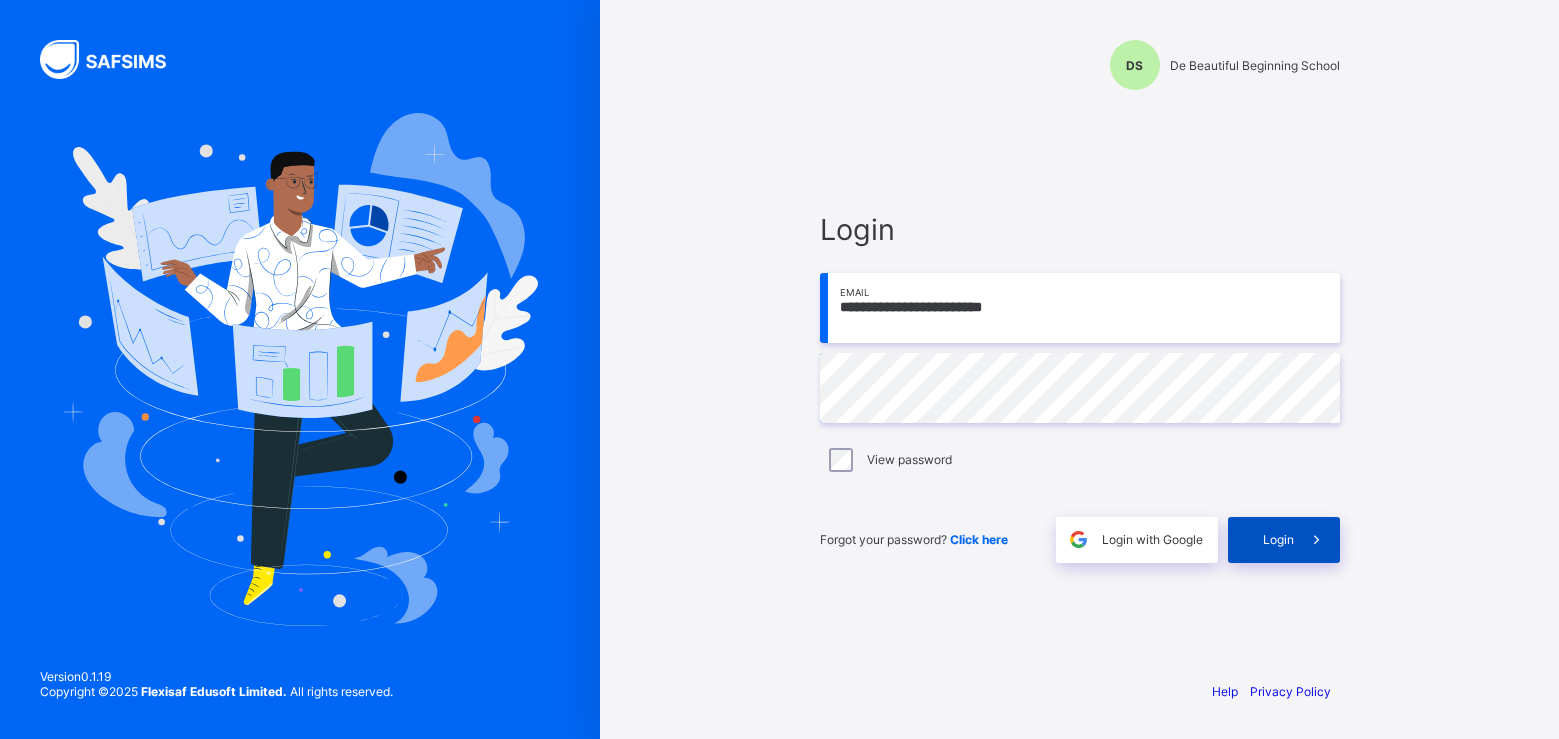 click on "Login" at bounding box center [1278, 539] 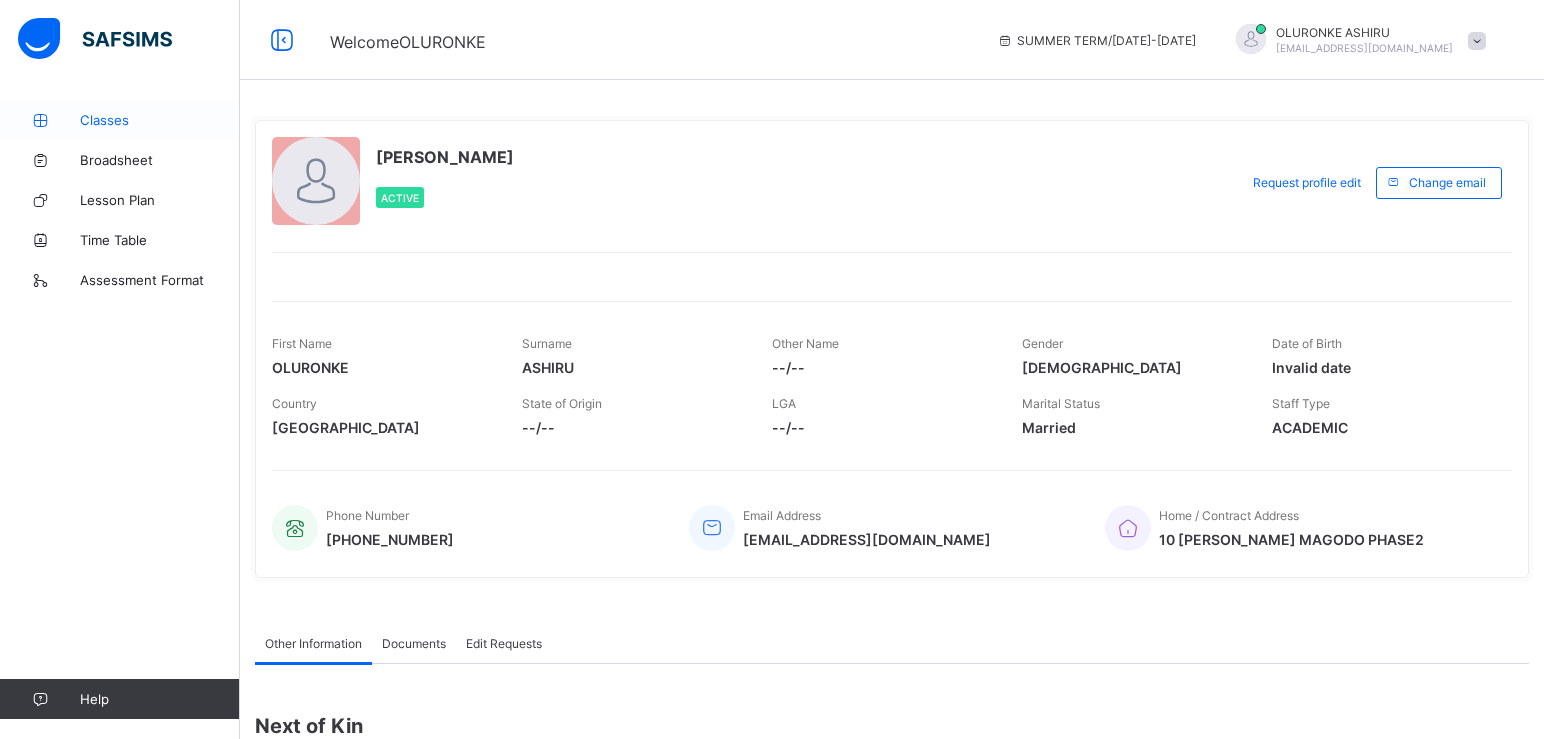 click on "Classes" at bounding box center [160, 120] 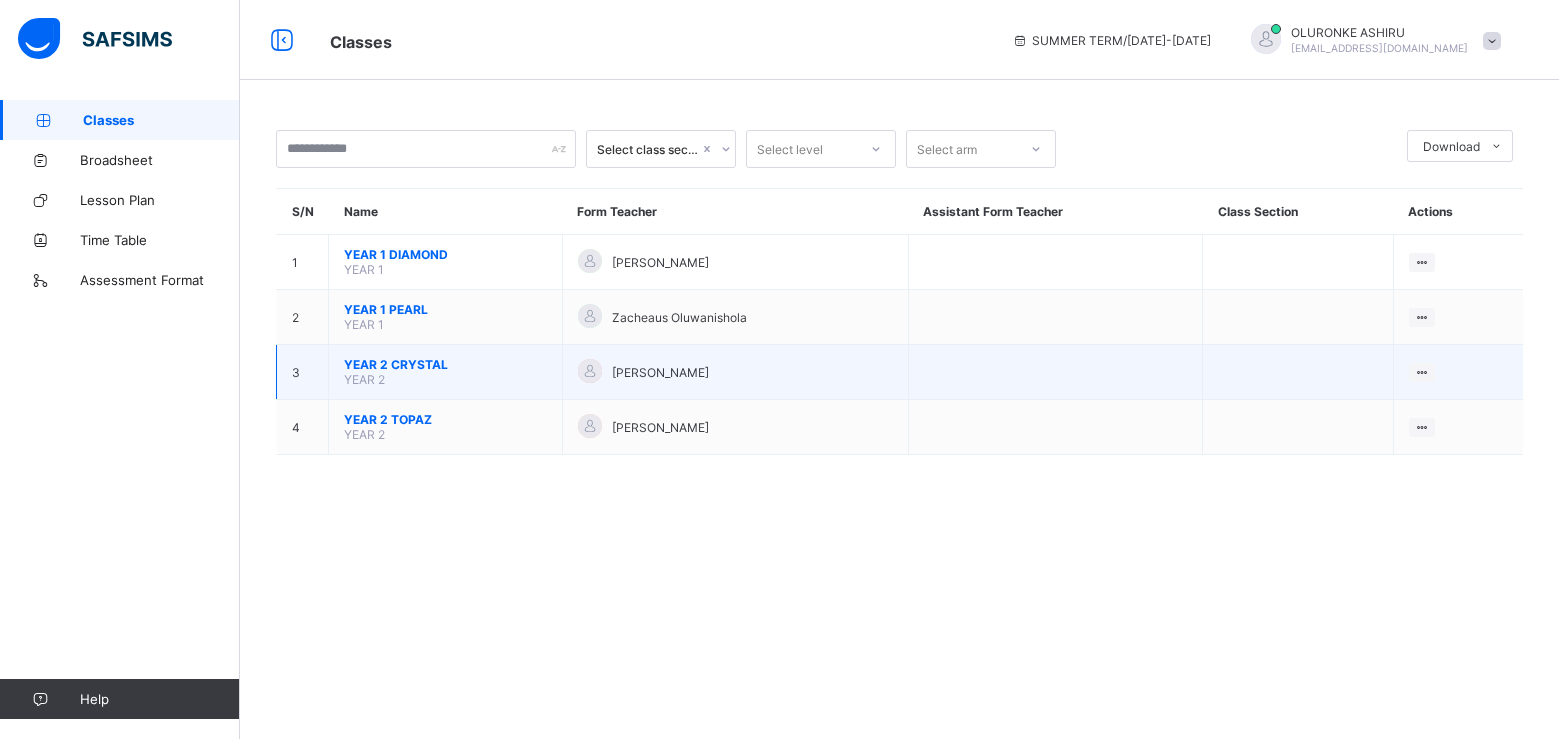 click on "YEAR 2   CRYSTAL" at bounding box center (445, 364) 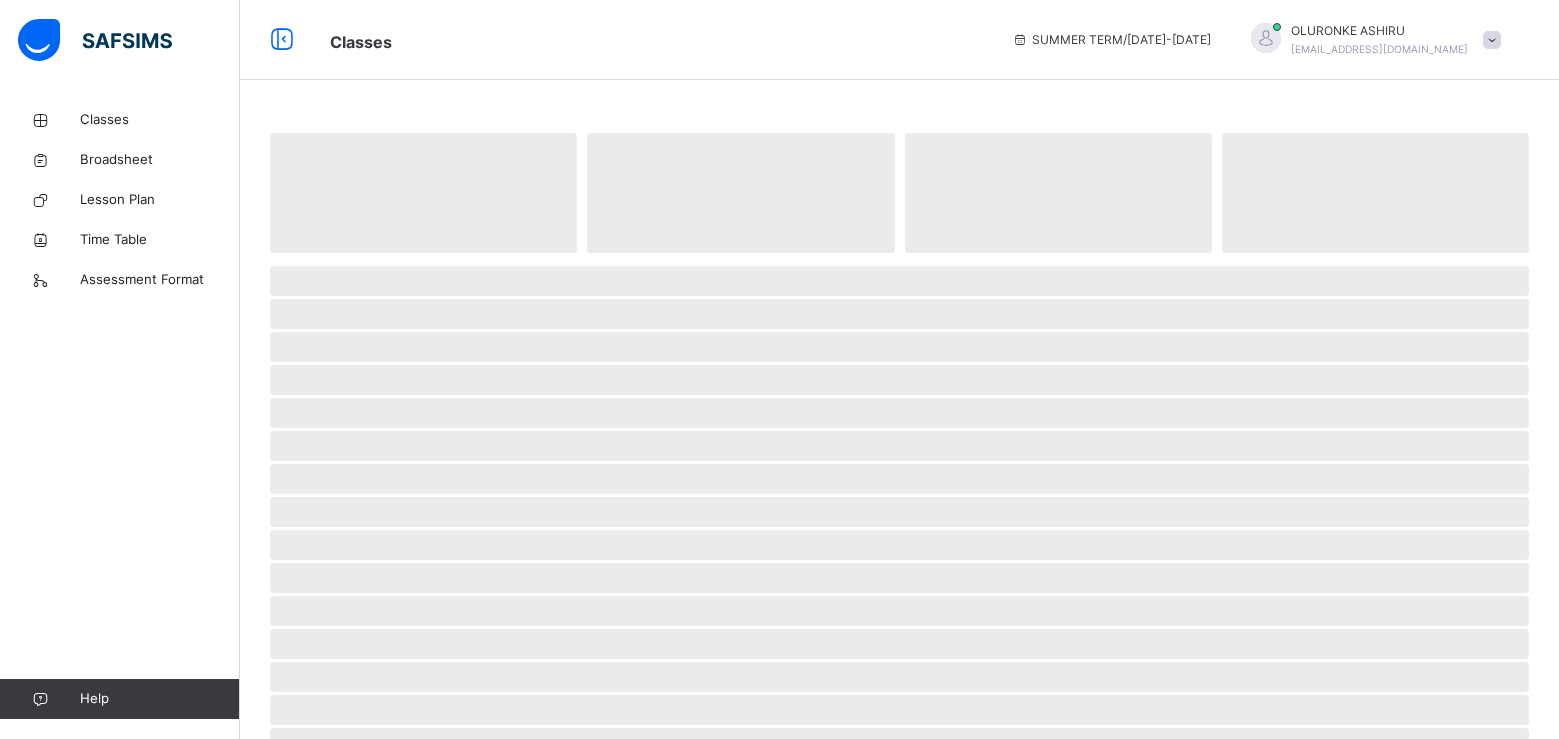 click on "‌" at bounding box center [899, 380] 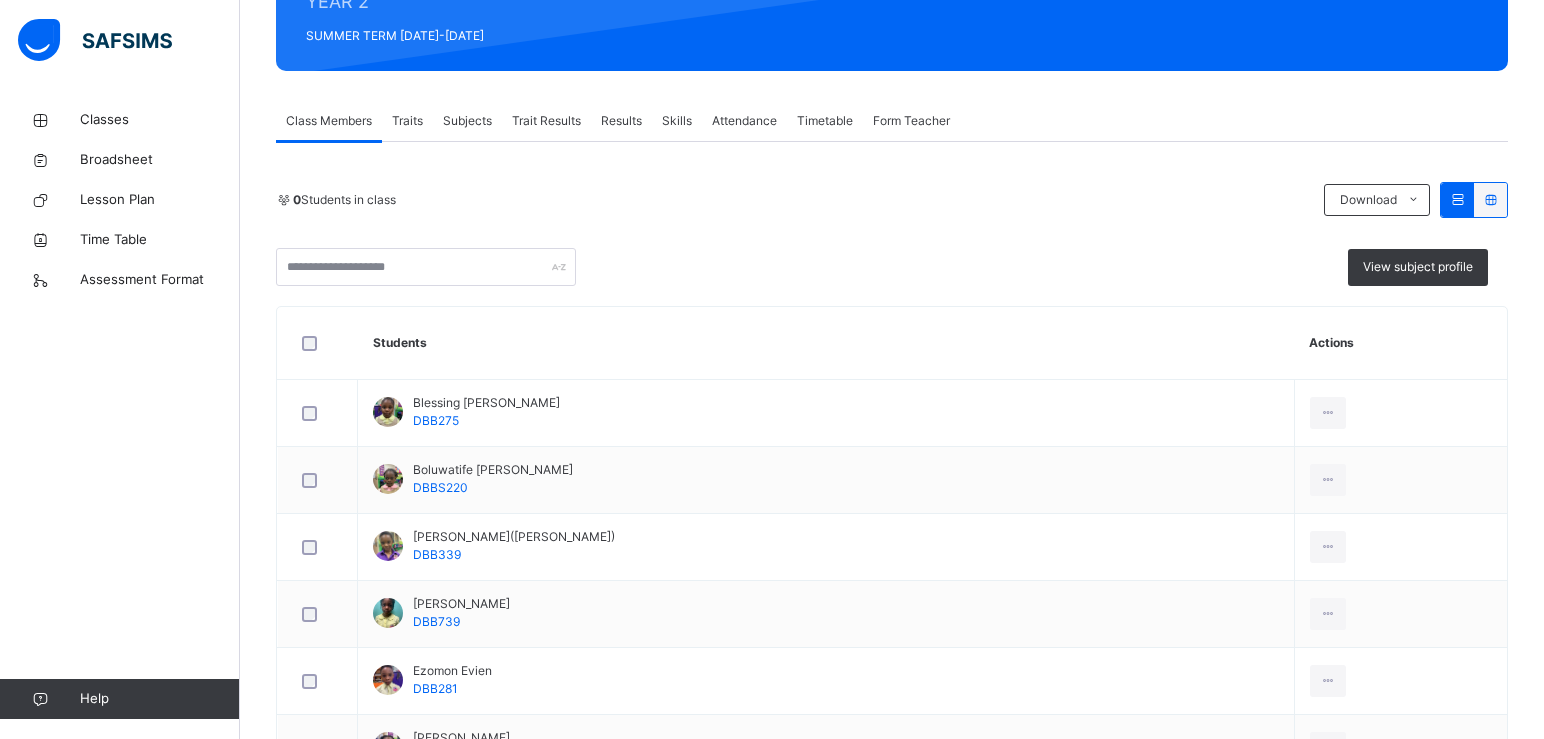 scroll, scrollTop: 280, scrollLeft: 0, axis: vertical 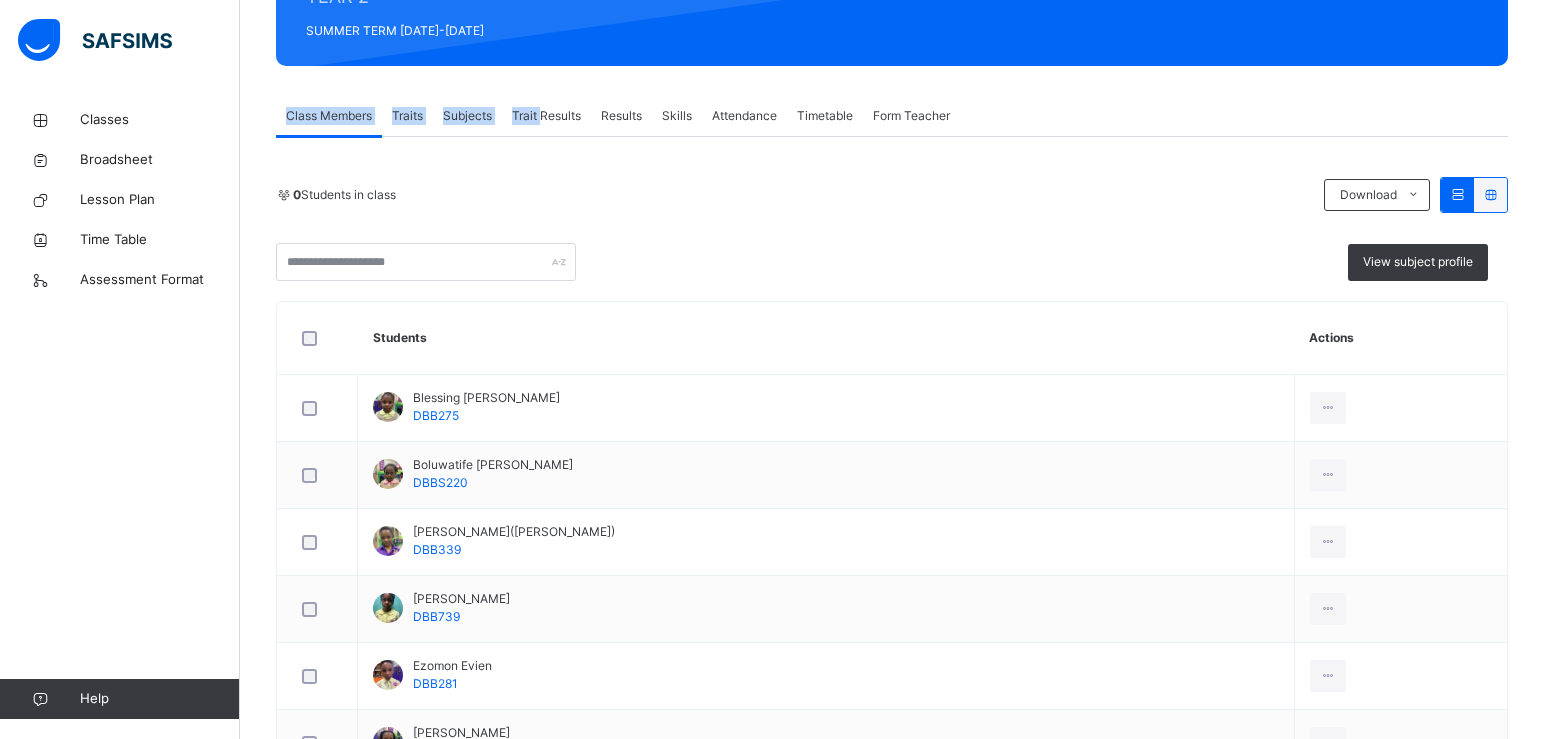drag, startPoint x: 821, startPoint y: 42, endPoint x: 536, endPoint y: 130, distance: 298.2767 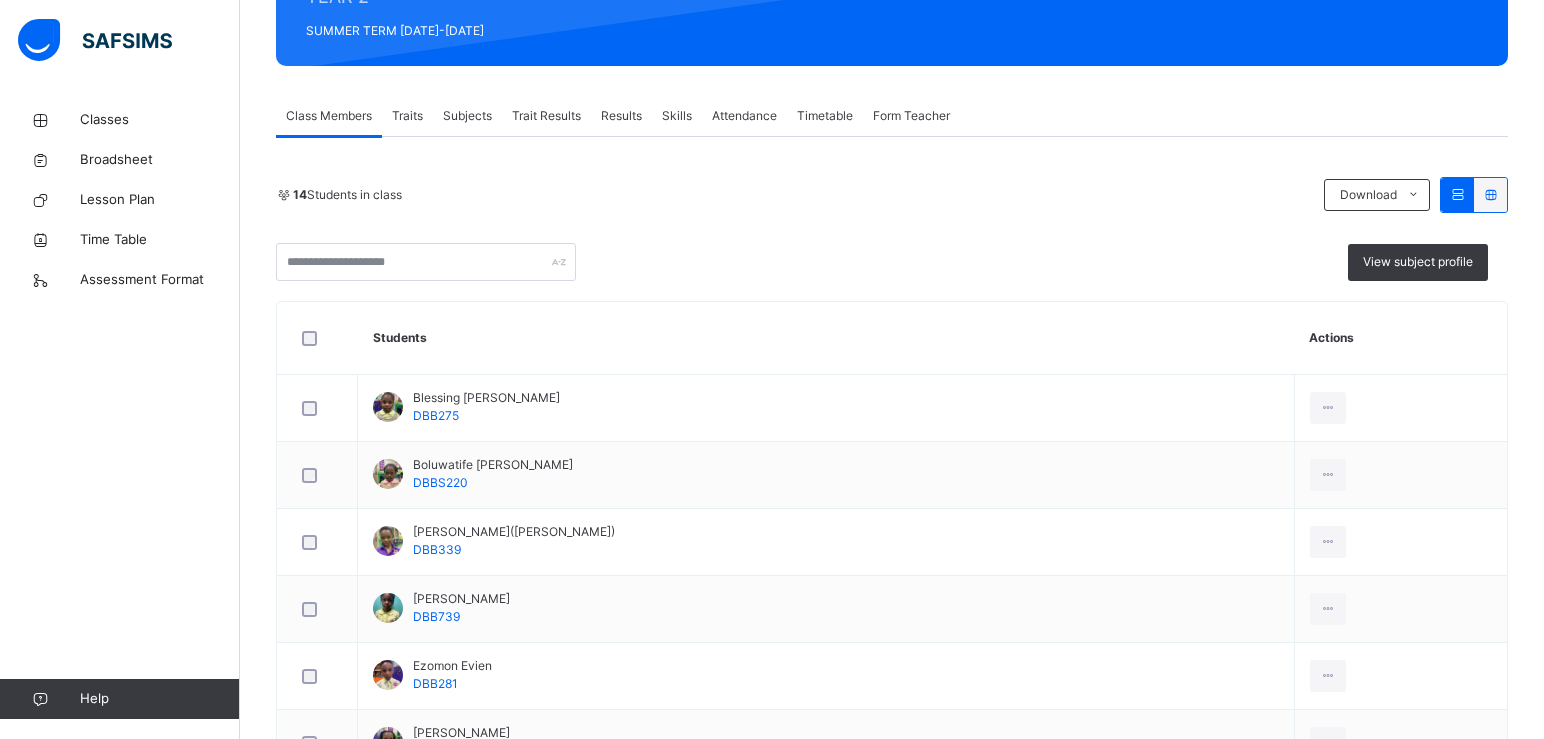 click on "14  Students in class" at bounding box center [795, 195] 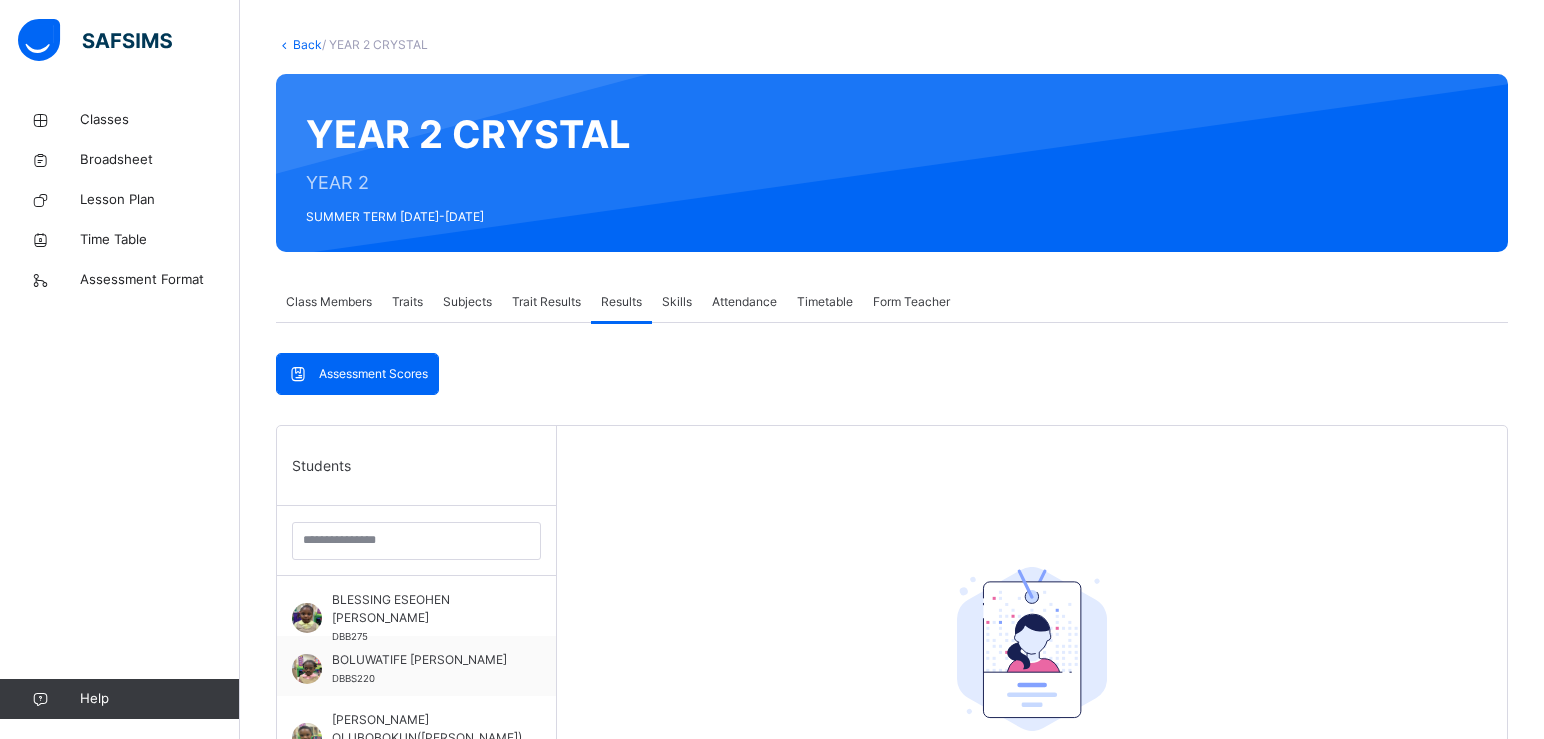 click on "Resume" at bounding box center (1104, -130) 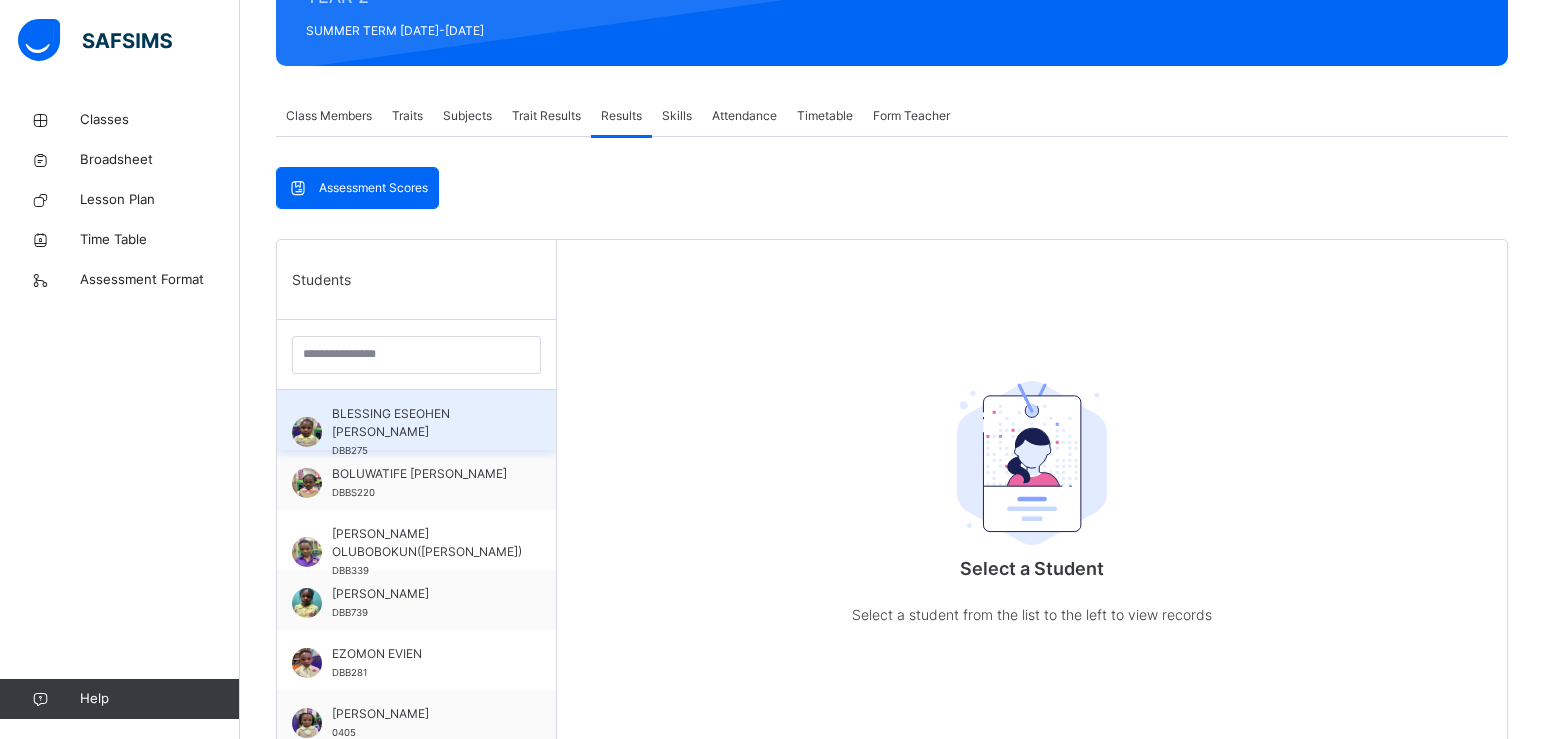 click on "BLESSING ESEOHEN [PERSON_NAME]" at bounding box center (421, 423) 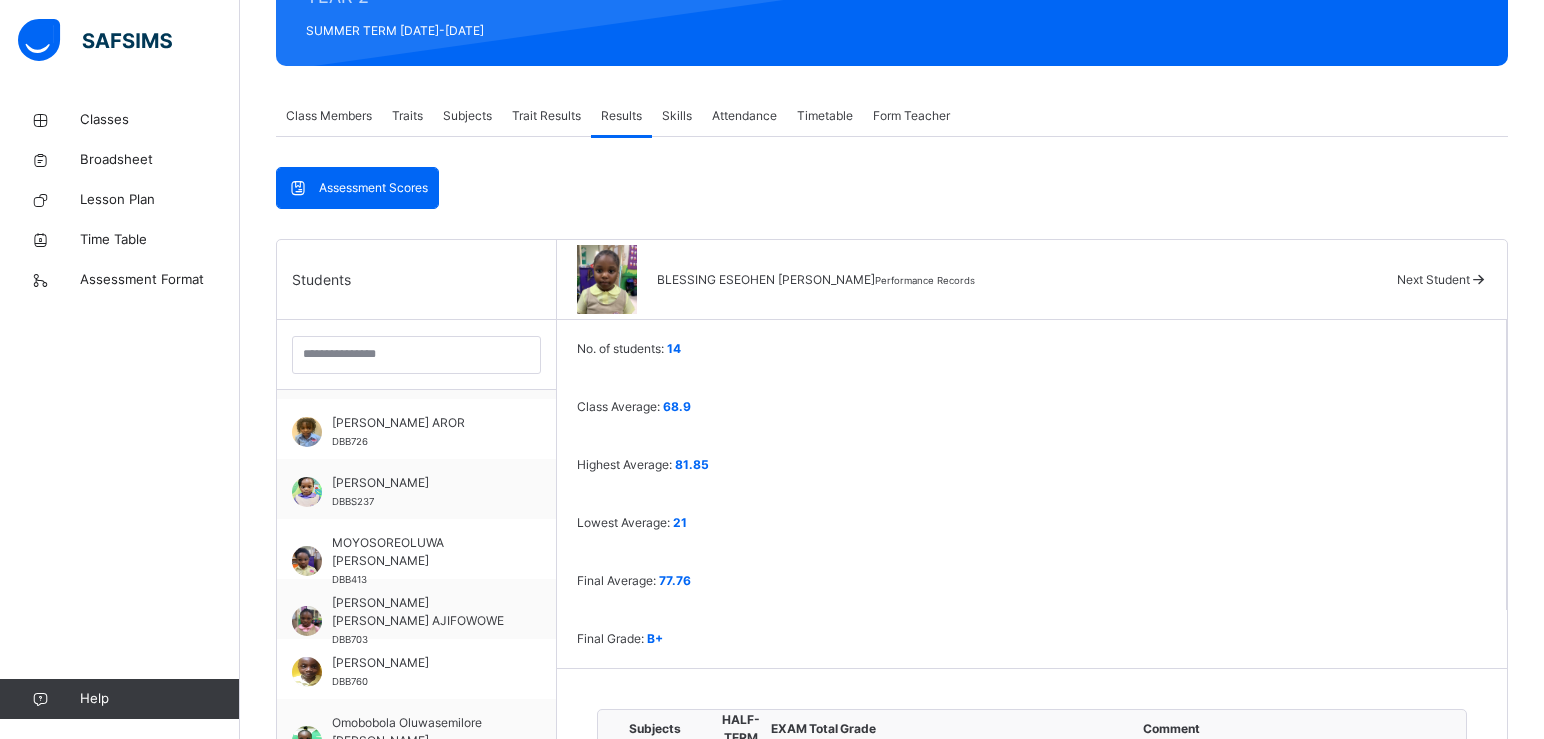 scroll, scrollTop: 360, scrollLeft: 0, axis: vertical 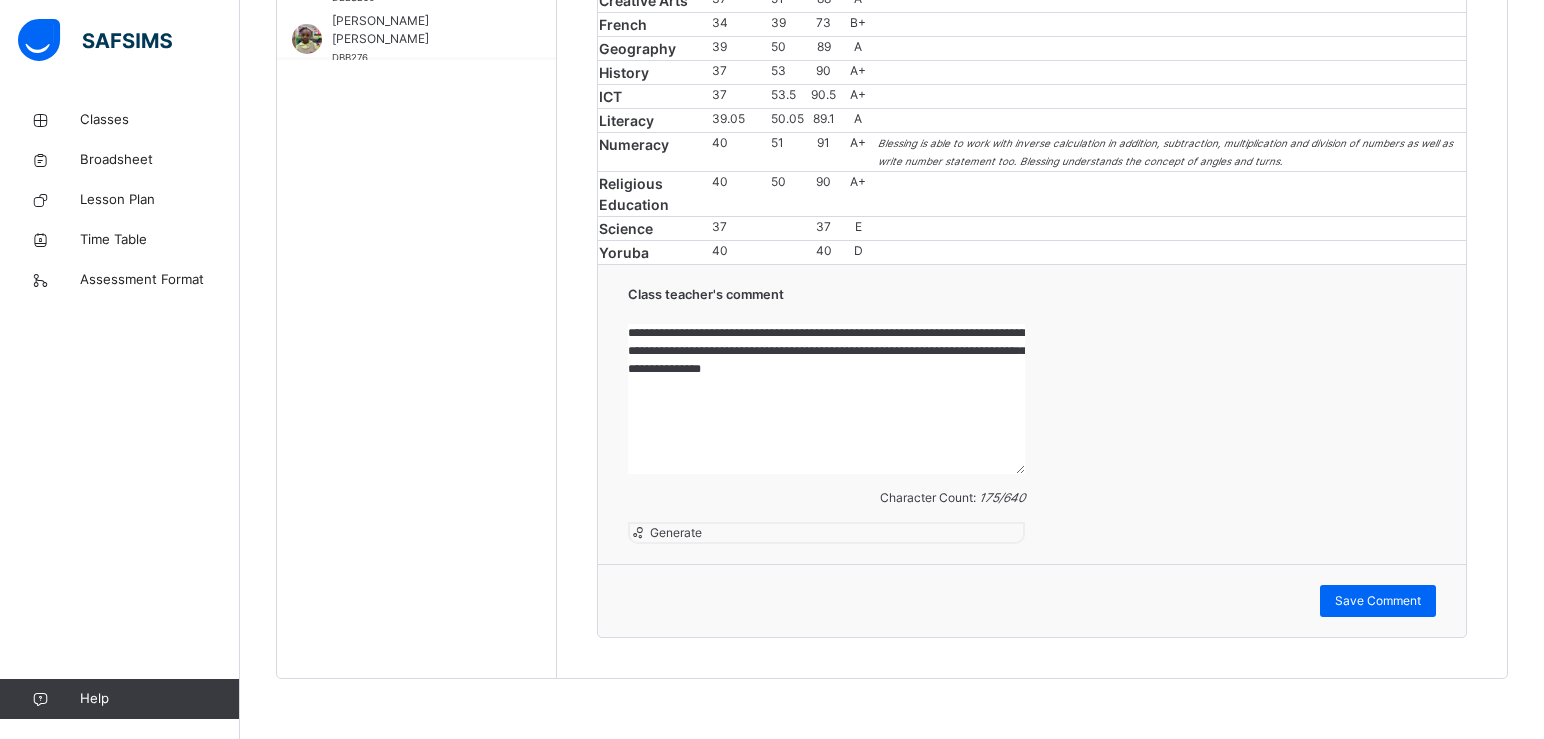 drag, startPoint x: 630, startPoint y: 450, endPoint x: 827, endPoint y: 540, distance: 216.58485 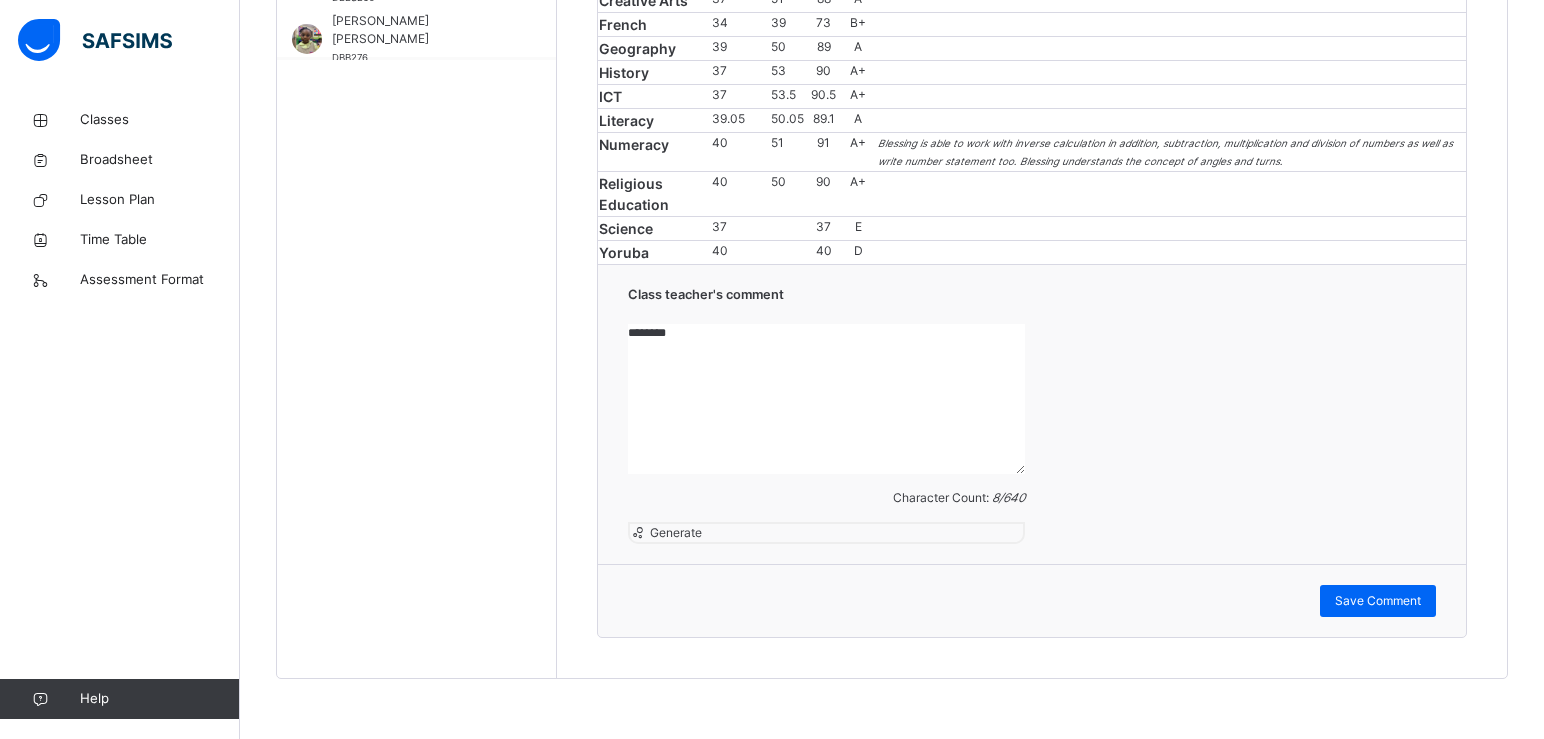 click on "********" at bounding box center [826, 399] 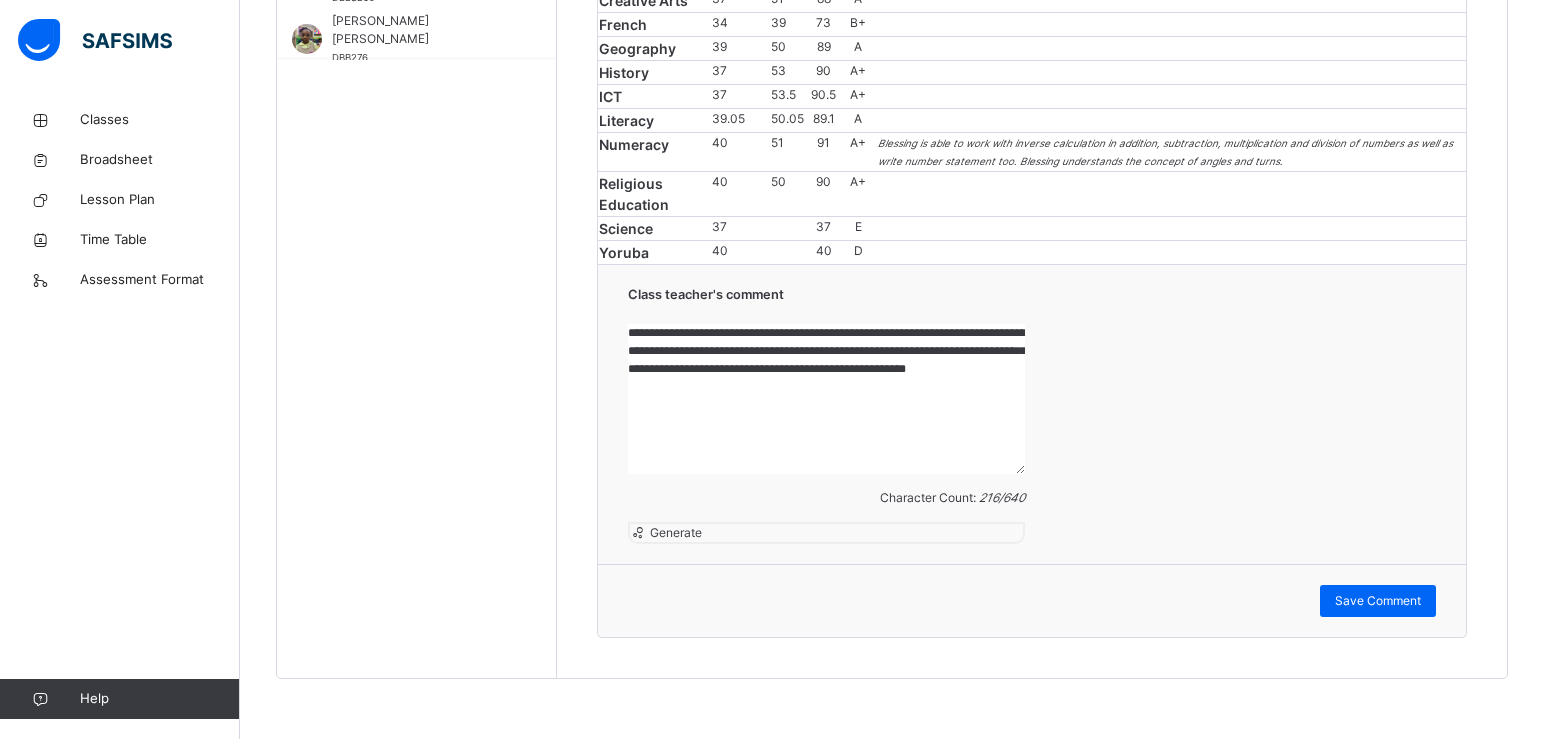 click on "**********" at bounding box center [826, 399] 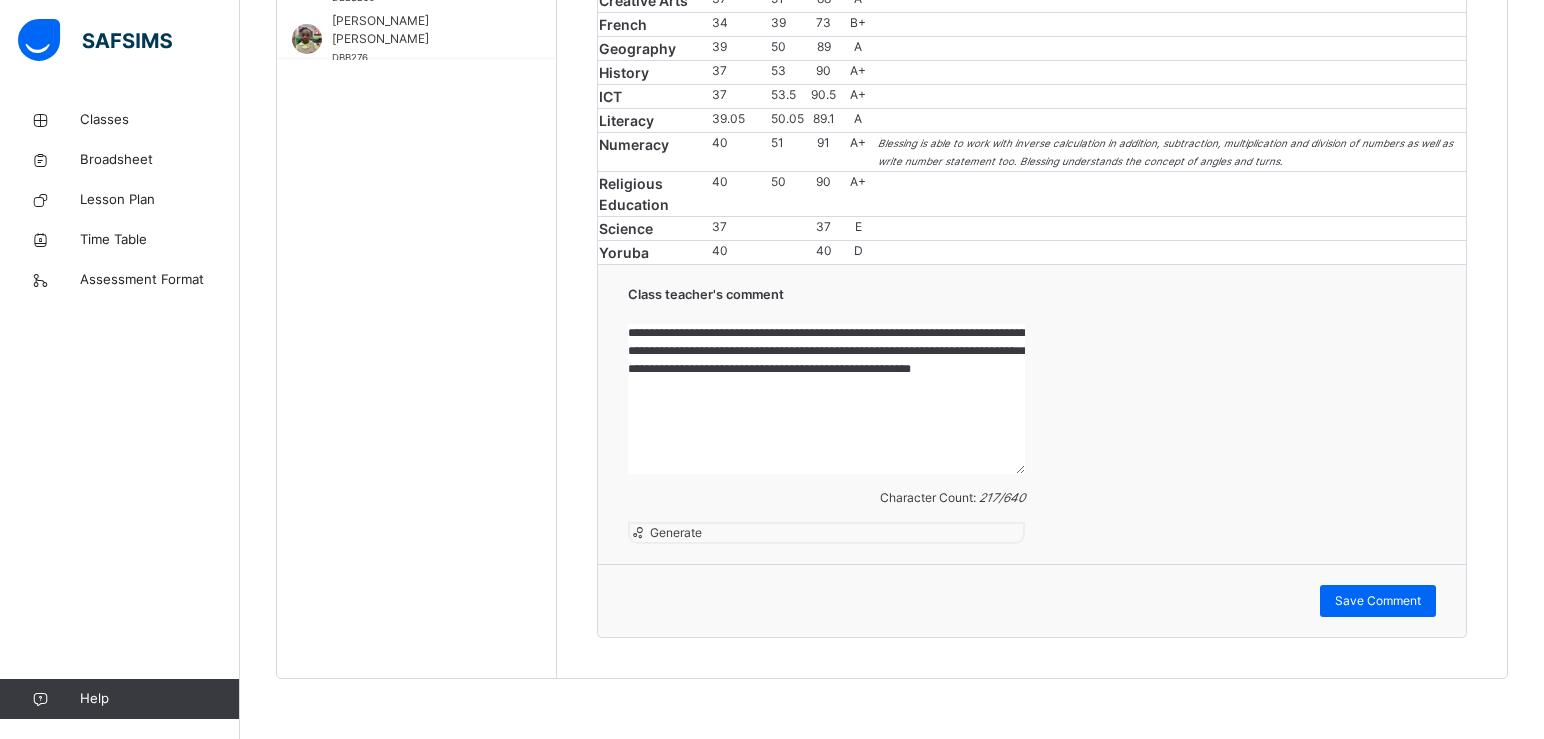 click on "**********" at bounding box center (826, 399) 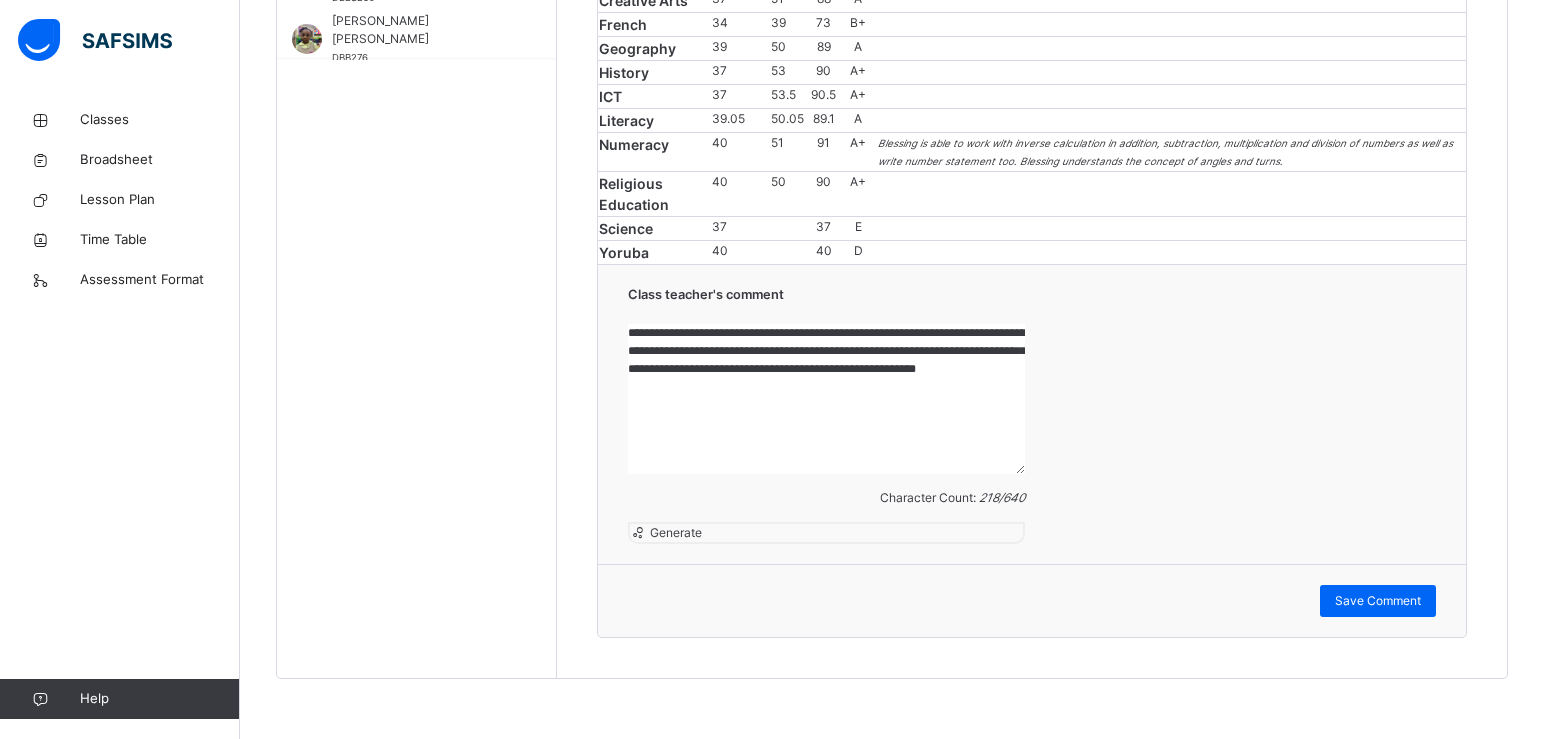 click on "**********" at bounding box center [826, 399] 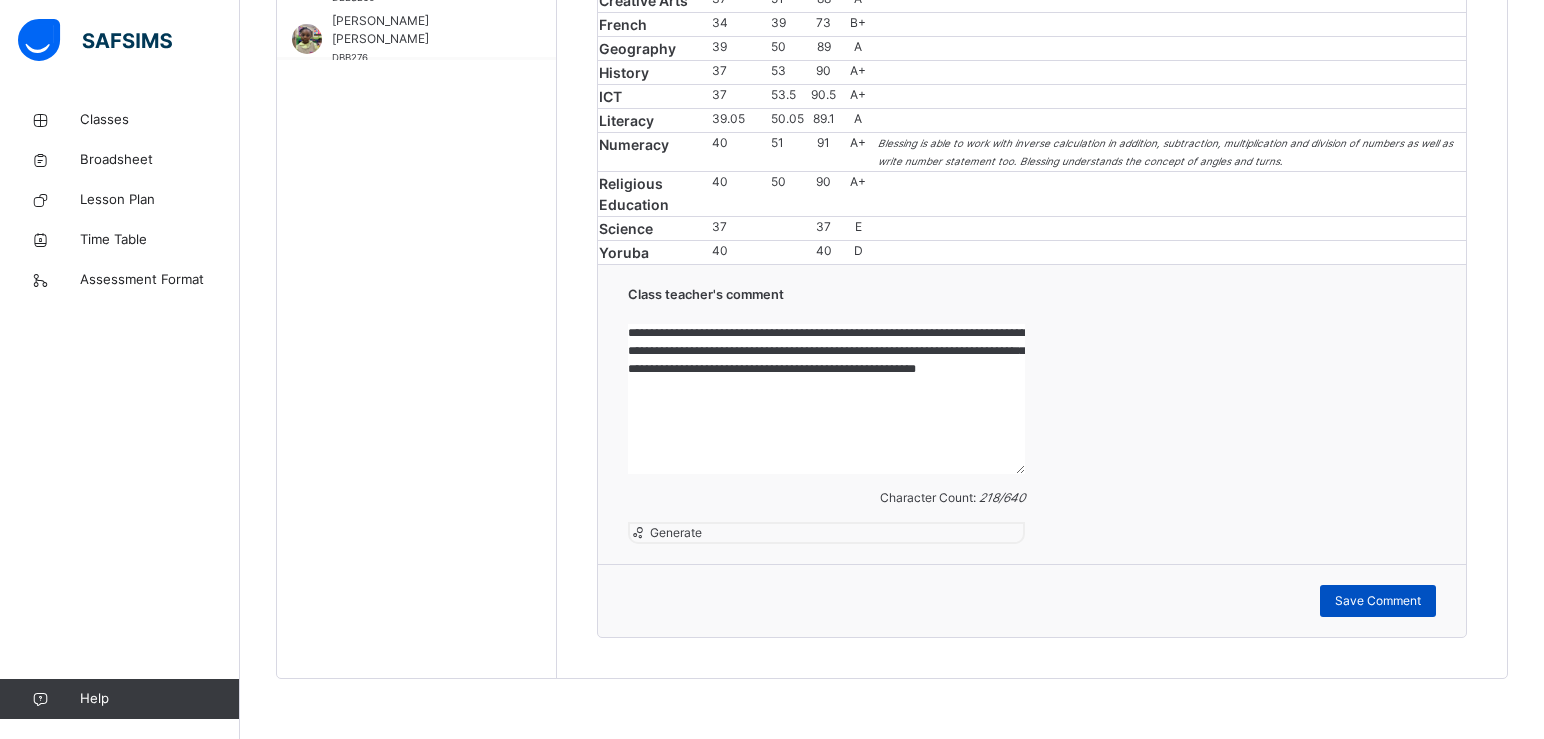 type on "**********" 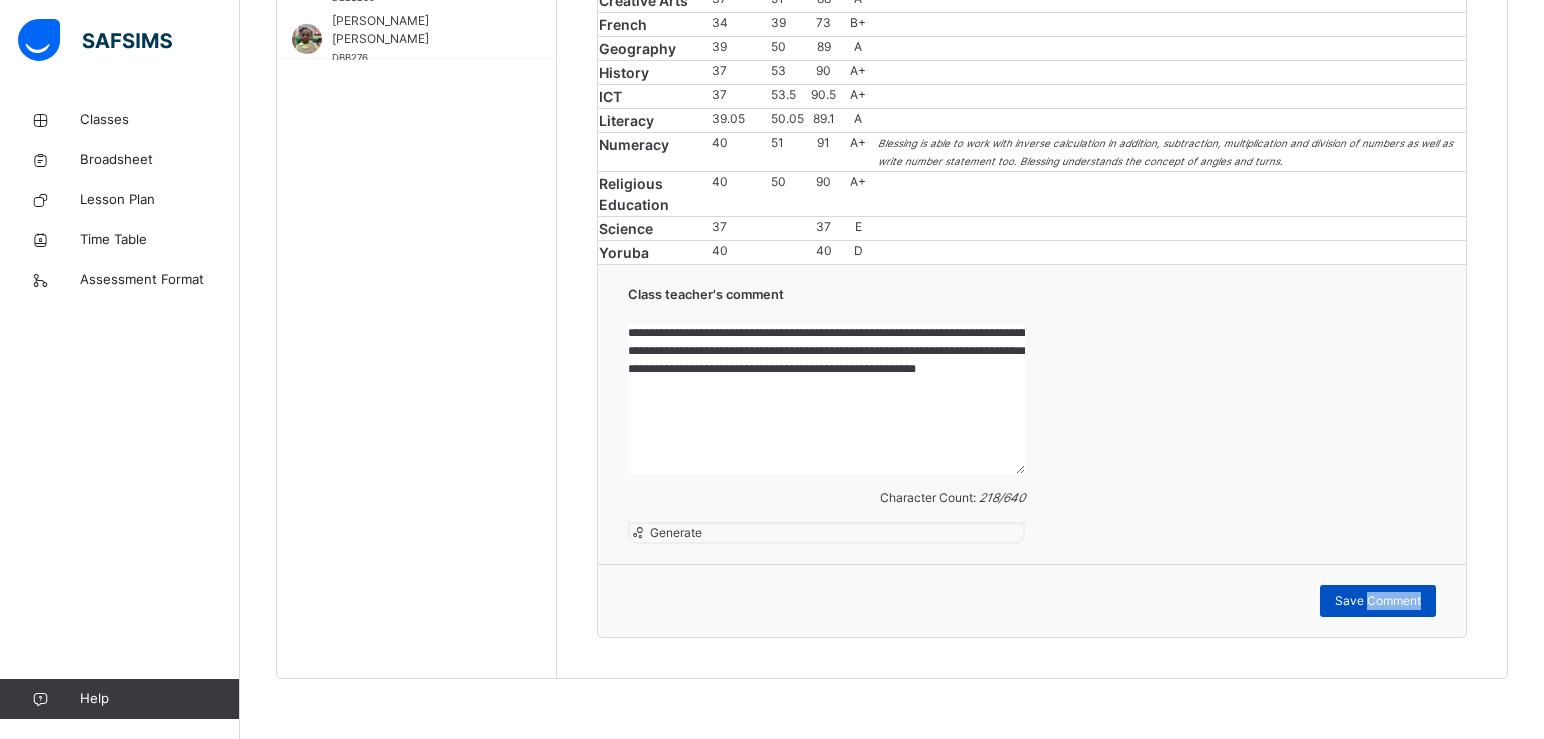 click on "Save Comment" at bounding box center (1378, 601) 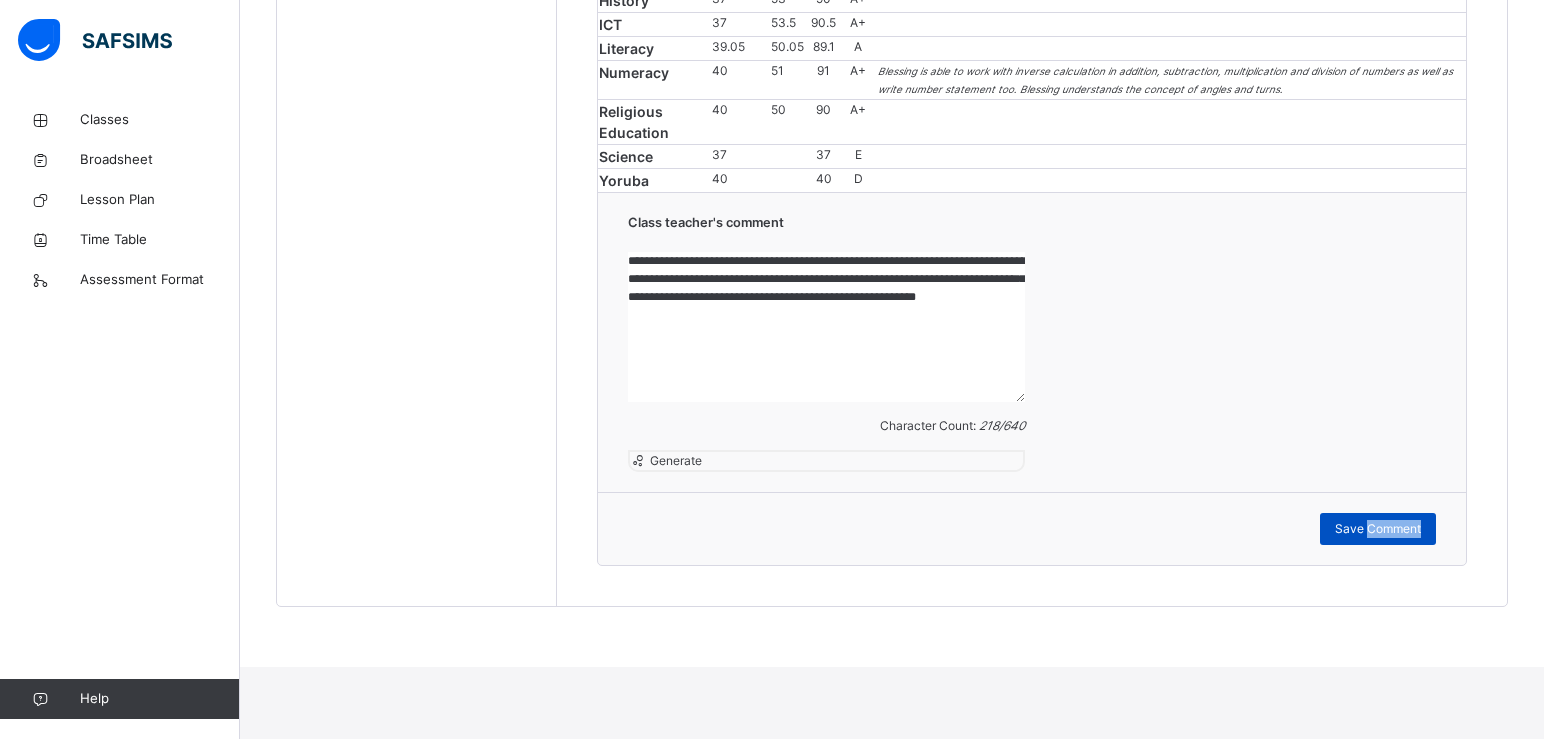 click on "Save Comment" at bounding box center [1378, 529] 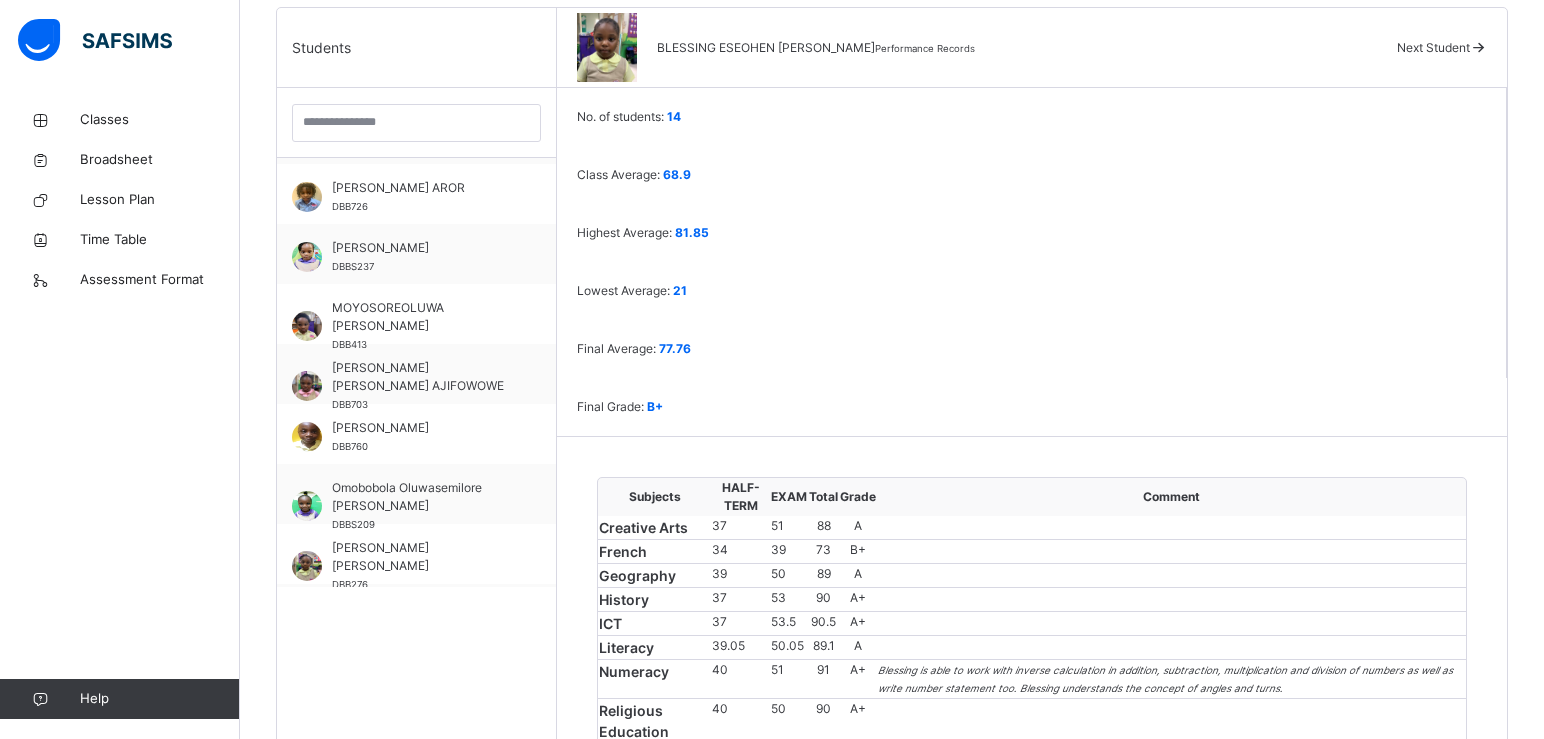 scroll, scrollTop: 524, scrollLeft: 0, axis: vertical 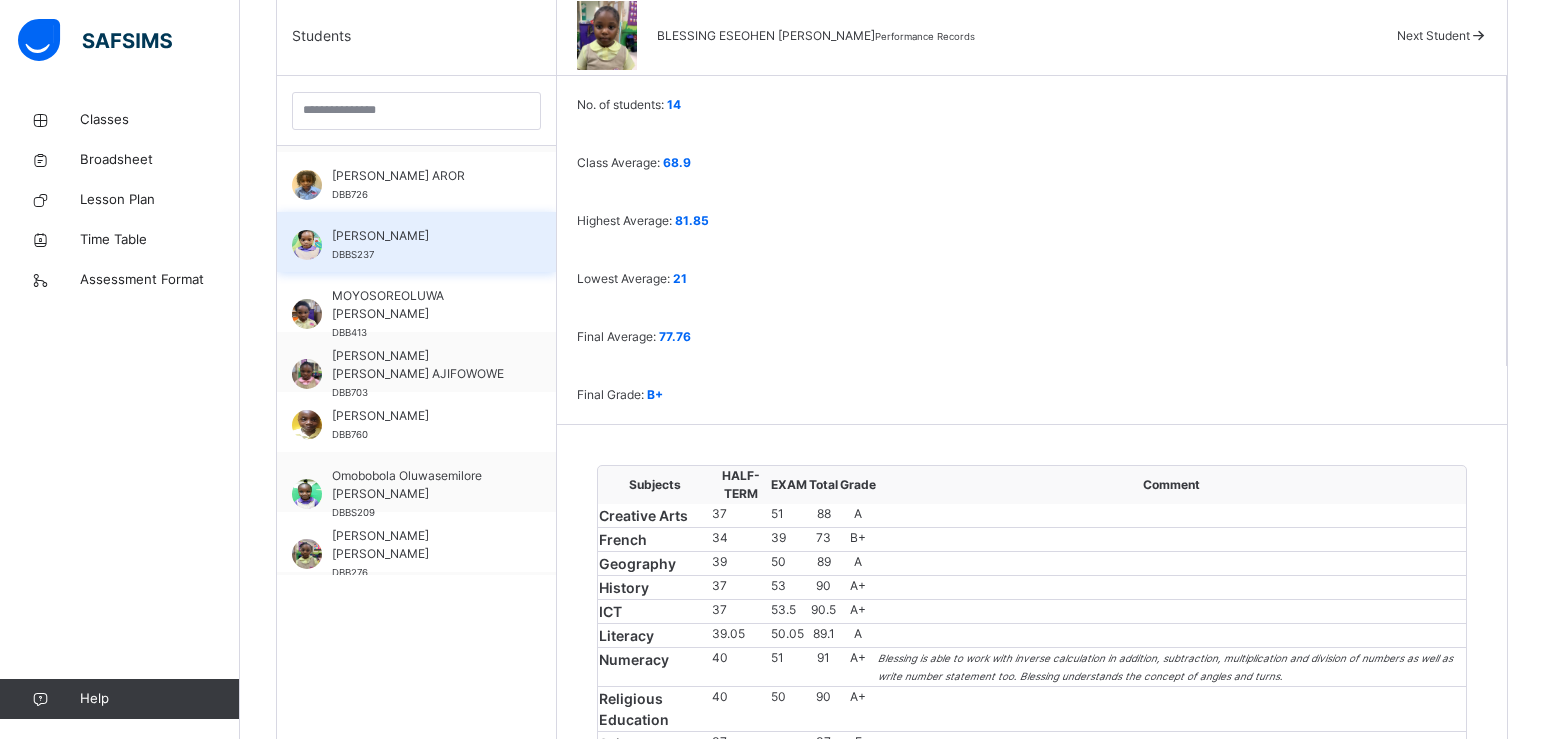 click on "[PERSON_NAME]" at bounding box center [421, 236] 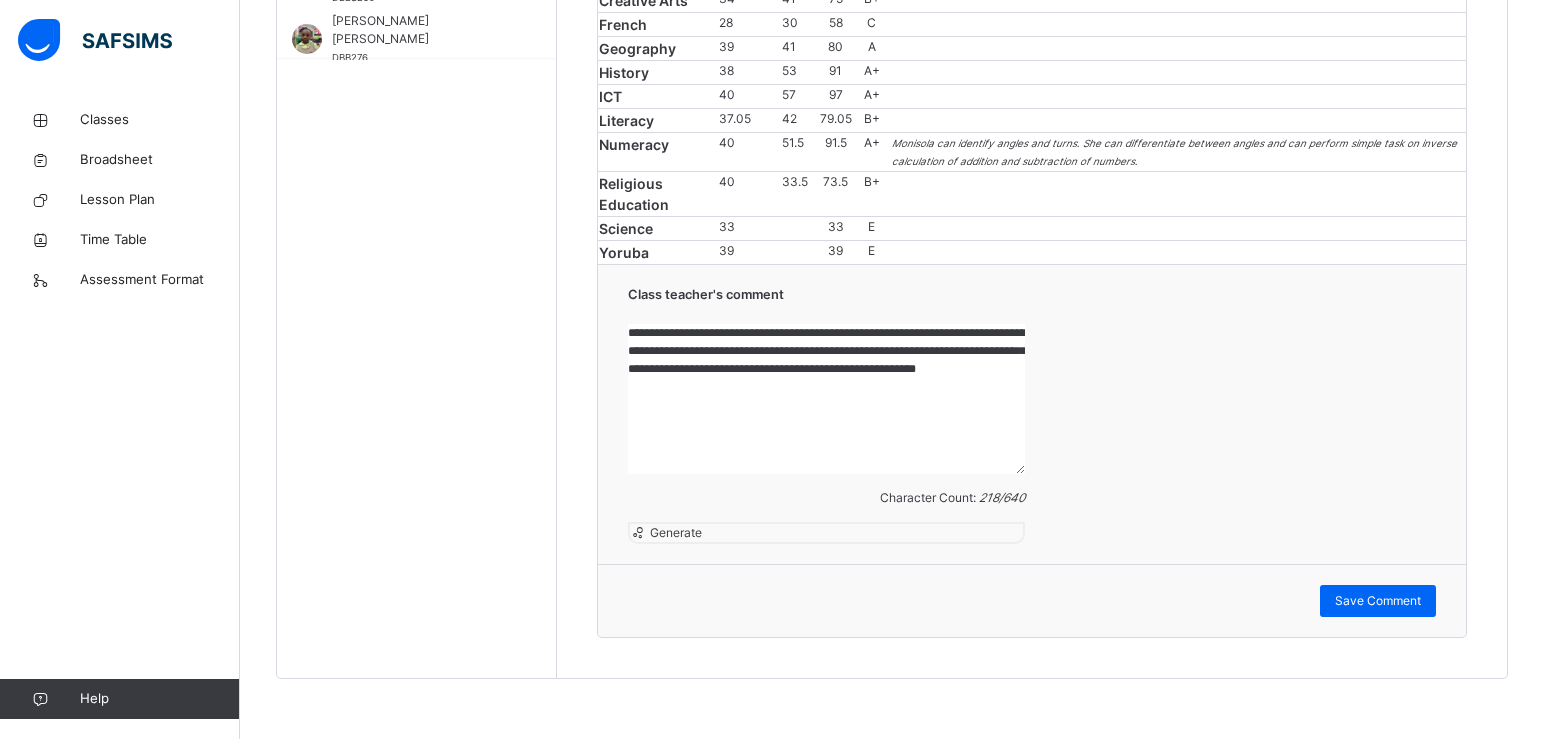 scroll, scrollTop: 1234, scrollLeft: 0, axis: vertical 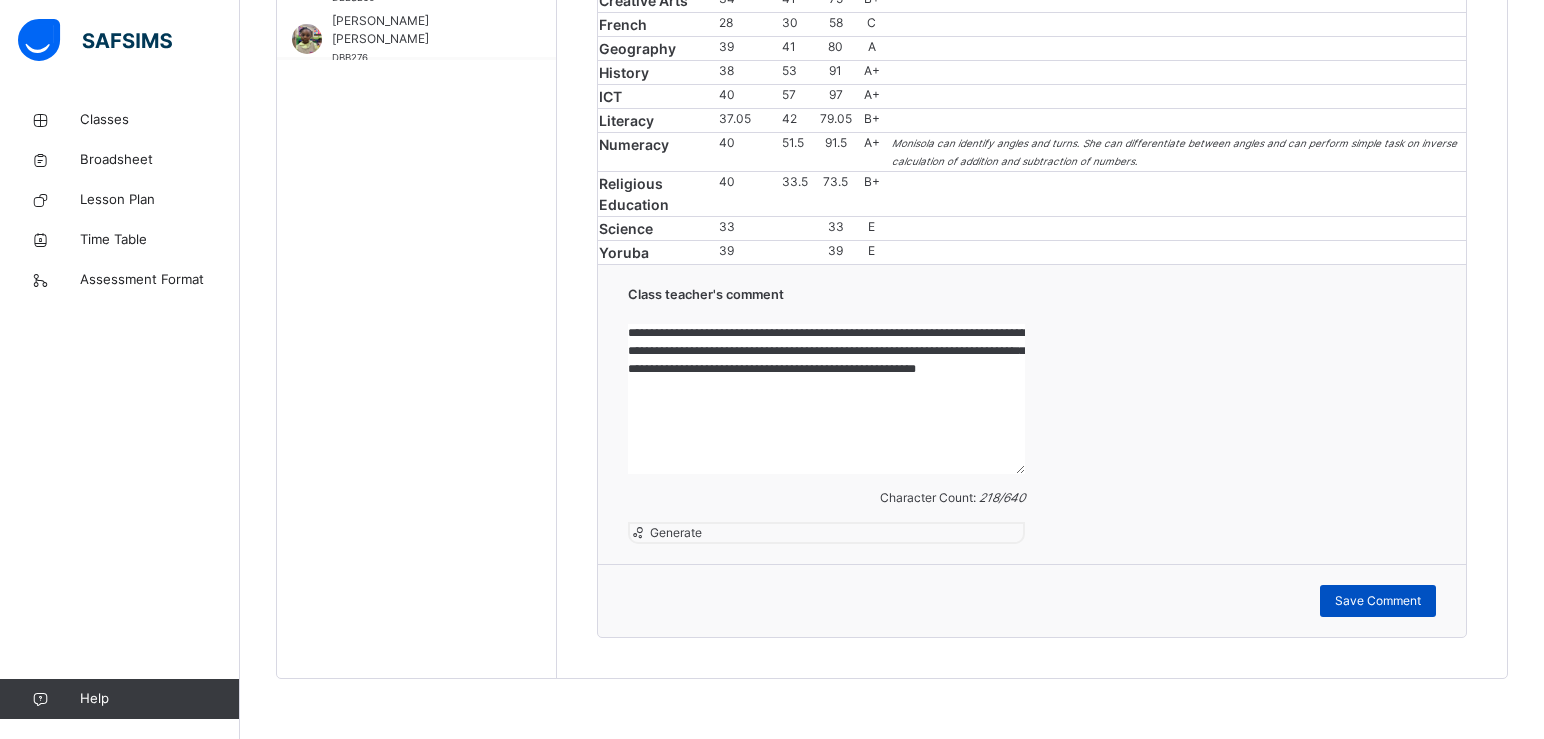 type on "**********" 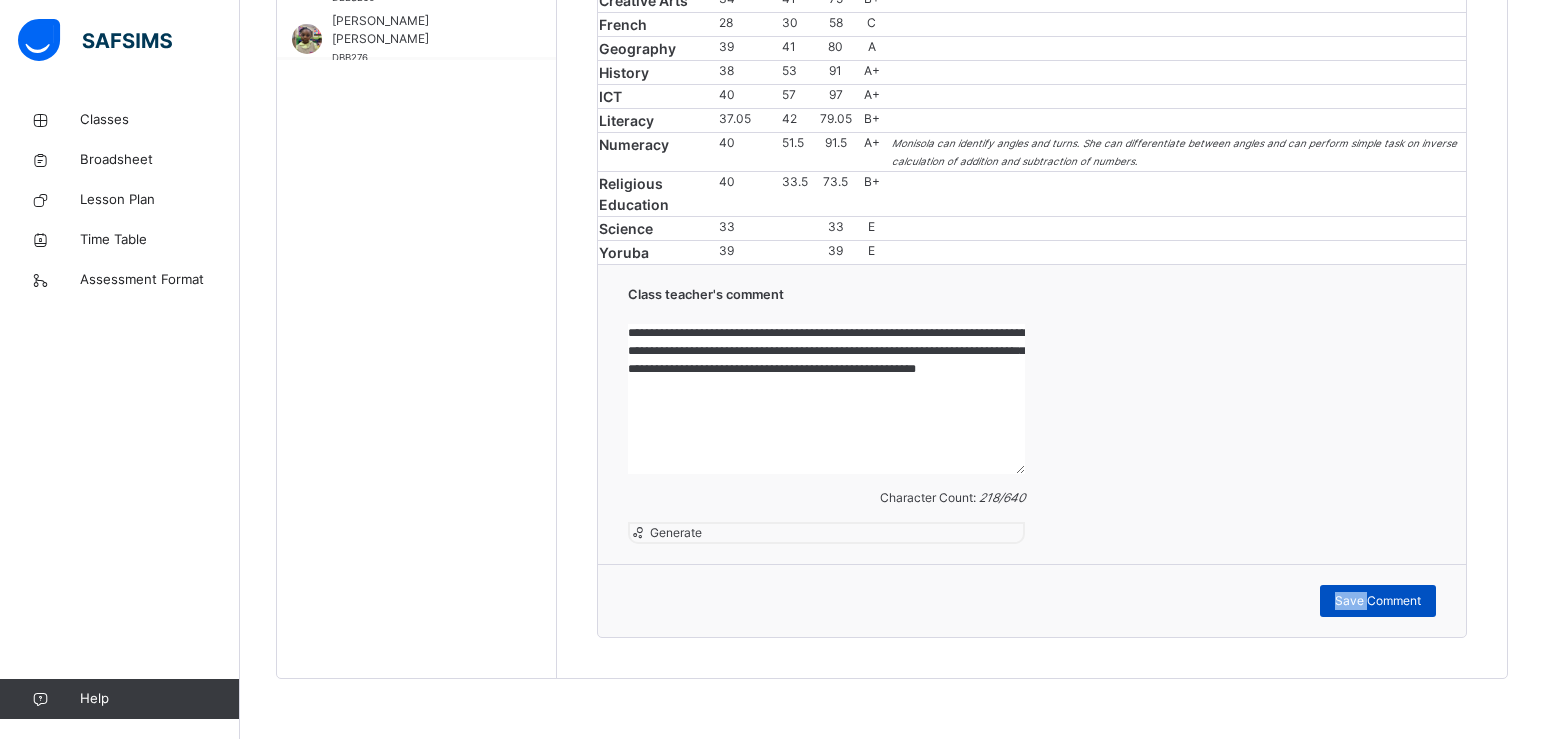 click on "Save Comment" at bounding box center [1378, 601] 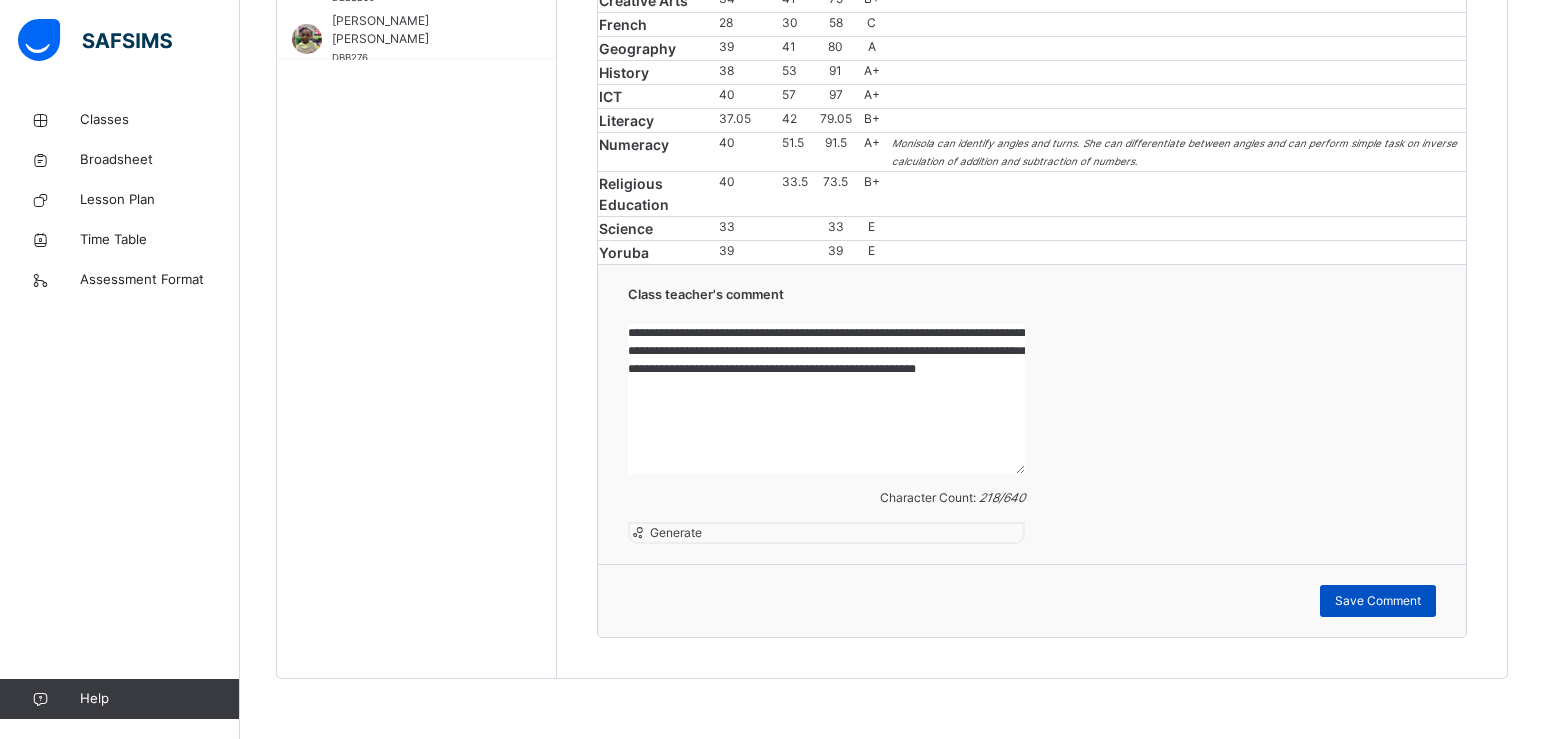 click on "Save Comment" at bounding box center [1378, 601] 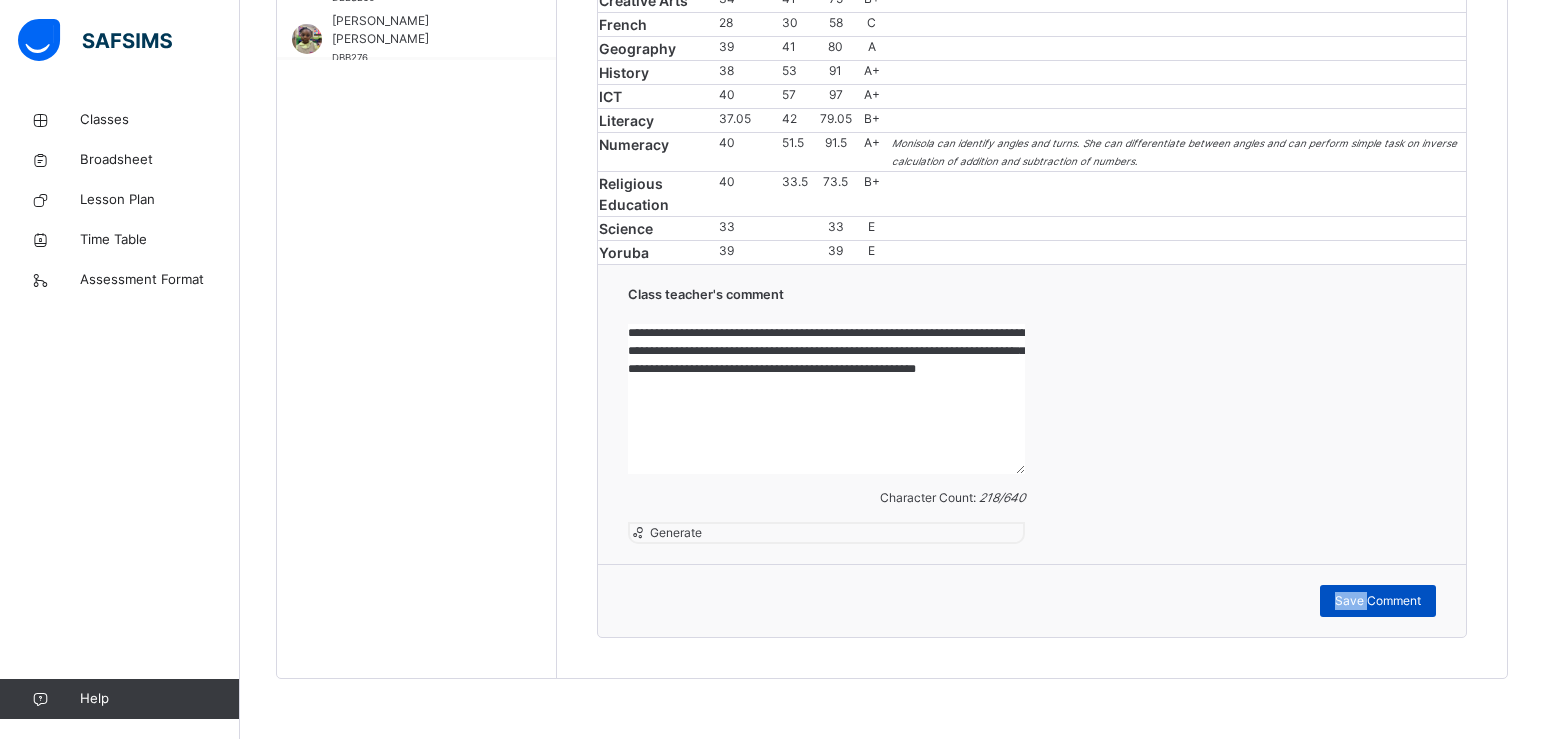 click on "Save Comment" at bounding box center (1378, 601) 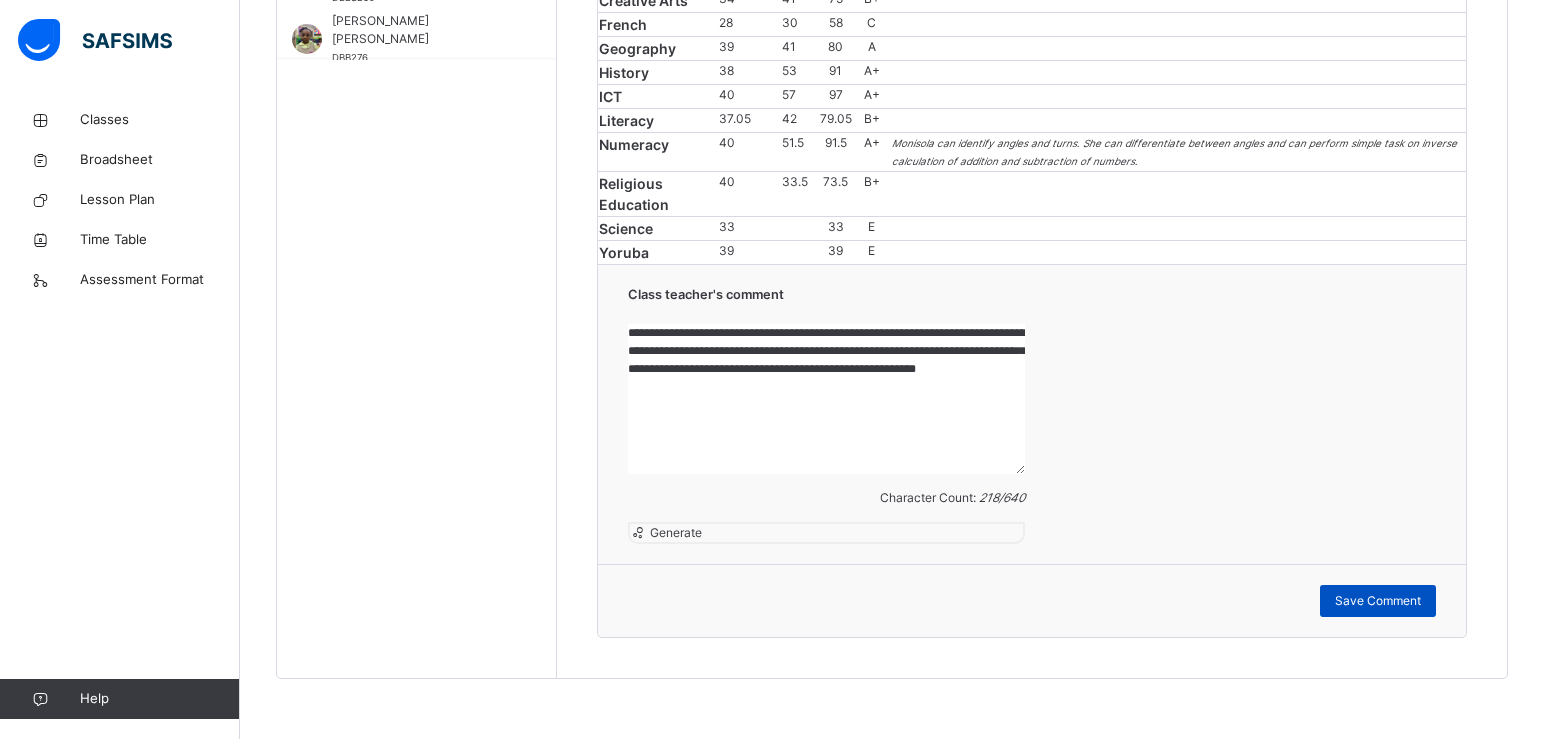 click on "Save Comment" at bounding box center [1378, 601] 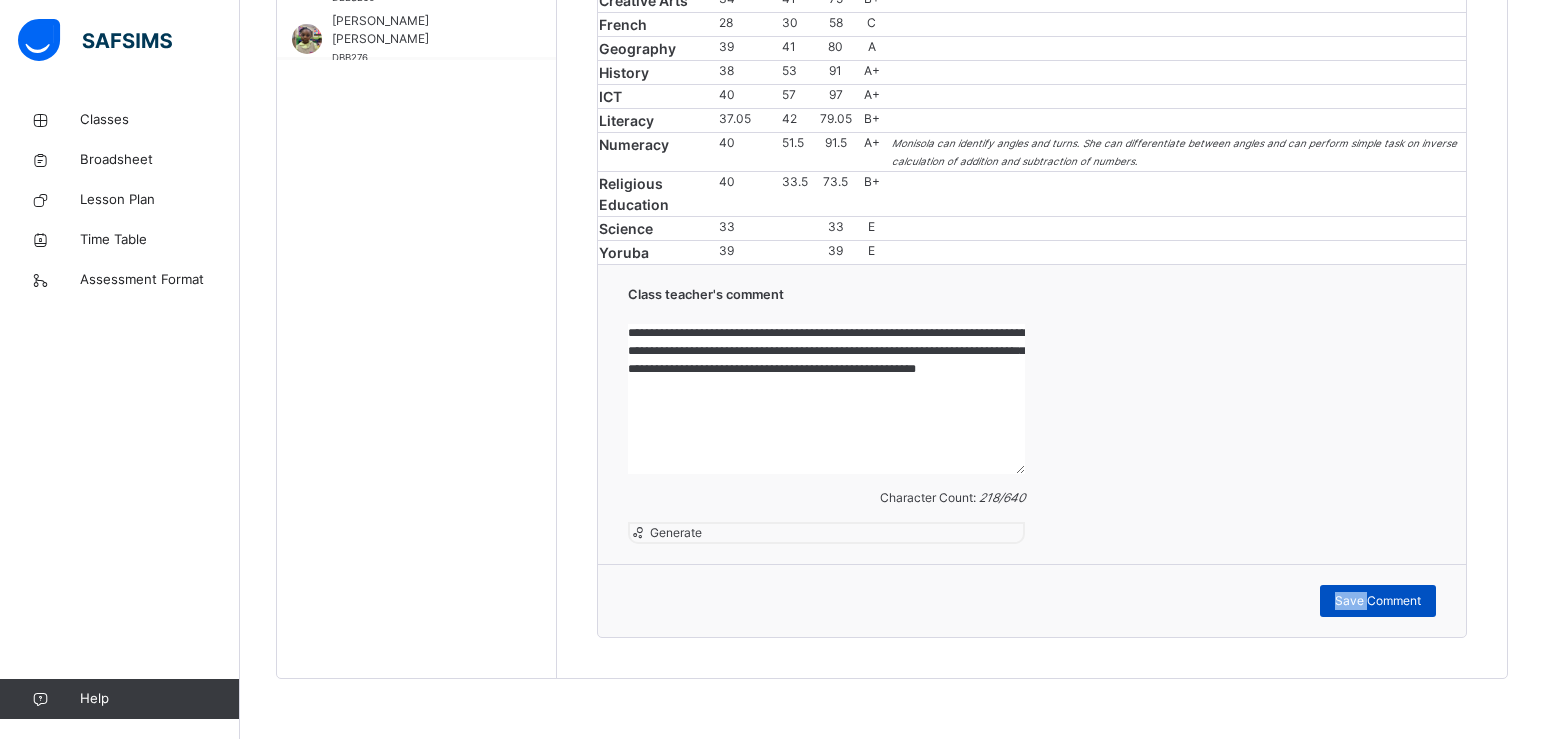 click on "Save Comment" at bounding box center (1378, 601) 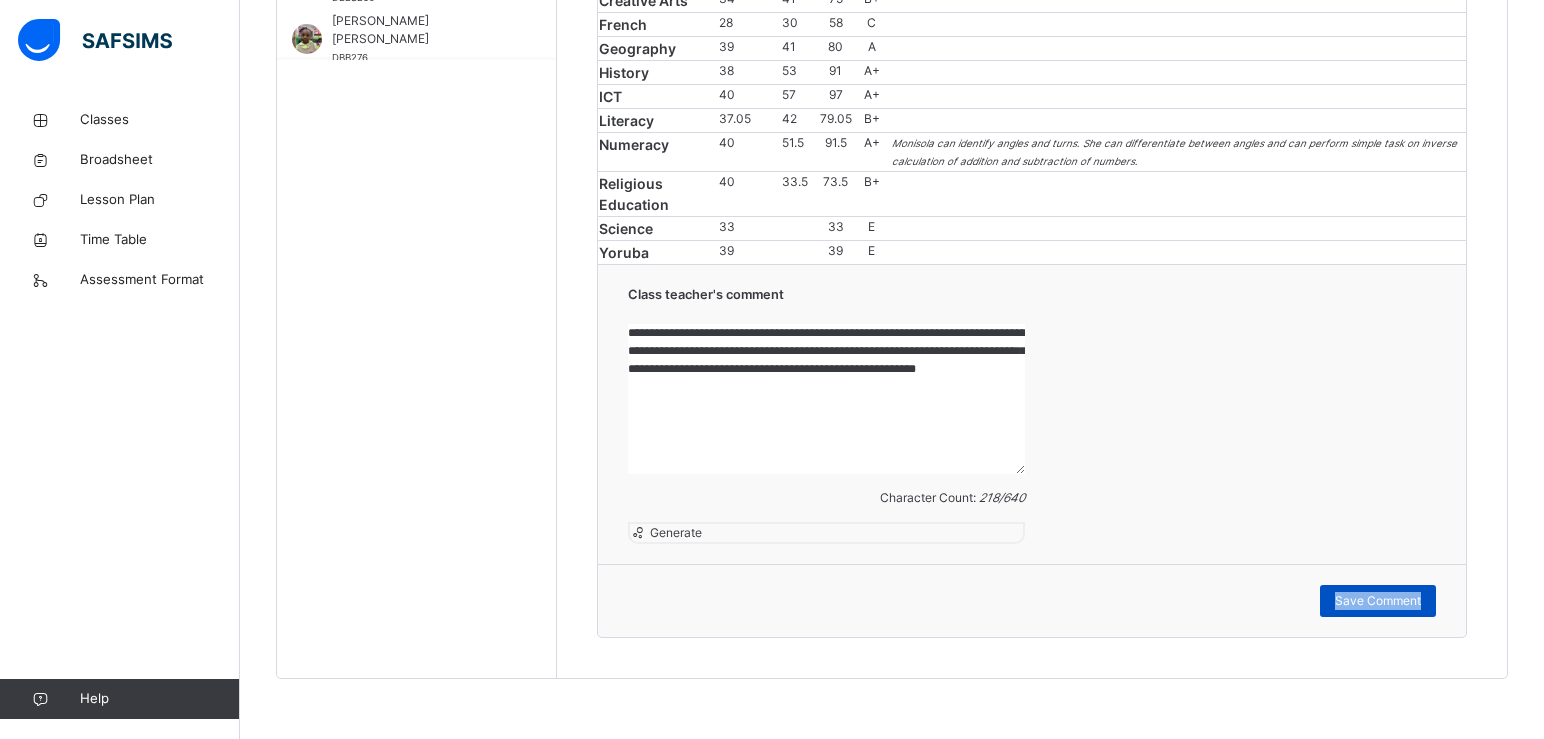 click on "Save Comment" at bounding box center (1378, 601) 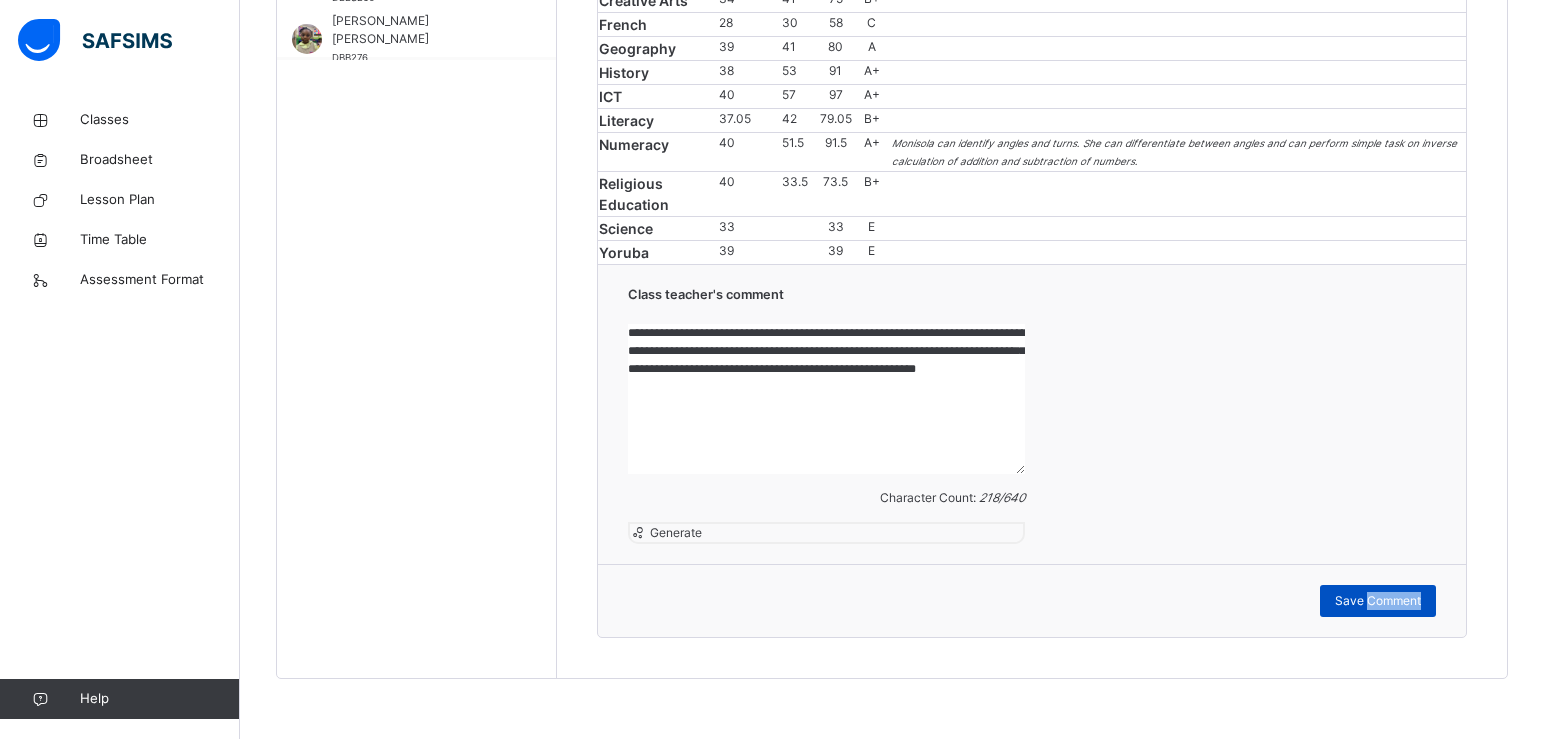 click on "Save Comment" at bounding box center (1378, 601) 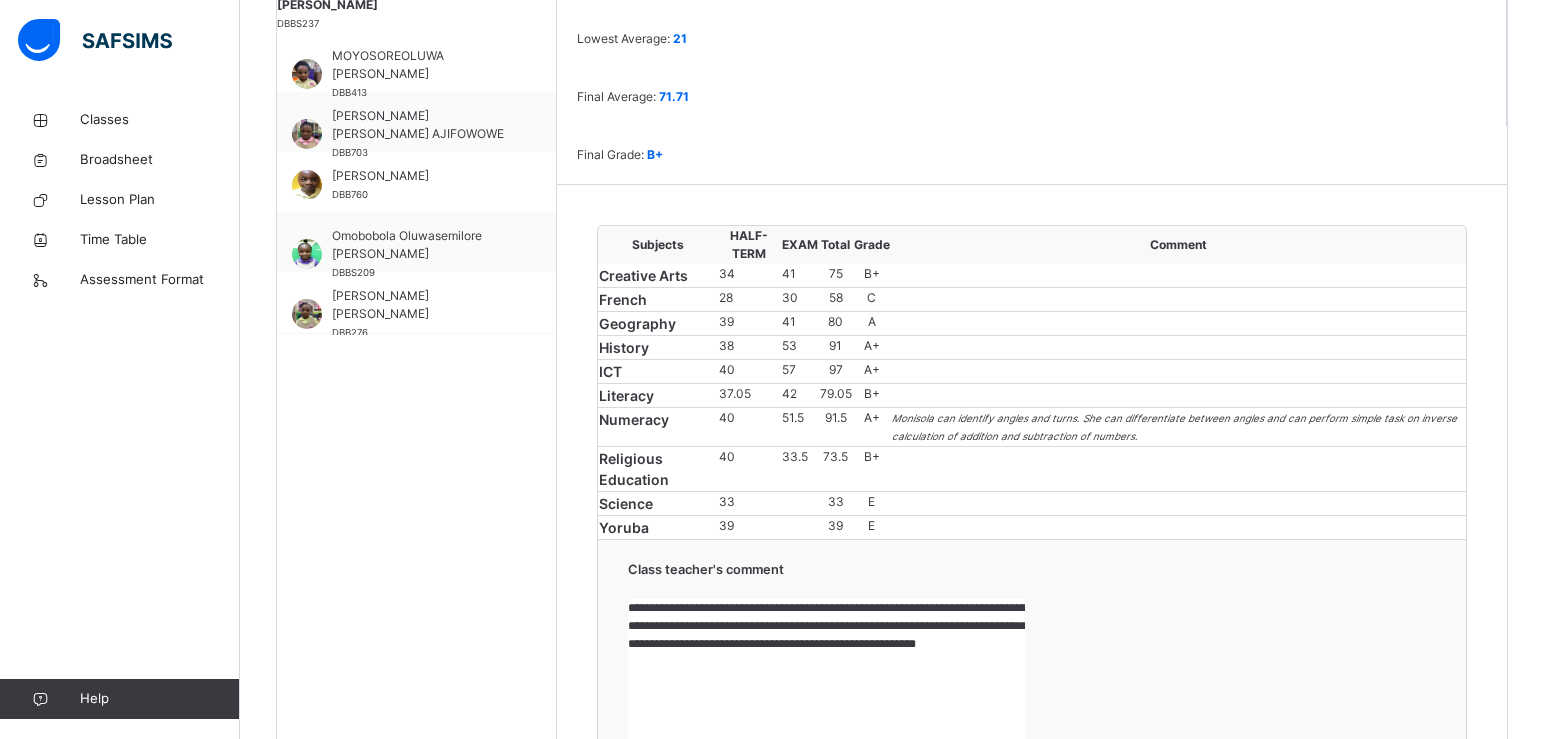 scroll, scrollTop: 760, scrollLeft: 0, axis: vertical 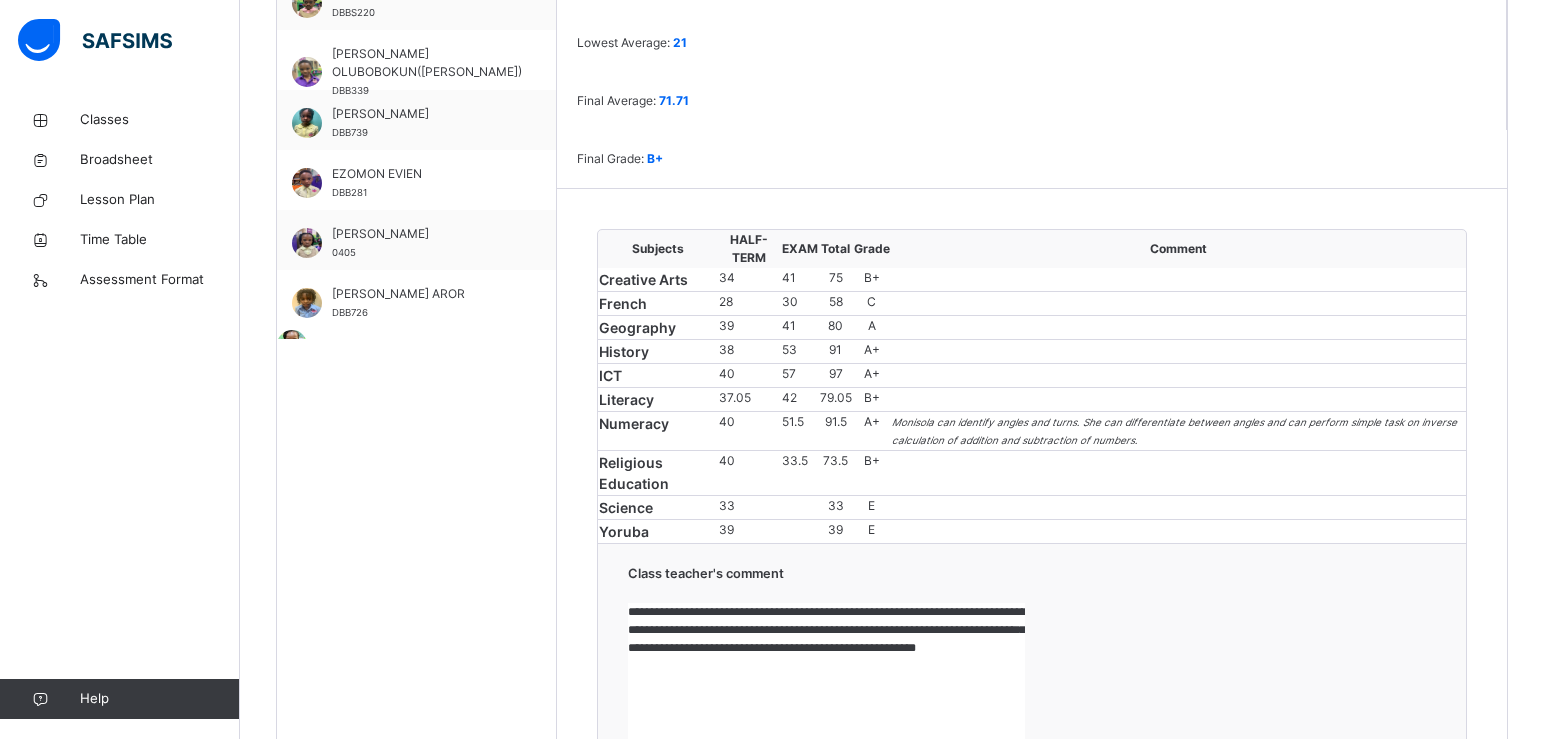 drag, startPoint x: 550, startPoint y: 29, endPoint x: 1315, endPoint y: 166, distance: 777.17053 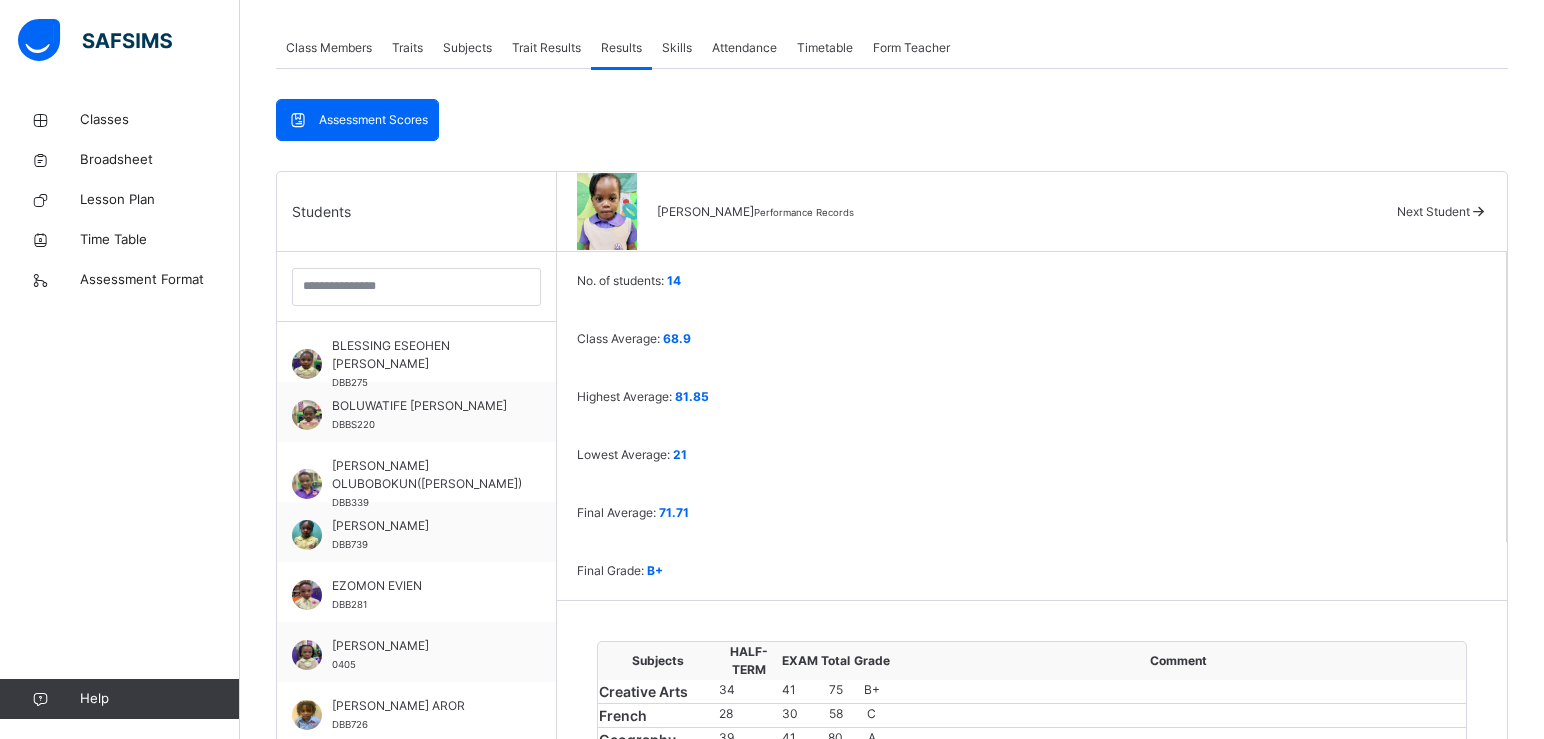 scroll, scrollTop: 334, scrollLeft: 0, axis: vertical 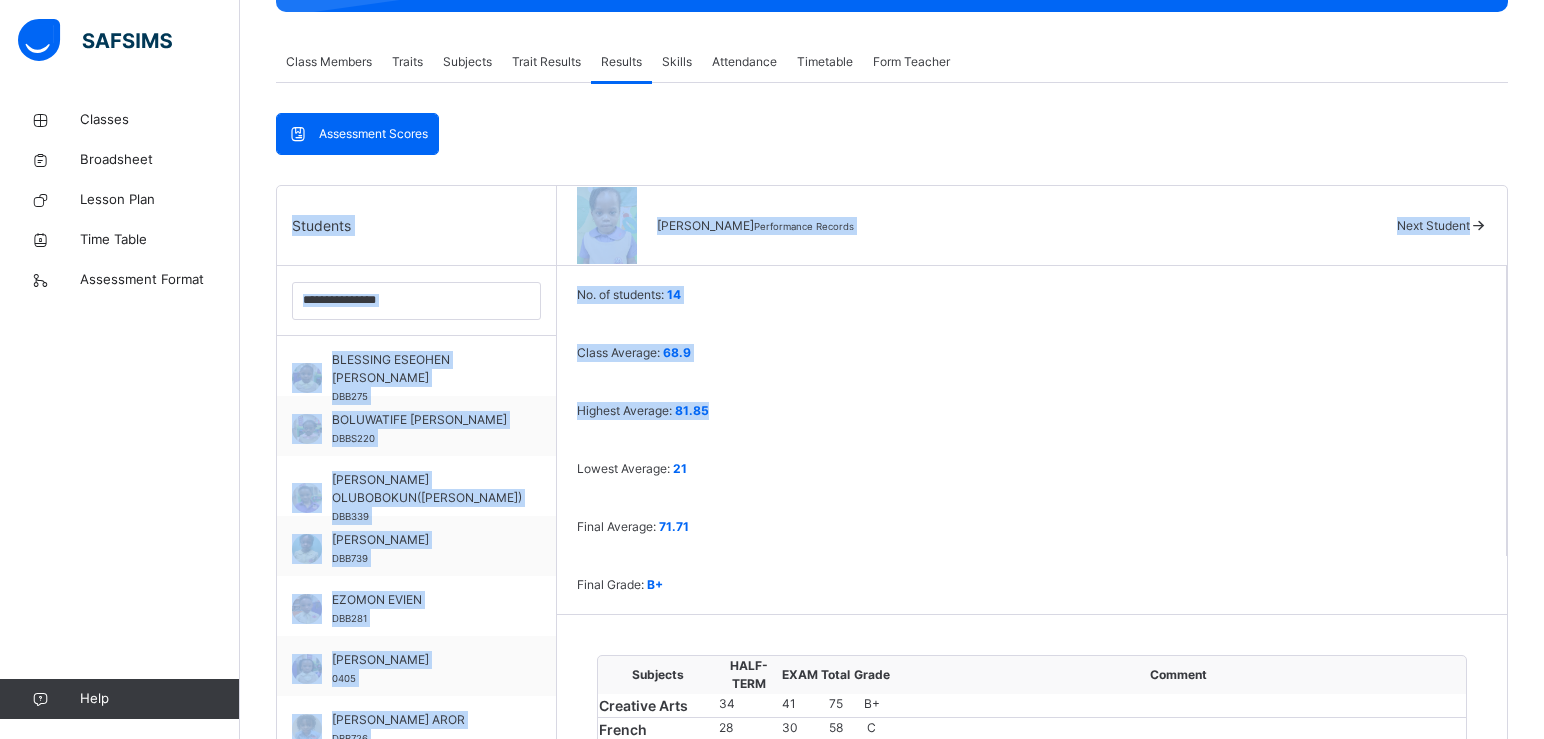 drag, startPoint x: 1539, startPoint y: 147, endPoint x: 824, endPoint y: 373, distance: 749.8673 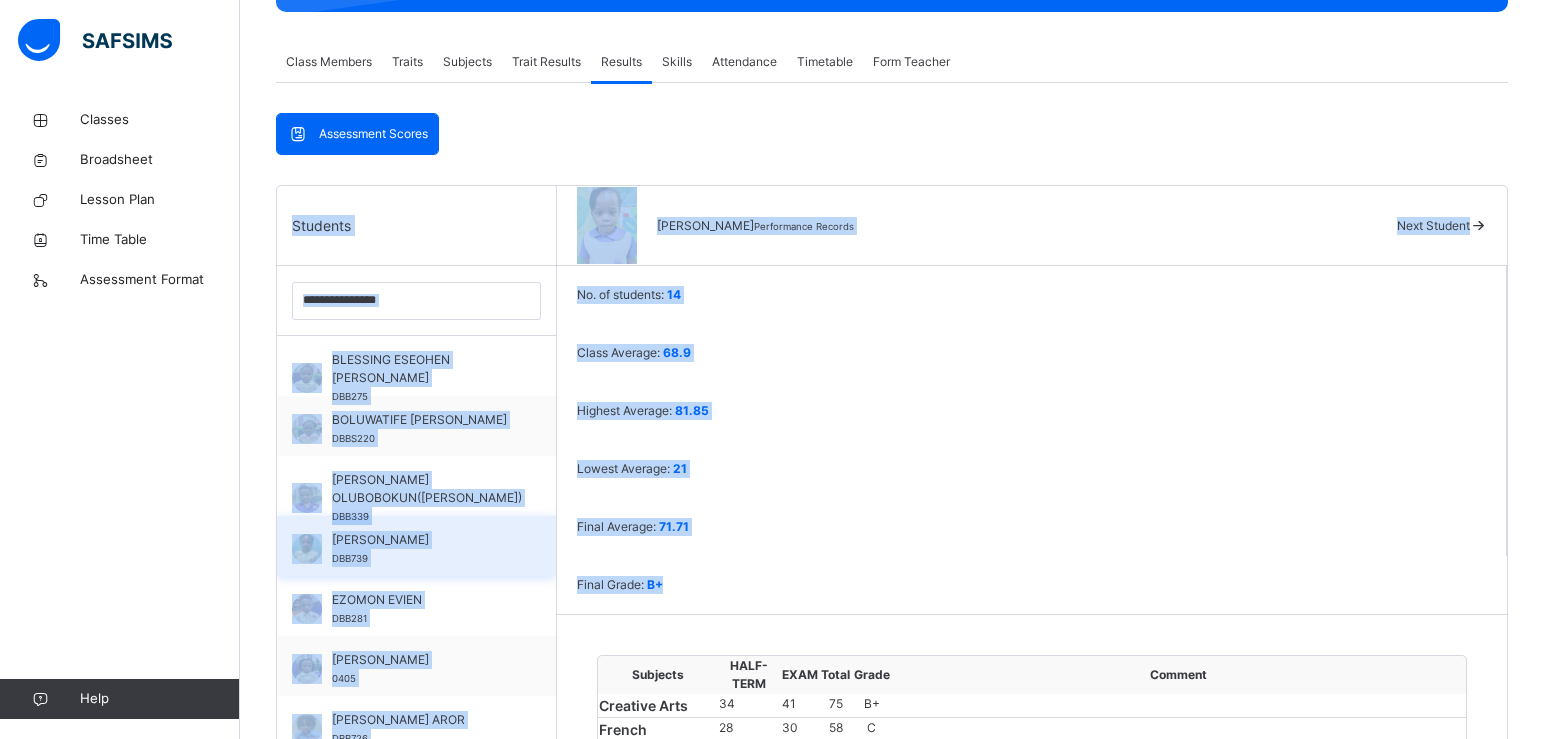 click on "[PERSON_NAME] DBB739" at bounding box center (416, 546) 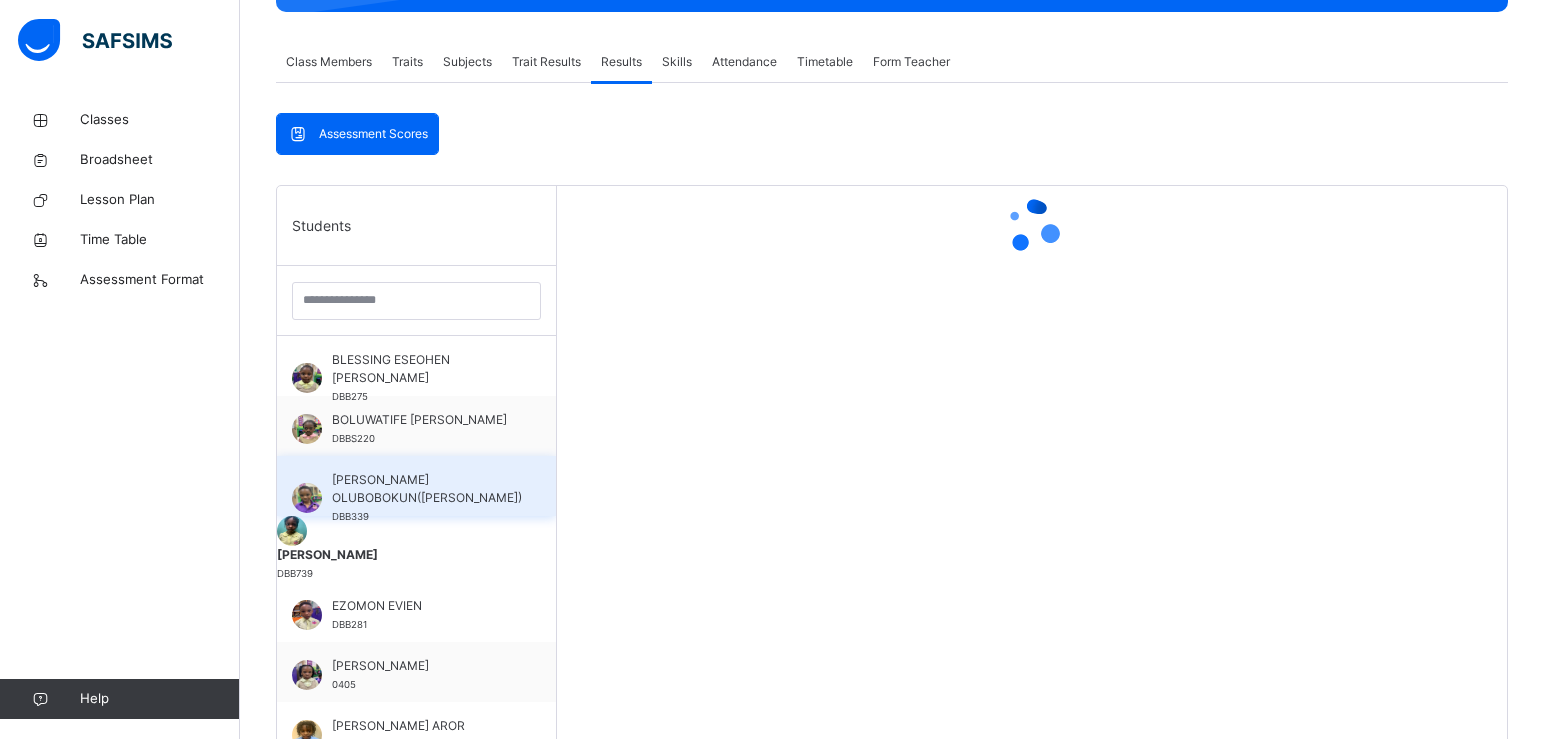 click on "[PERSON_NAME] OLUBOBOKUN([PERSON_NAME])" at bounding box center (427, 489) 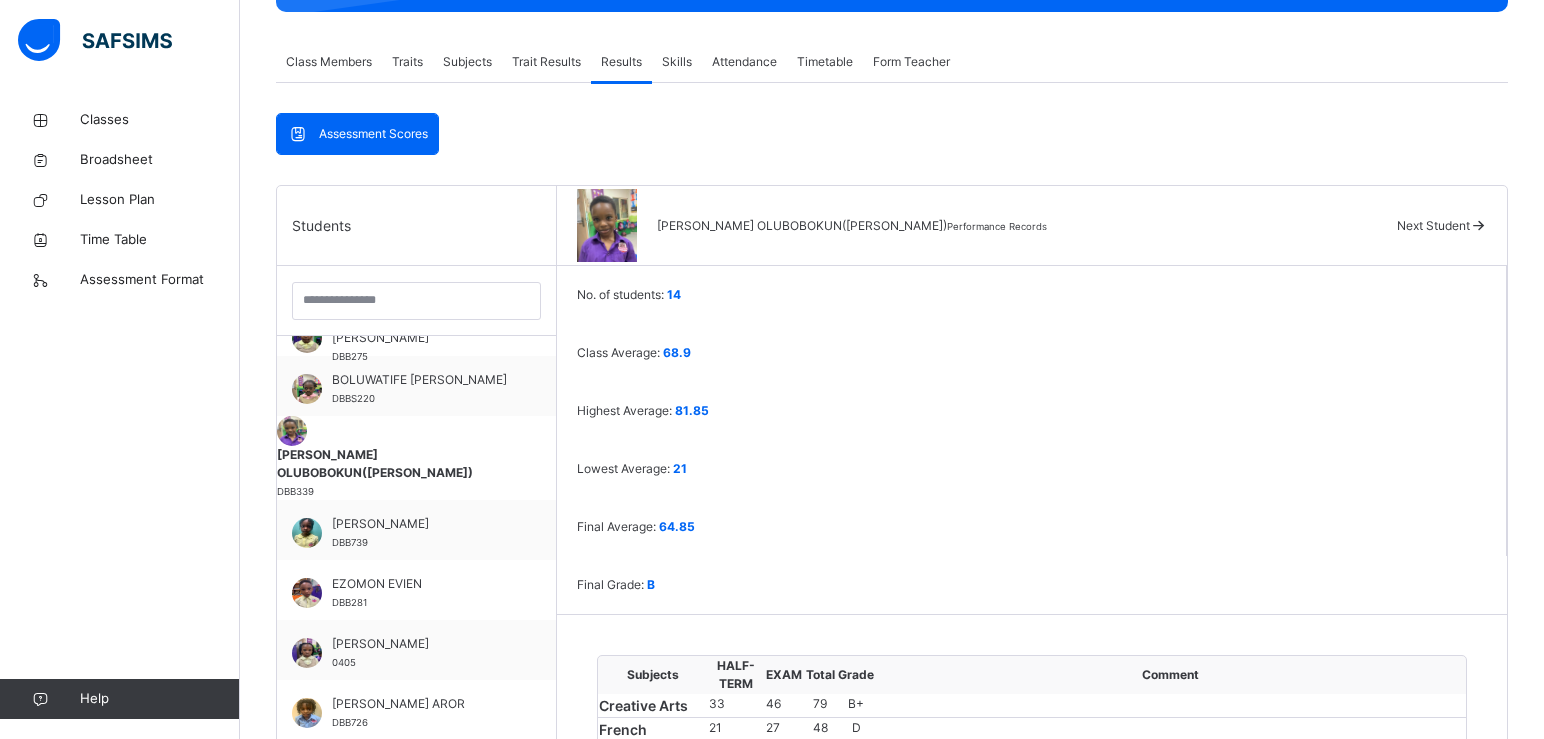 scroll, scrollTop: 160, scrollLeft: 0, axis: vertical 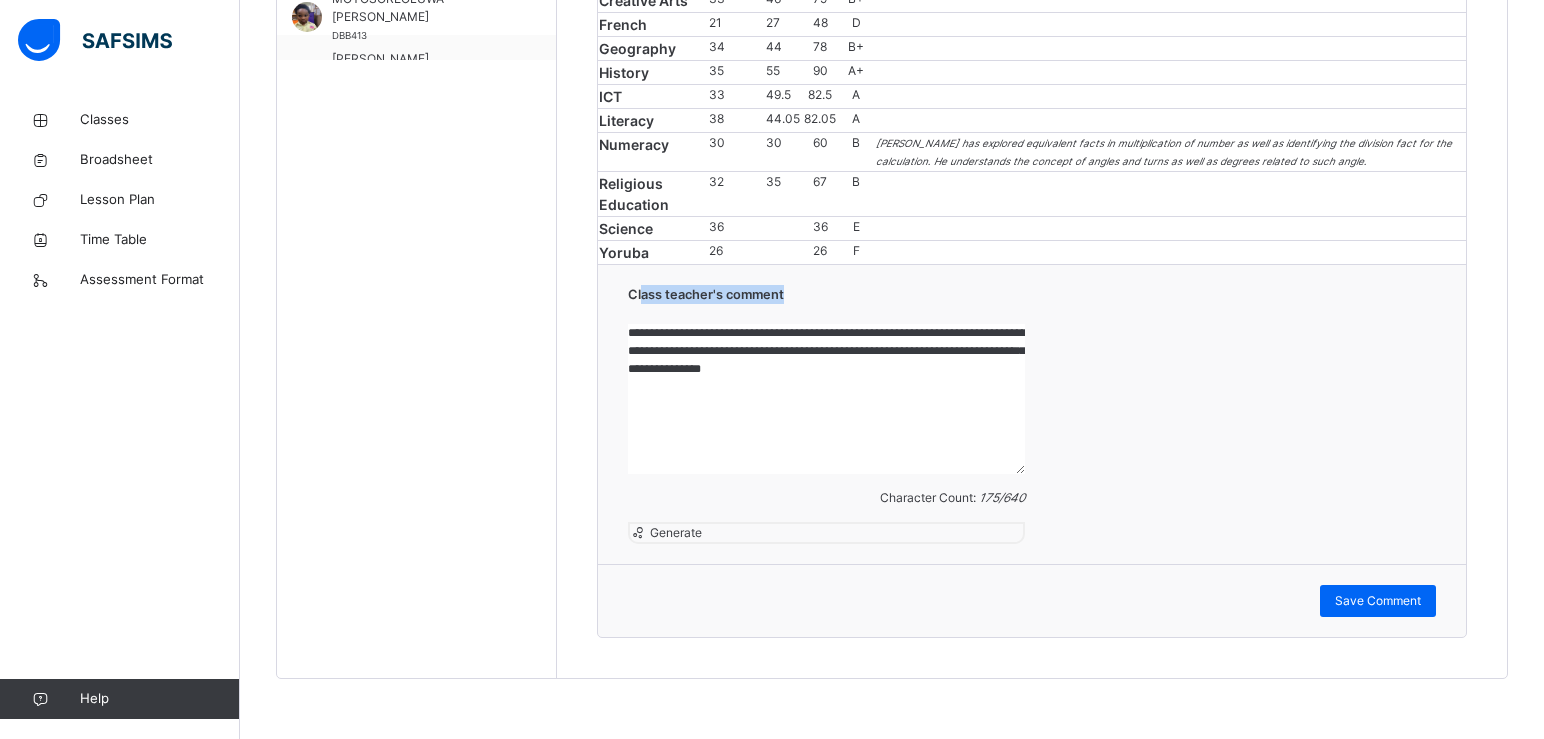 drag, startPoint x: 644, startPoint y: 411, endPoint x: 701, endPoint y: 445, distance: 66.37017 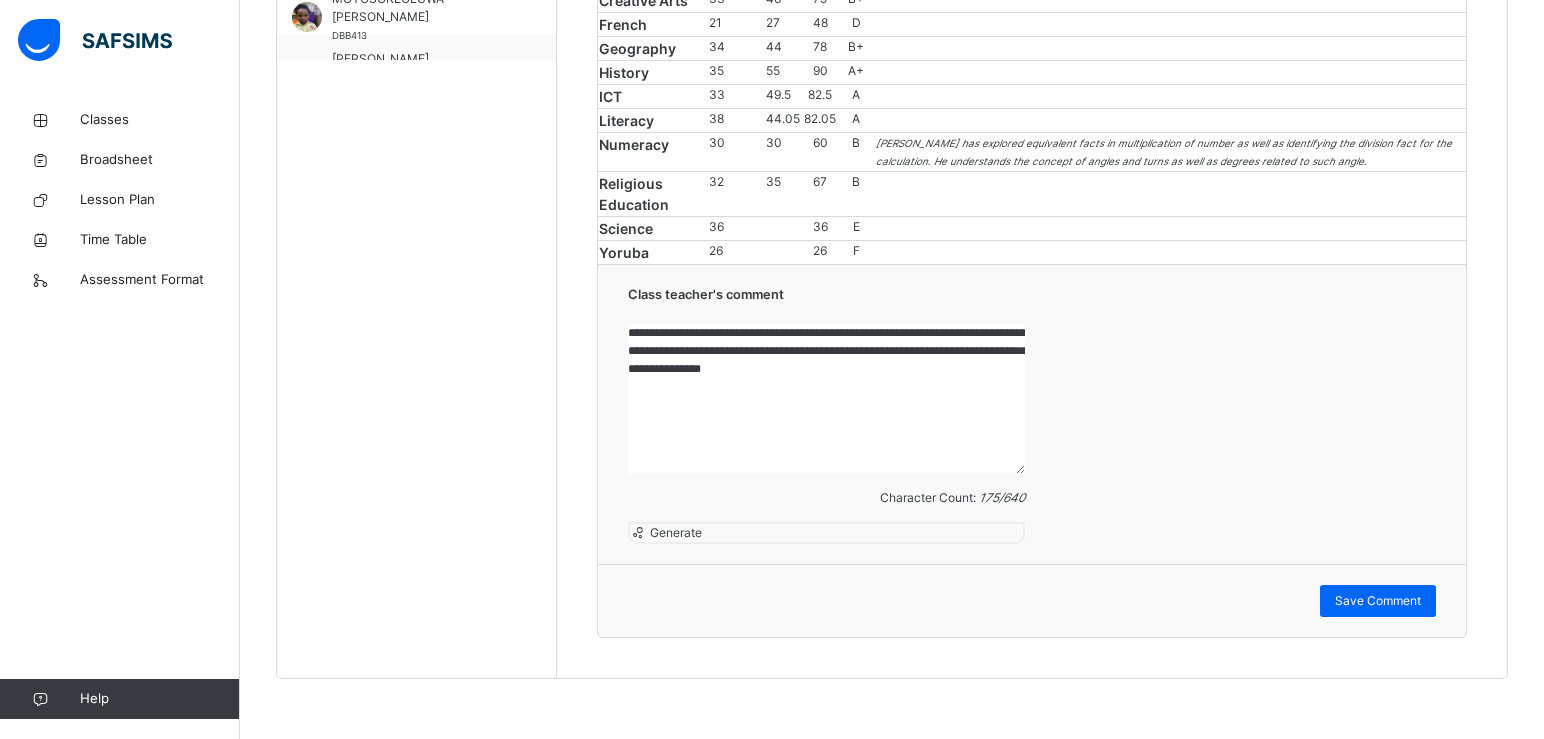 drag, startPoint x: 641, startPoint y: 453, endPoint x: 916, endPoint y: 496, distance: 278.34152 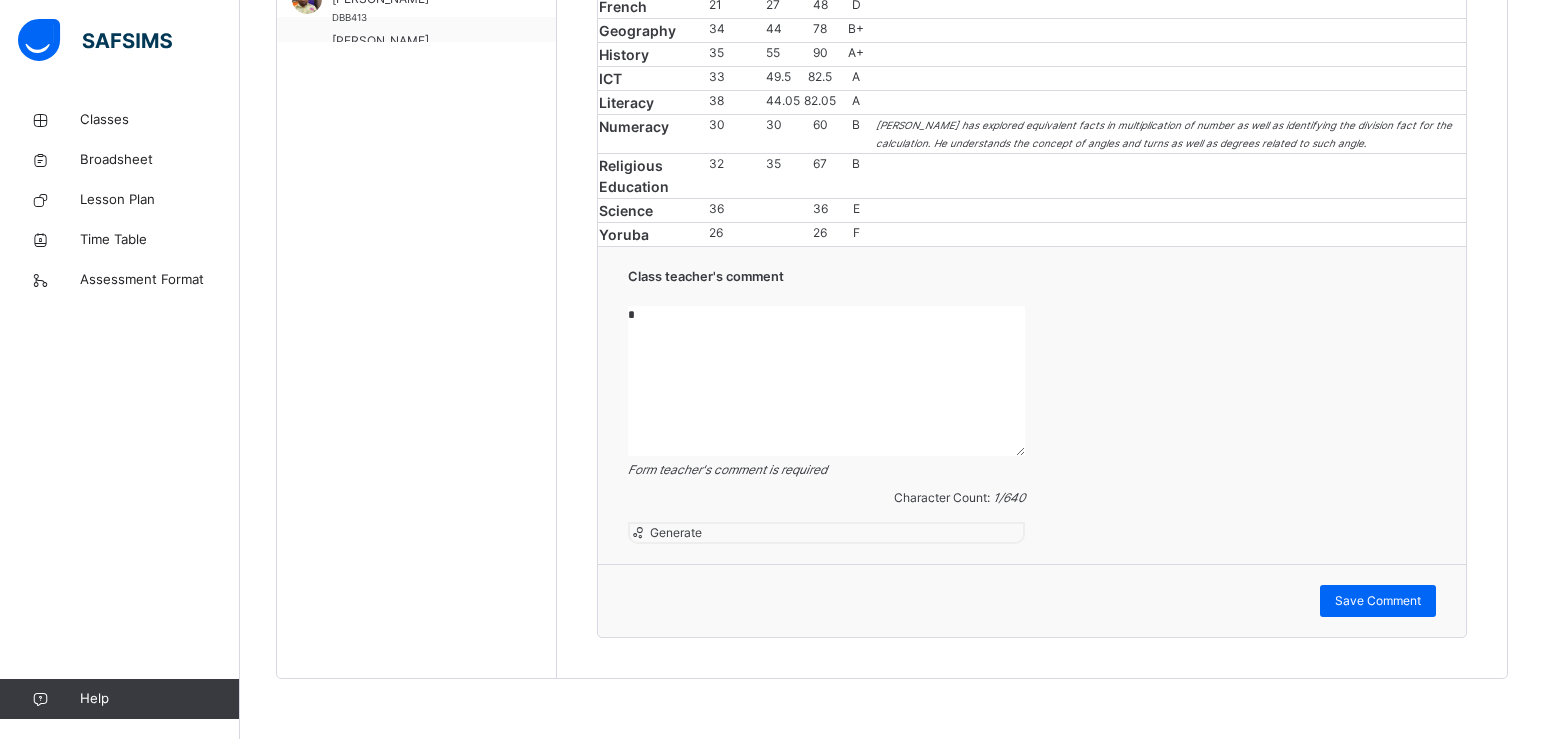 click on "*" at bounding box center [826, 381] 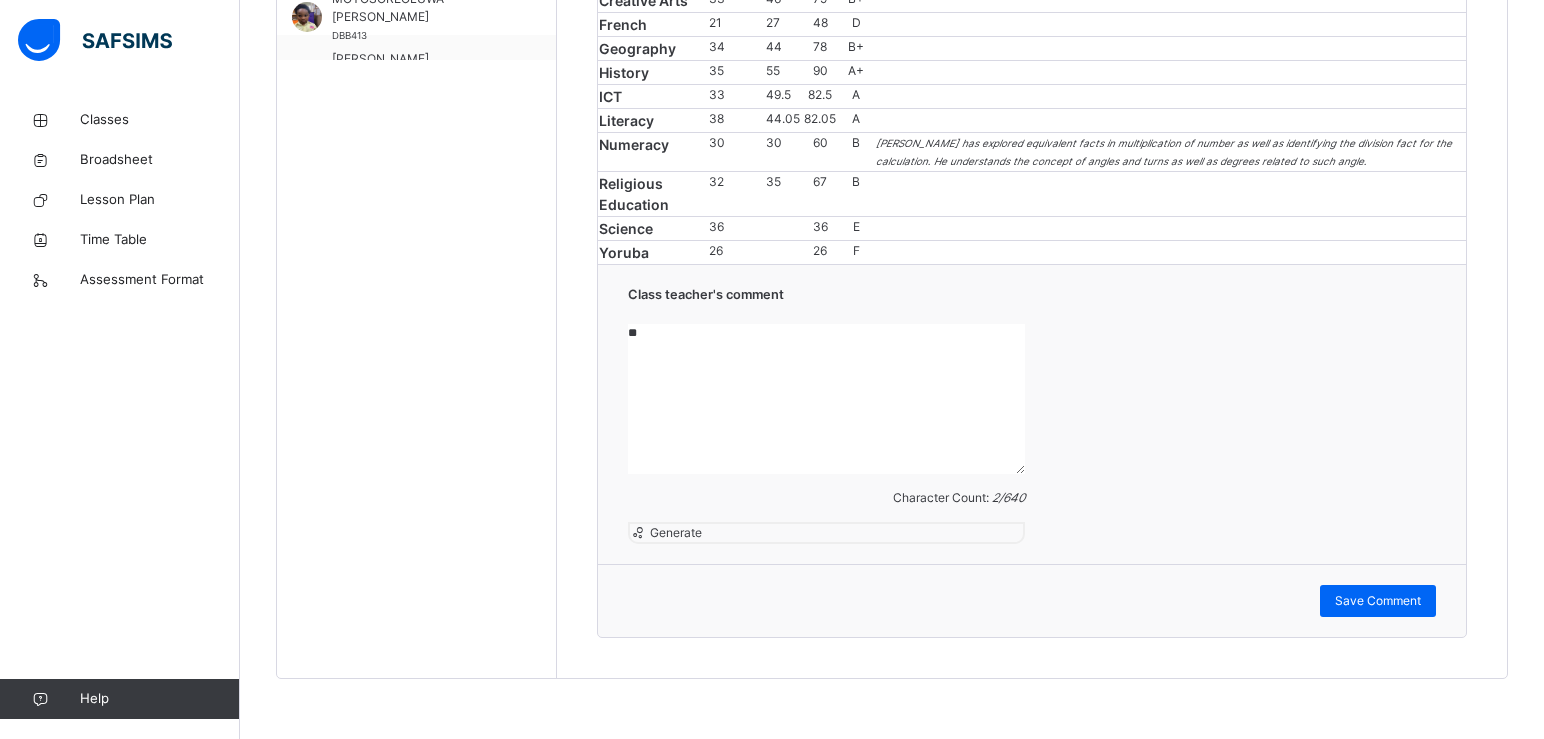 click on "No. of students:   14   Class Average:   68.9   Highest Average:   81.85   Lowest Average:   21   Final Average:   64.85   Final Grade:   B Subjects HALF-TERM EXAM Total Grade Comment Creative Arts 33 46 79 B+ French  21 27 48 D Geography 34 44 78 B+ History 35 55 90 A+ ICT 33 49.5 82.5 A Literacy 38 44.05 82.05 A Numeracy 30 30 60 B [PERSON_NAME] has explored equivalent facts in multiplication of number as well as identifying the division fact for the calculation. He understands the concept of angles  and turns as well as degrees related to such angle. Religious Education 32 35 67 B Science 36 36 E Yoruba 26 26 F Class teacher's comment ** Character Count:   2 / 640   Generate   Save Comment" at bounding box center (1032, 119) 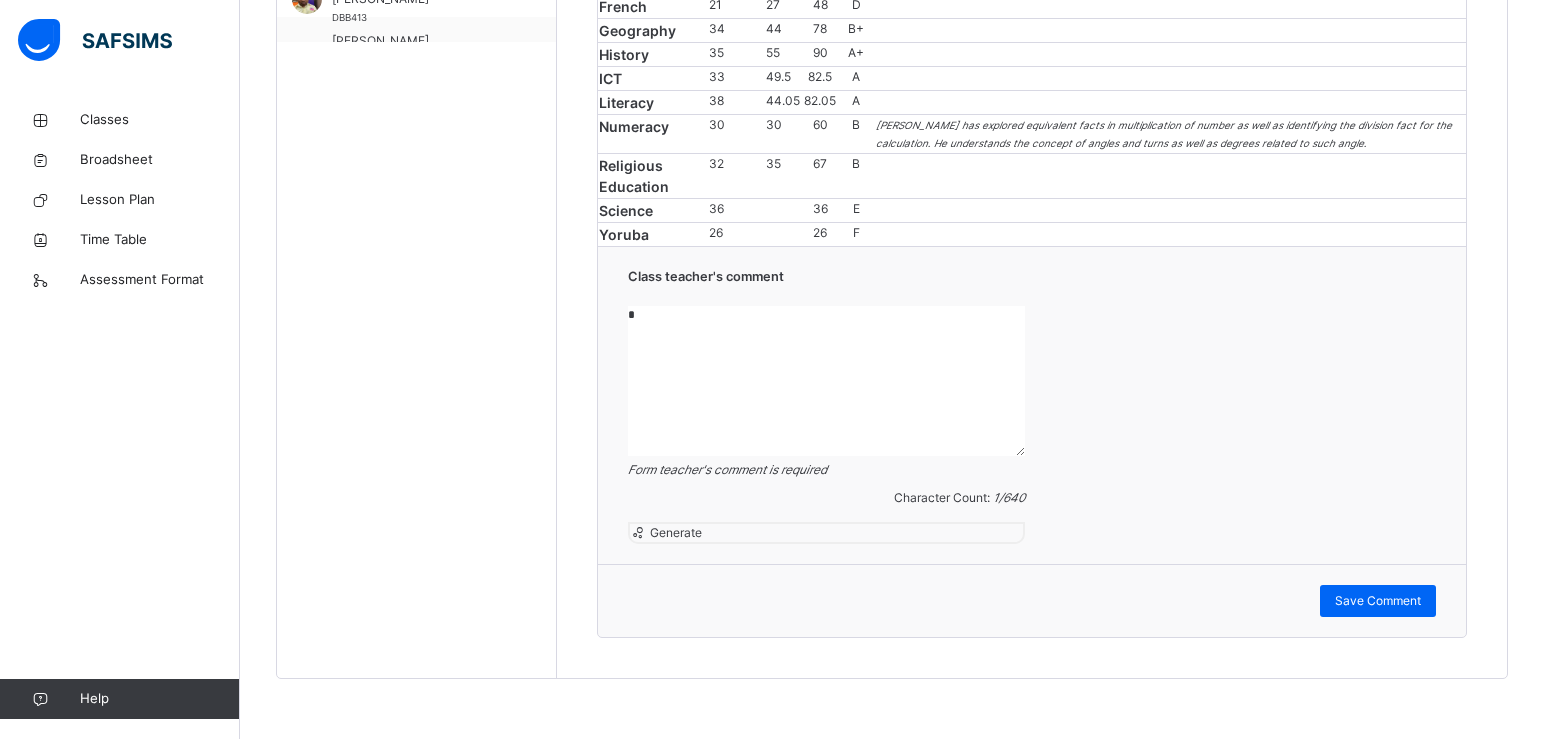 click on "*" at bounding box center (826, 381) 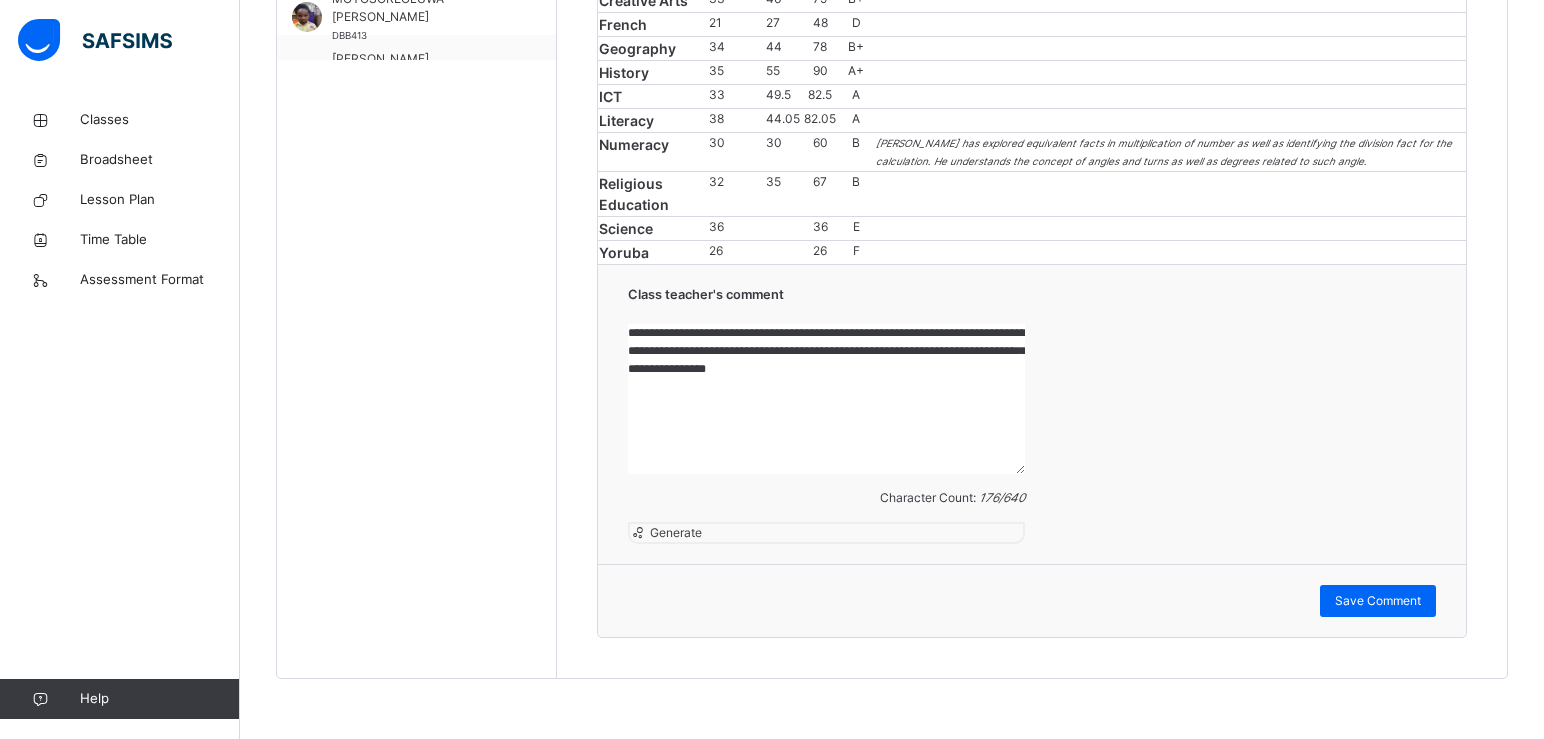 click on "**********" at bounding box center [826, 399] 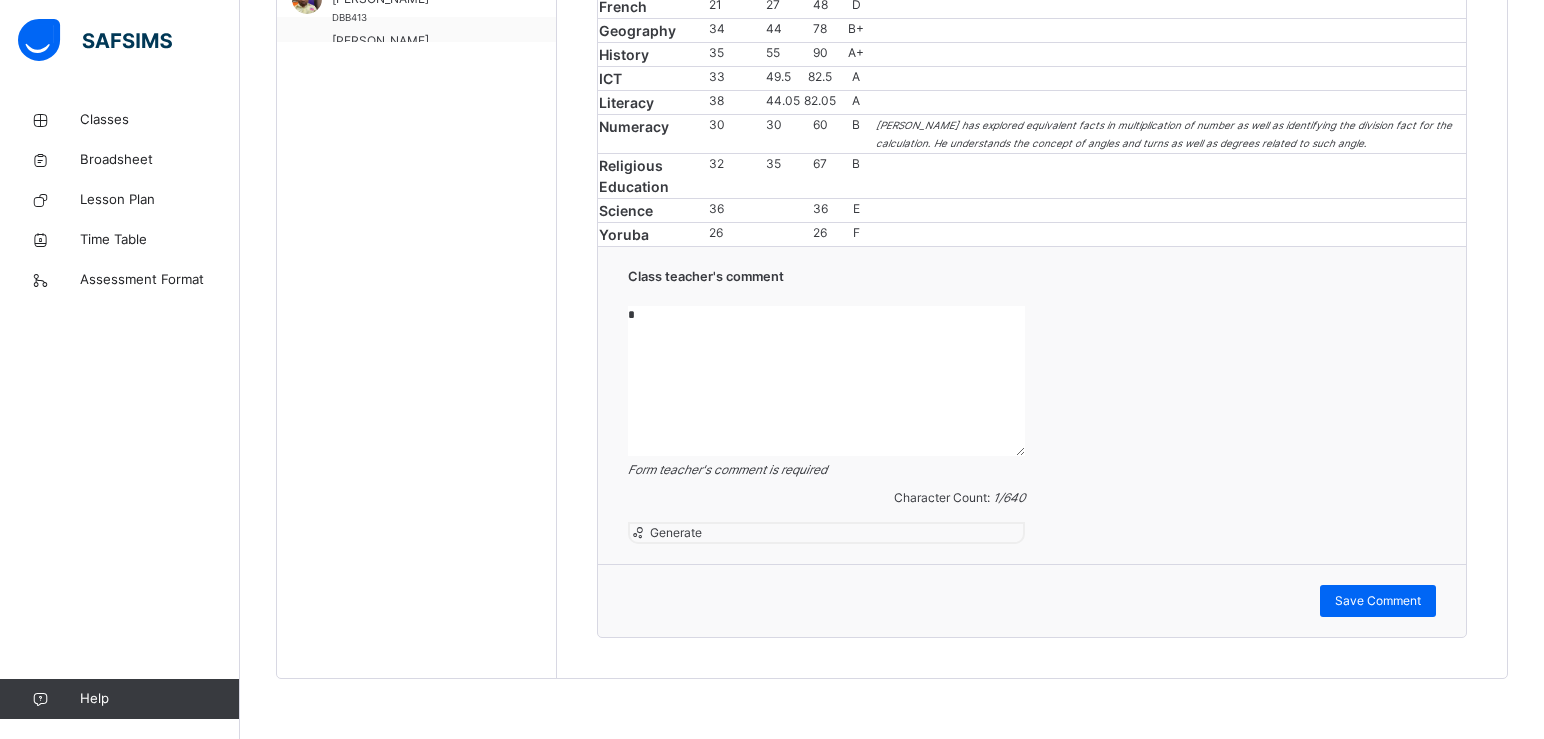 click on "*" at bounding box center (826, 381) 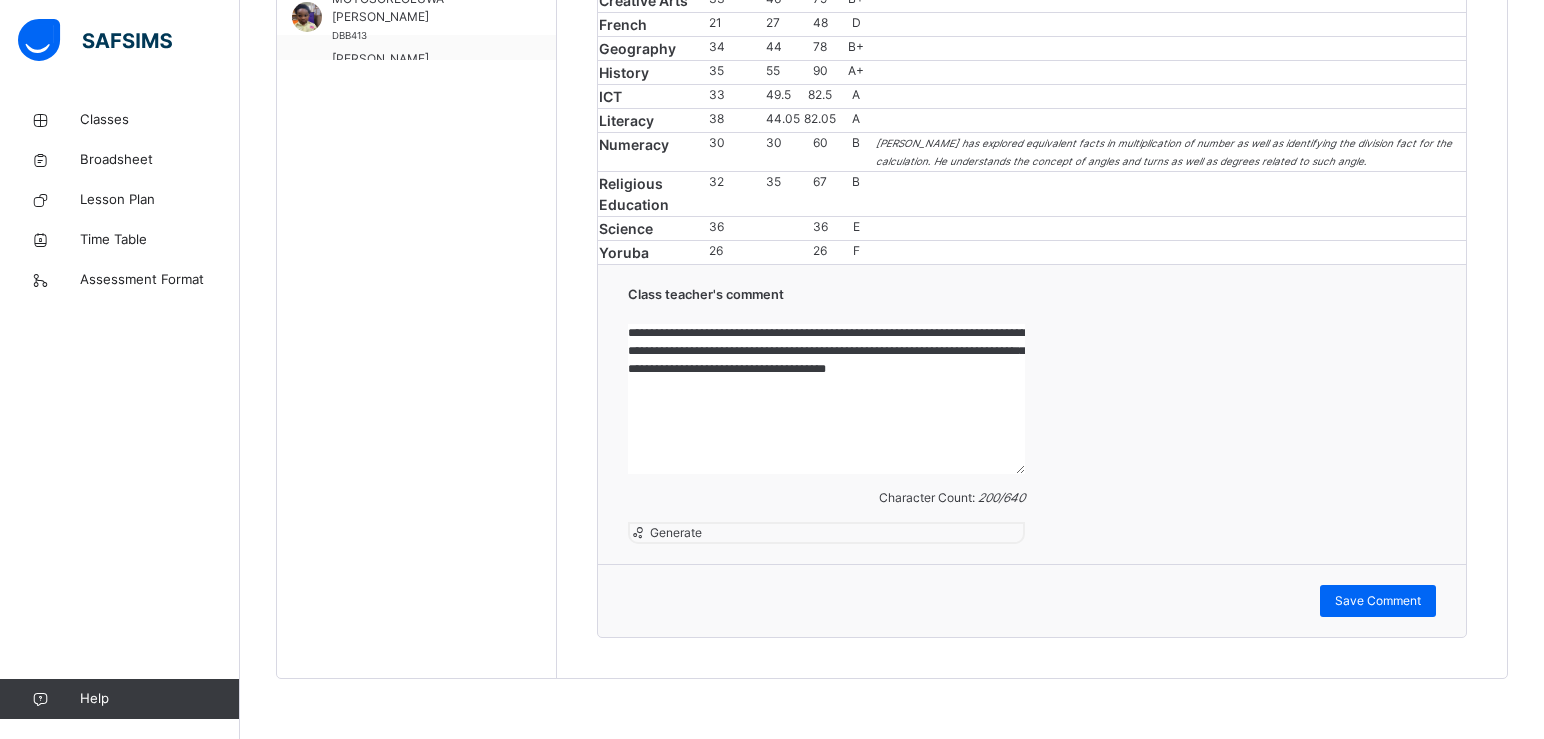click on "**********" at bounding box center [826, 399] 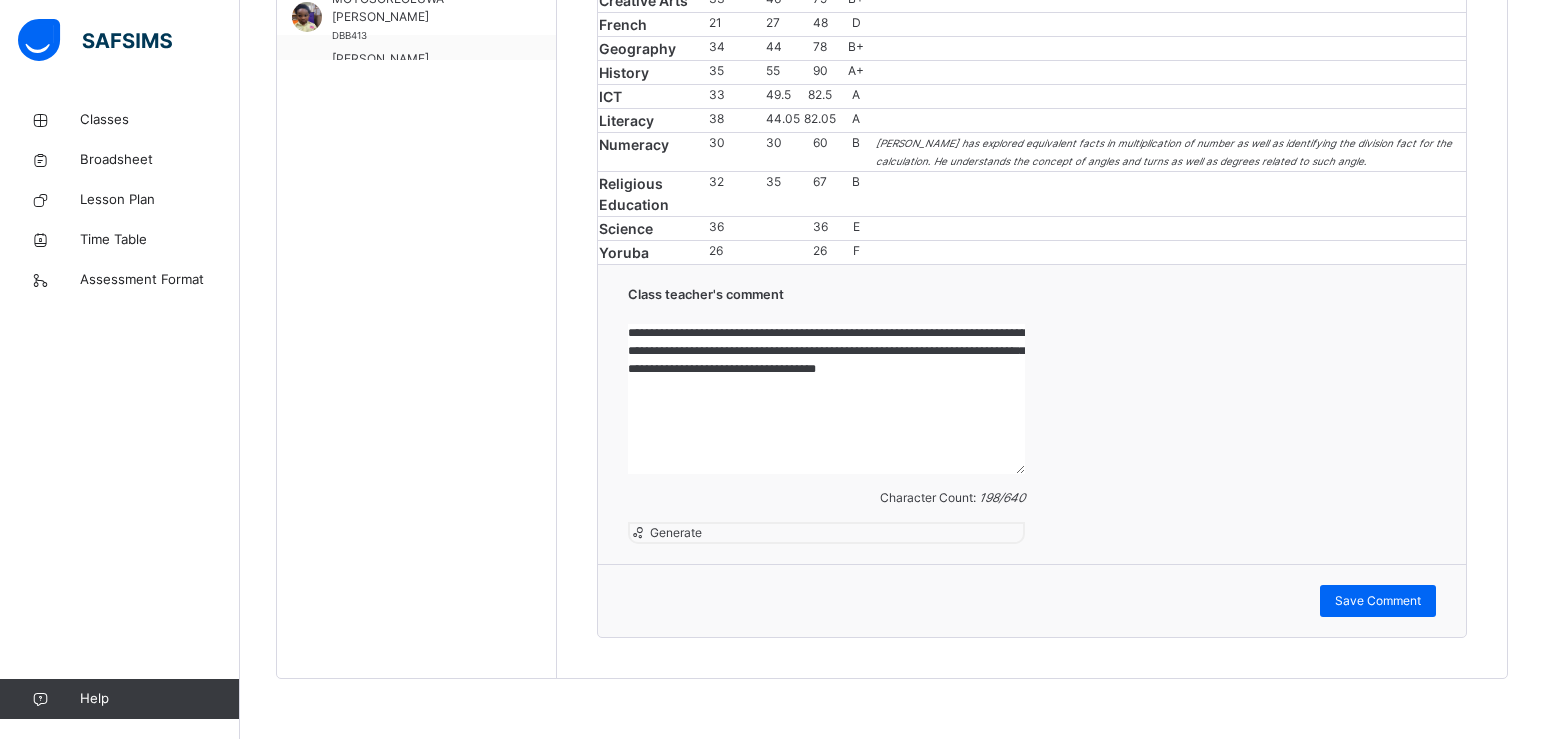 click on "**********" at bounding box center [826, 399] 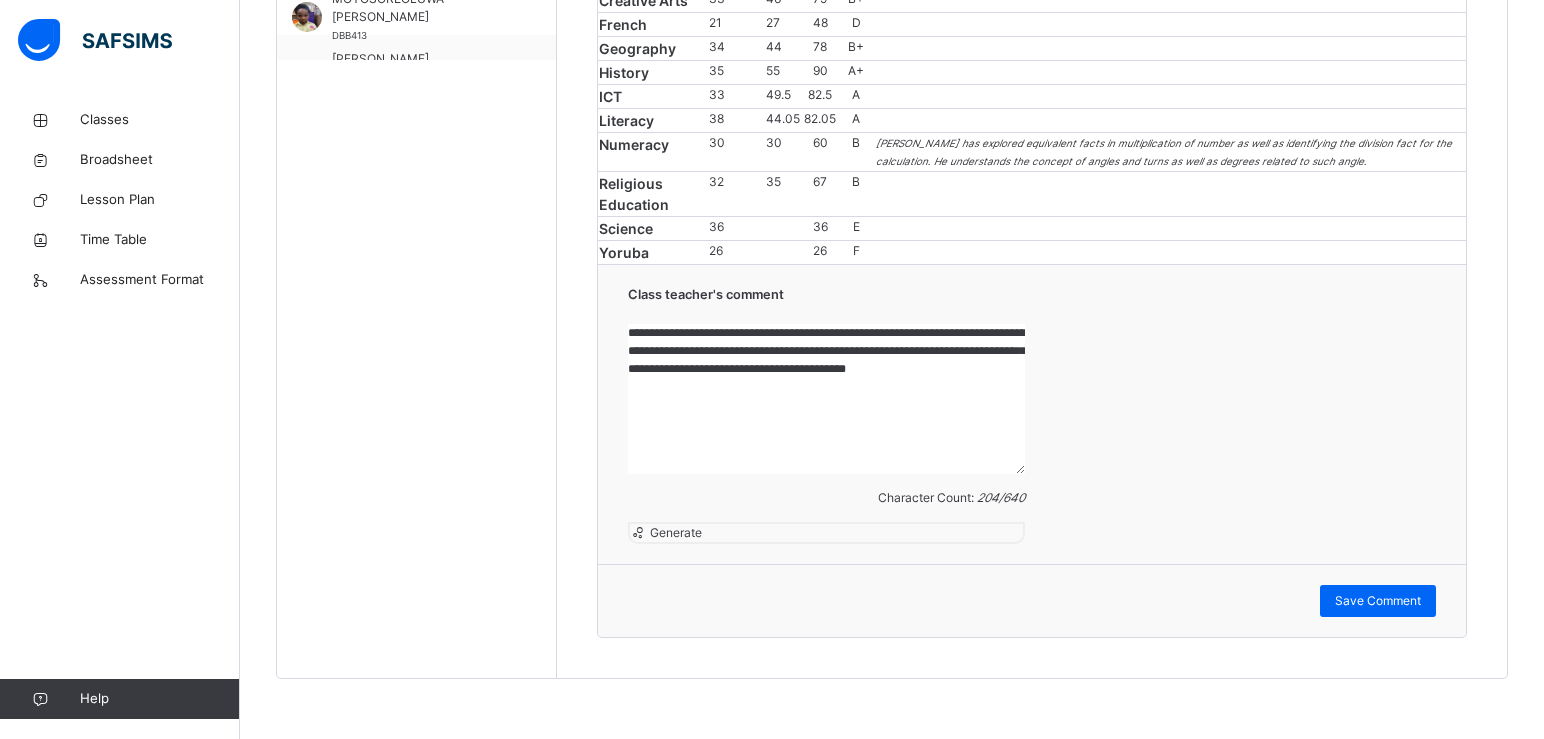 scroll, scrollTop: 1331, scrollLeft: 0, axis: vertical 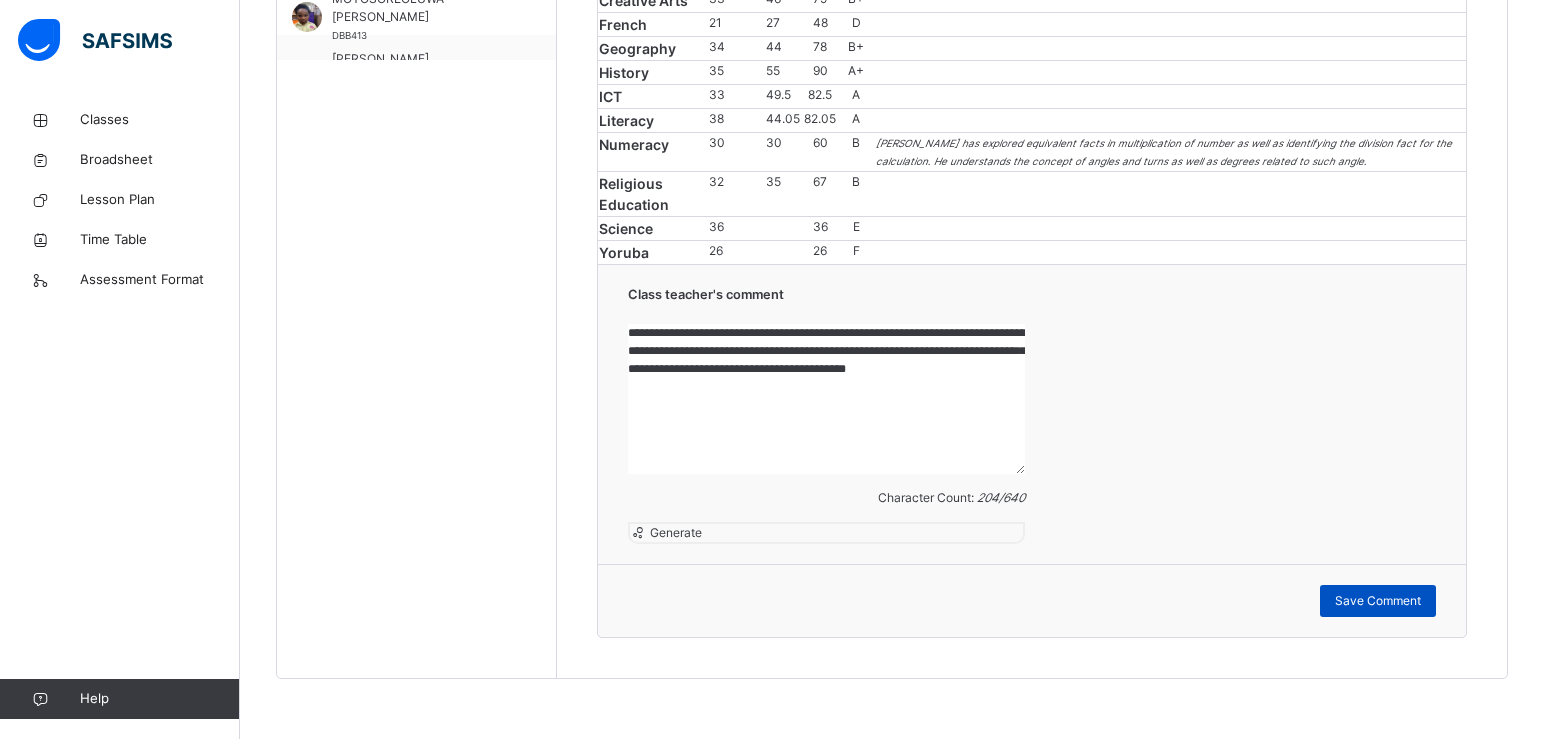 click on "Save Comment" at bounding box center [1378, 601] 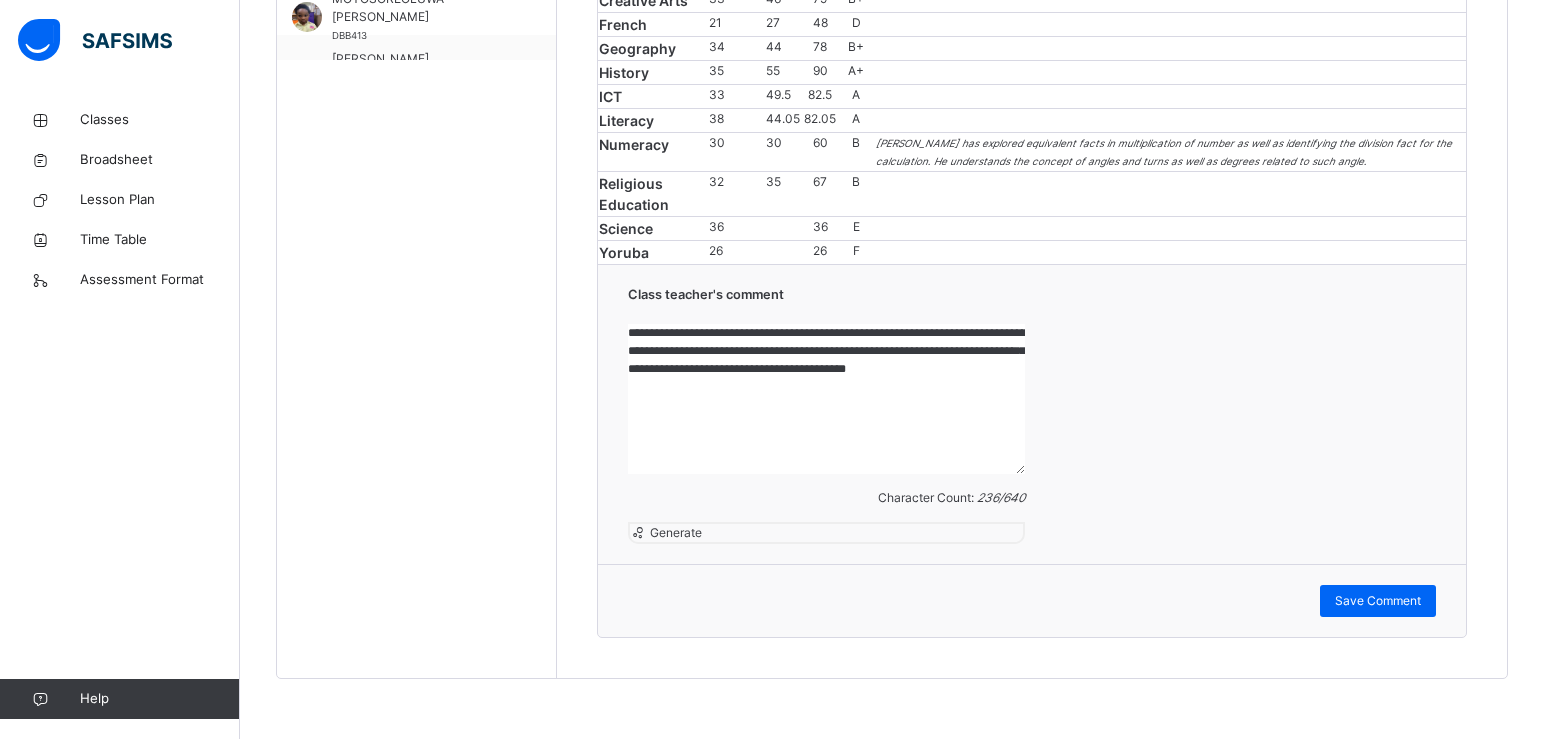 click on "**********" at bounding box center [826, 399] 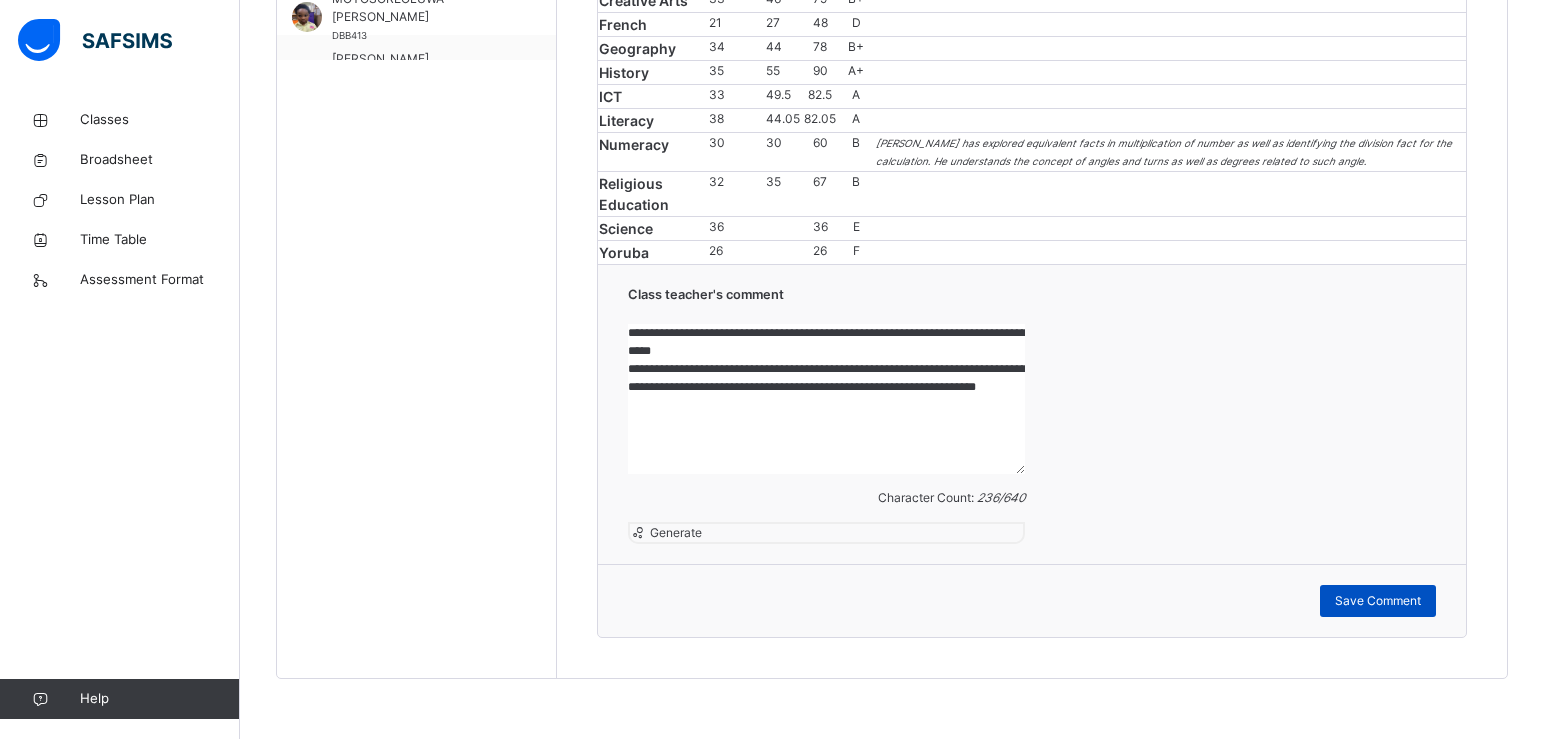 type on "**********" 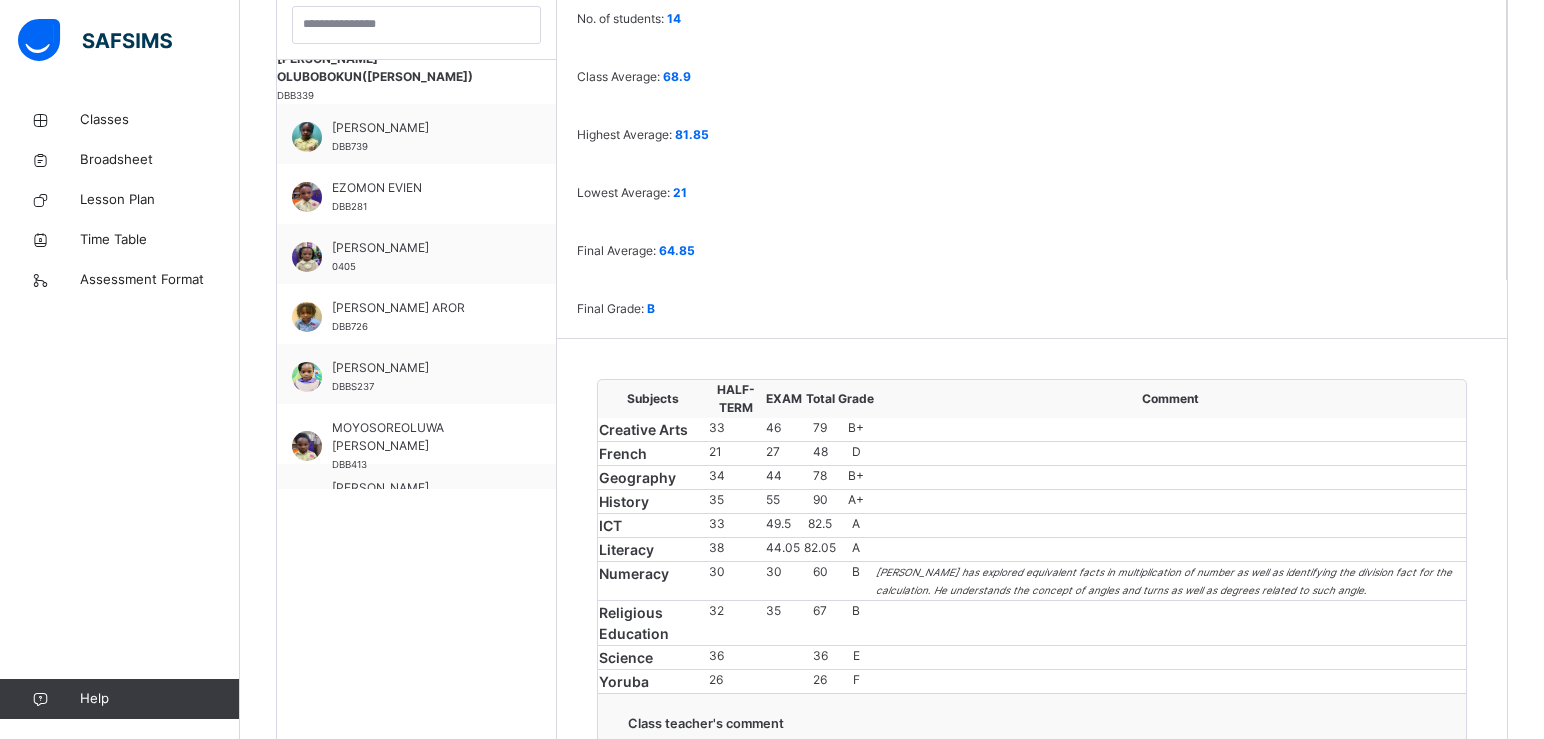 scroll, scrollTop: 607, scrollLeft: 0, axis: vertical 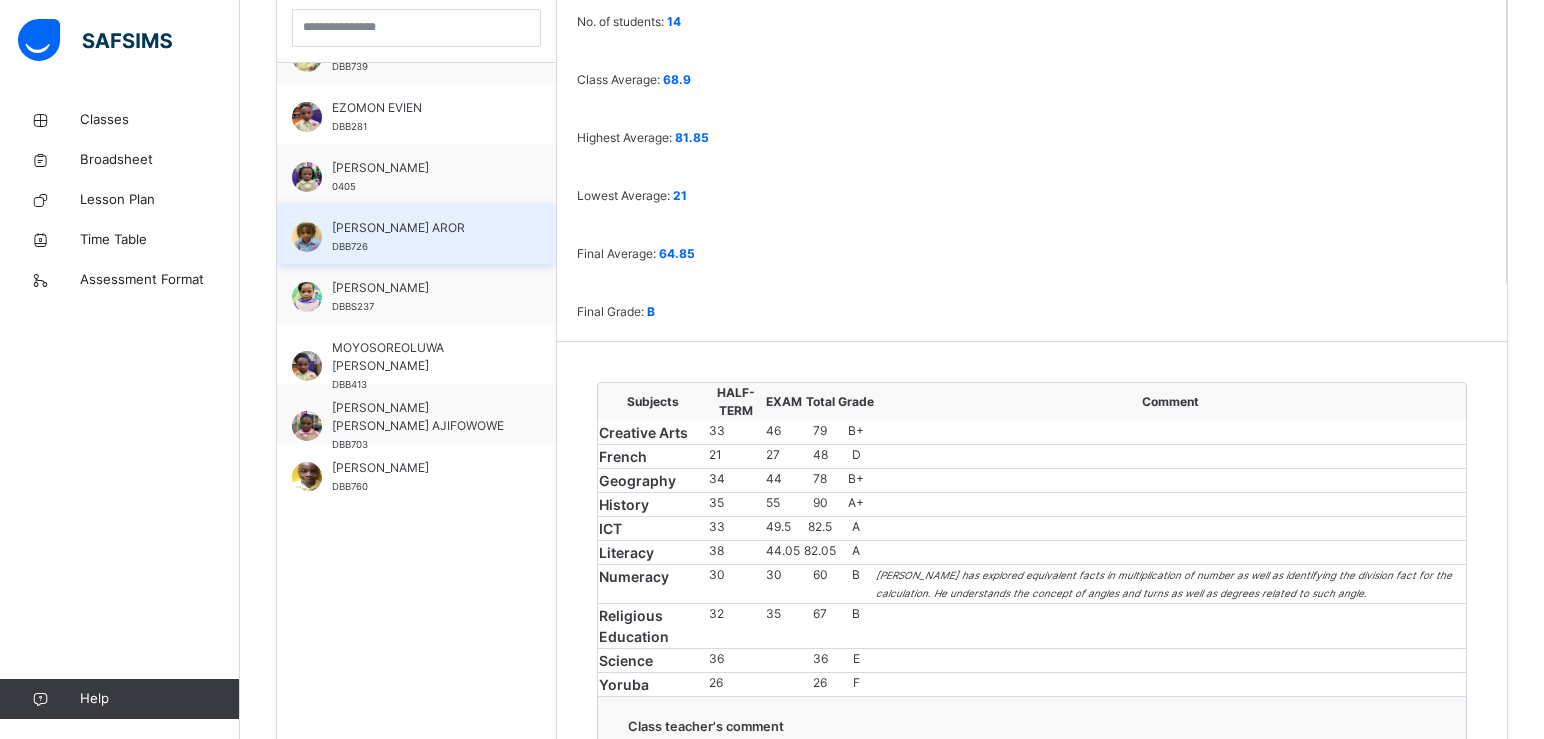 click on "[PERSON_NAME] AROR" at bounding box center [421, 228] 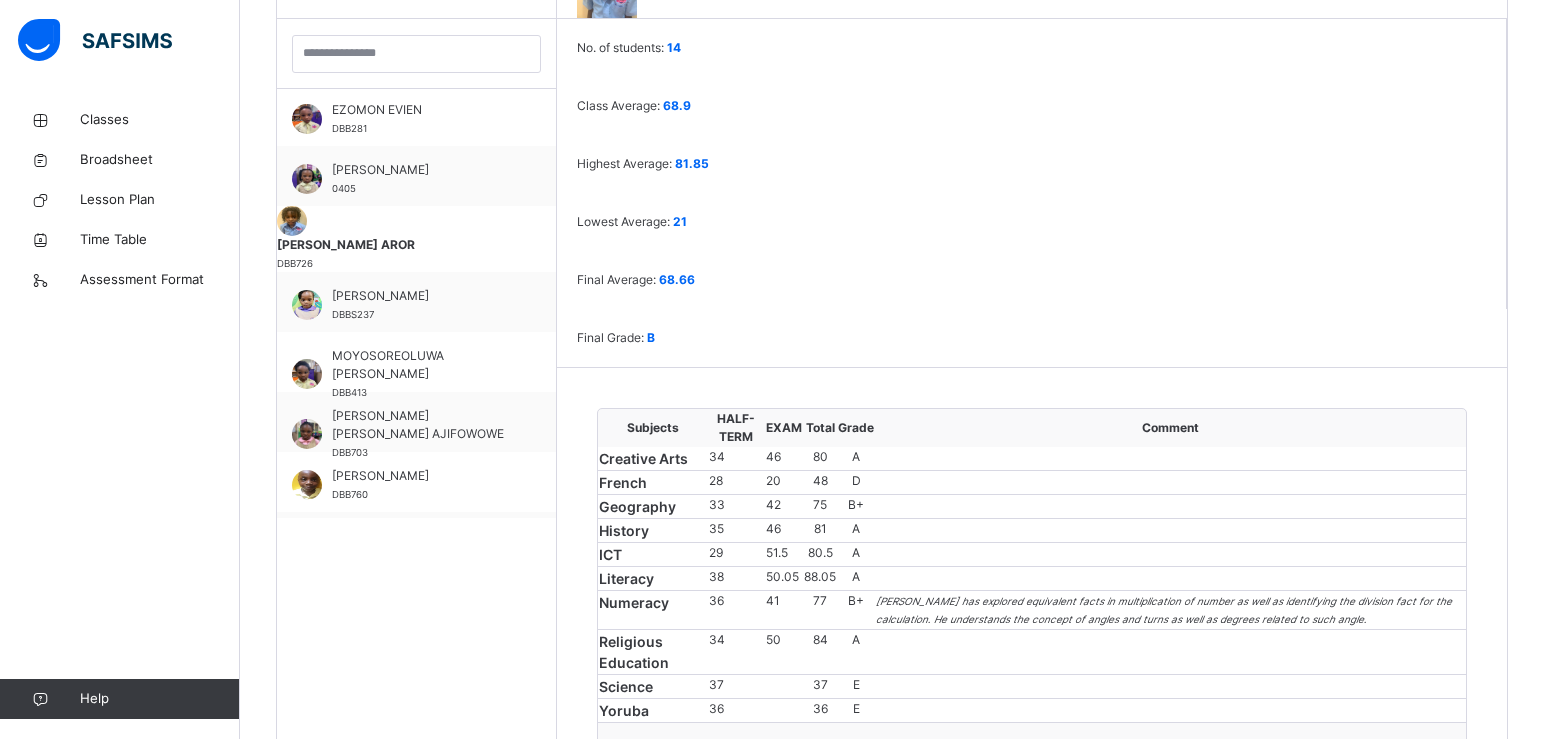scroll, scrollTop: 607, scrollLeft: 0, axis: vertical 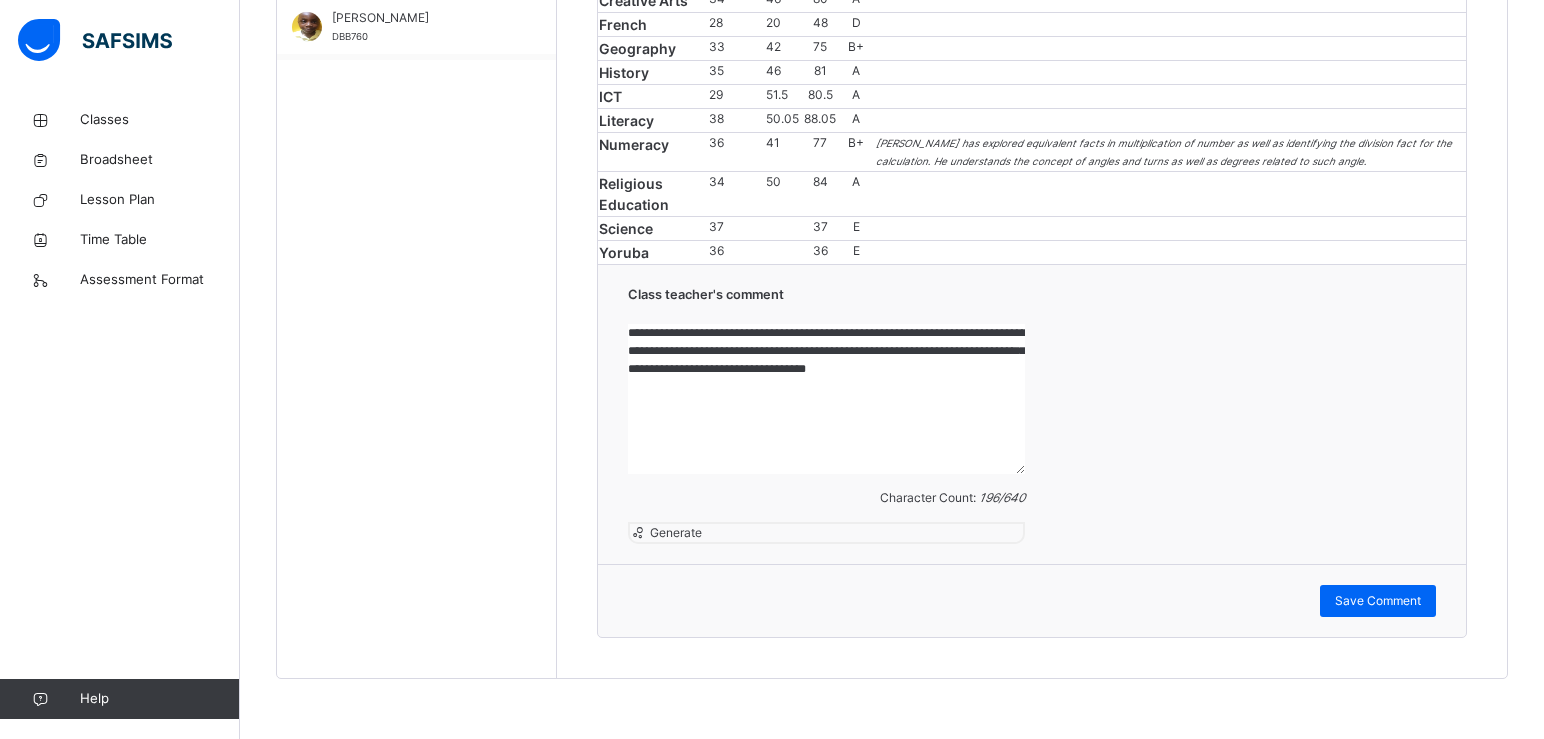 drag, startPoint x: 687, startPoint y: 365, endPoint x: 890, endPoint y: 434, distance: 214.40616 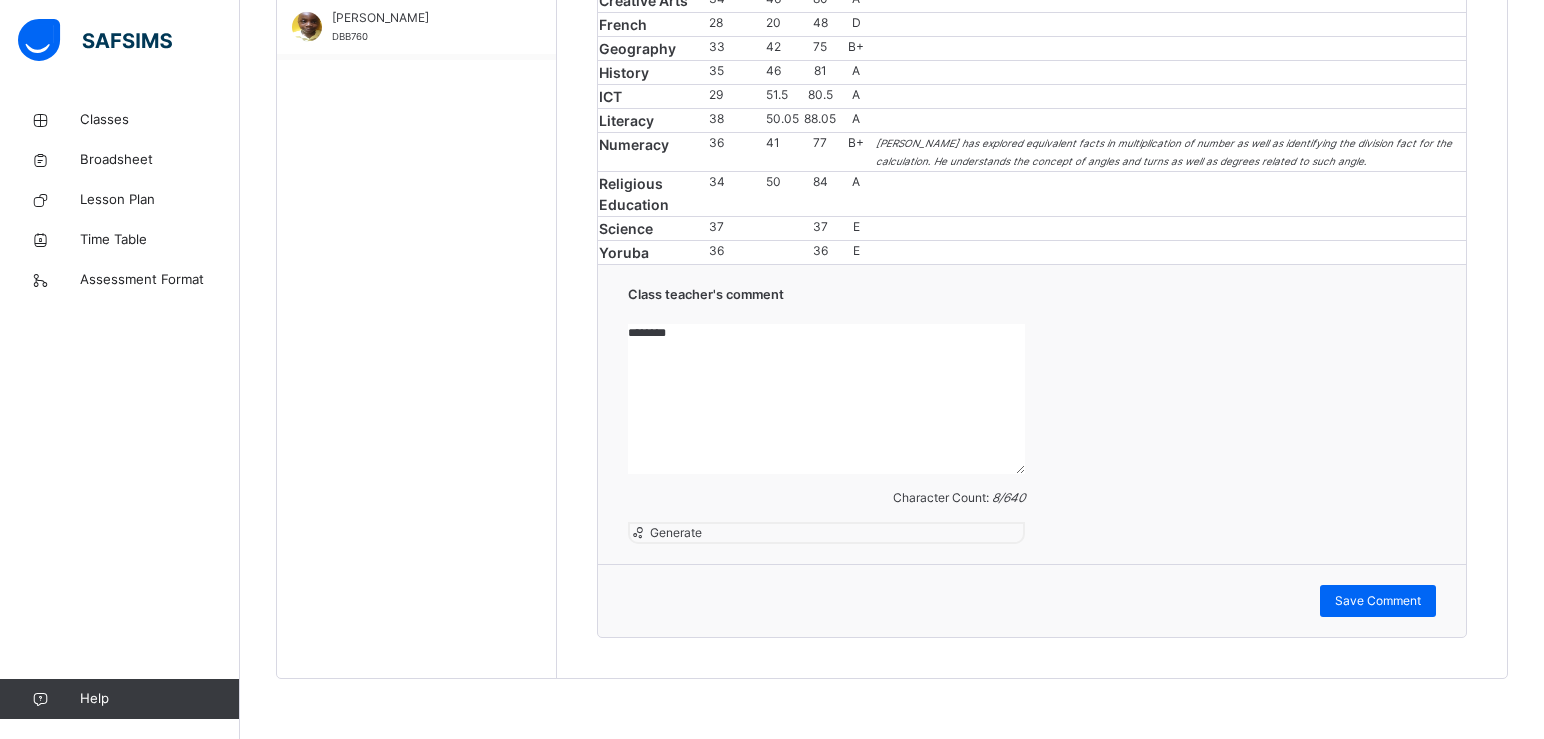 paste on "**********" 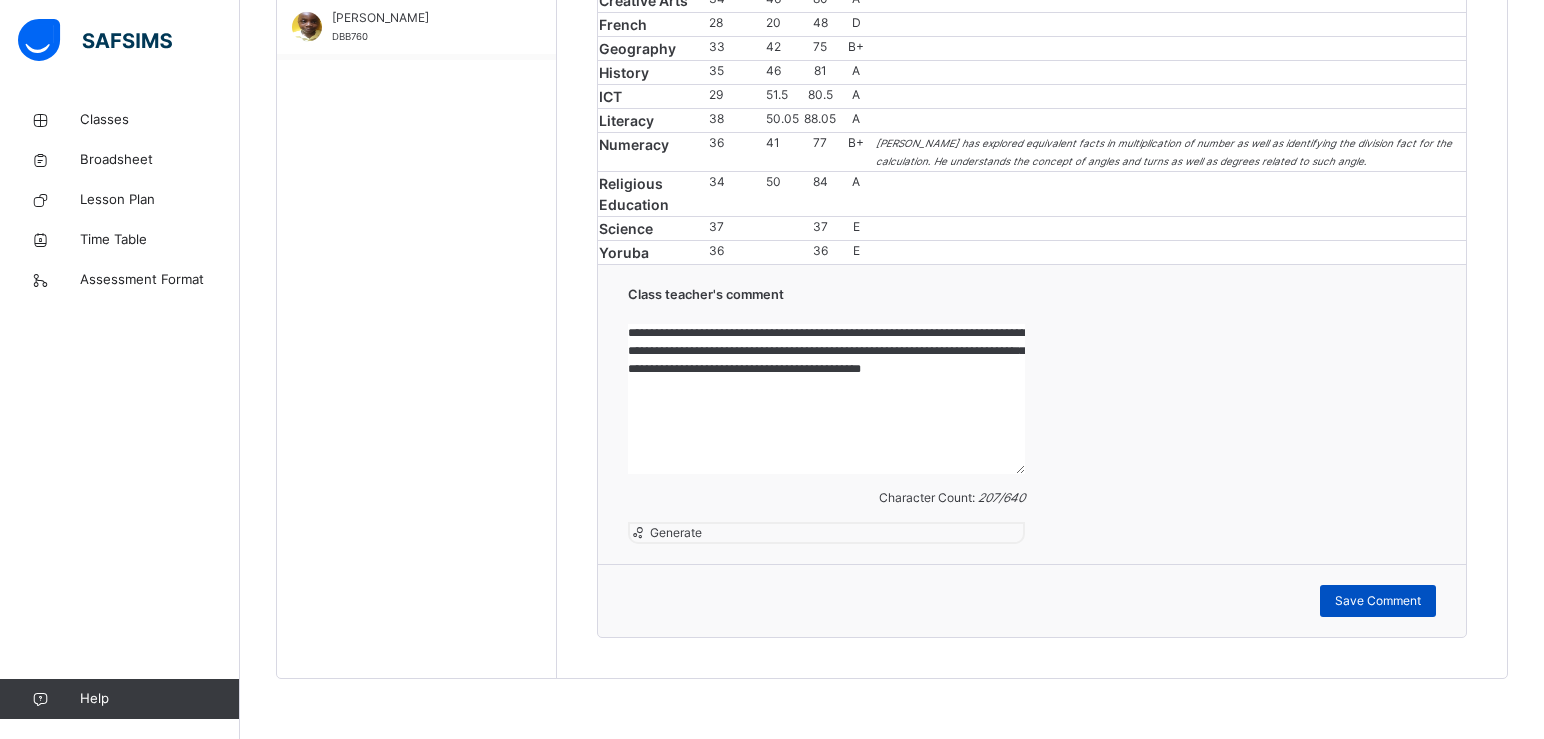 type on "**********" 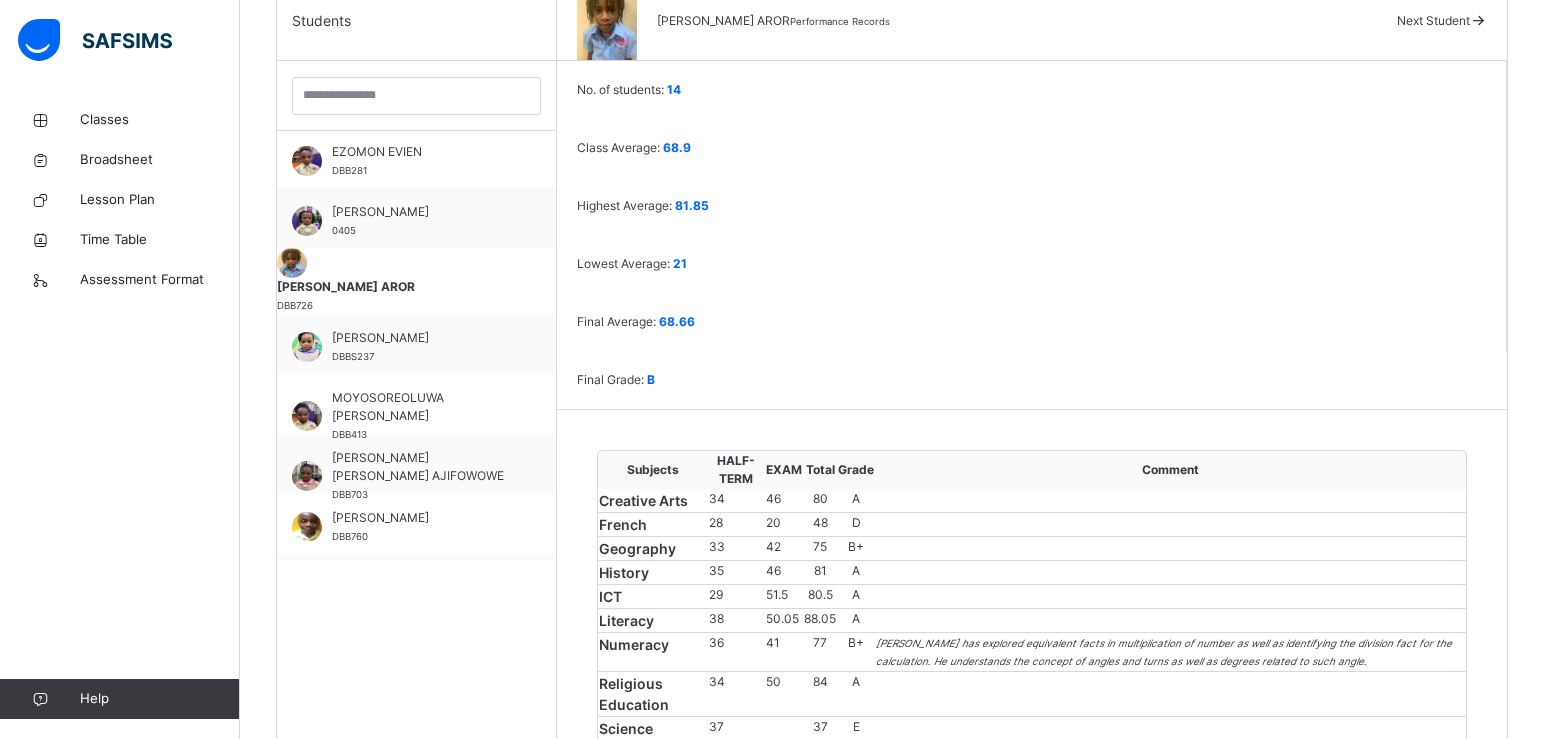 scroll, scrollTop: 583, scrollLeft: 0, axis: vertical 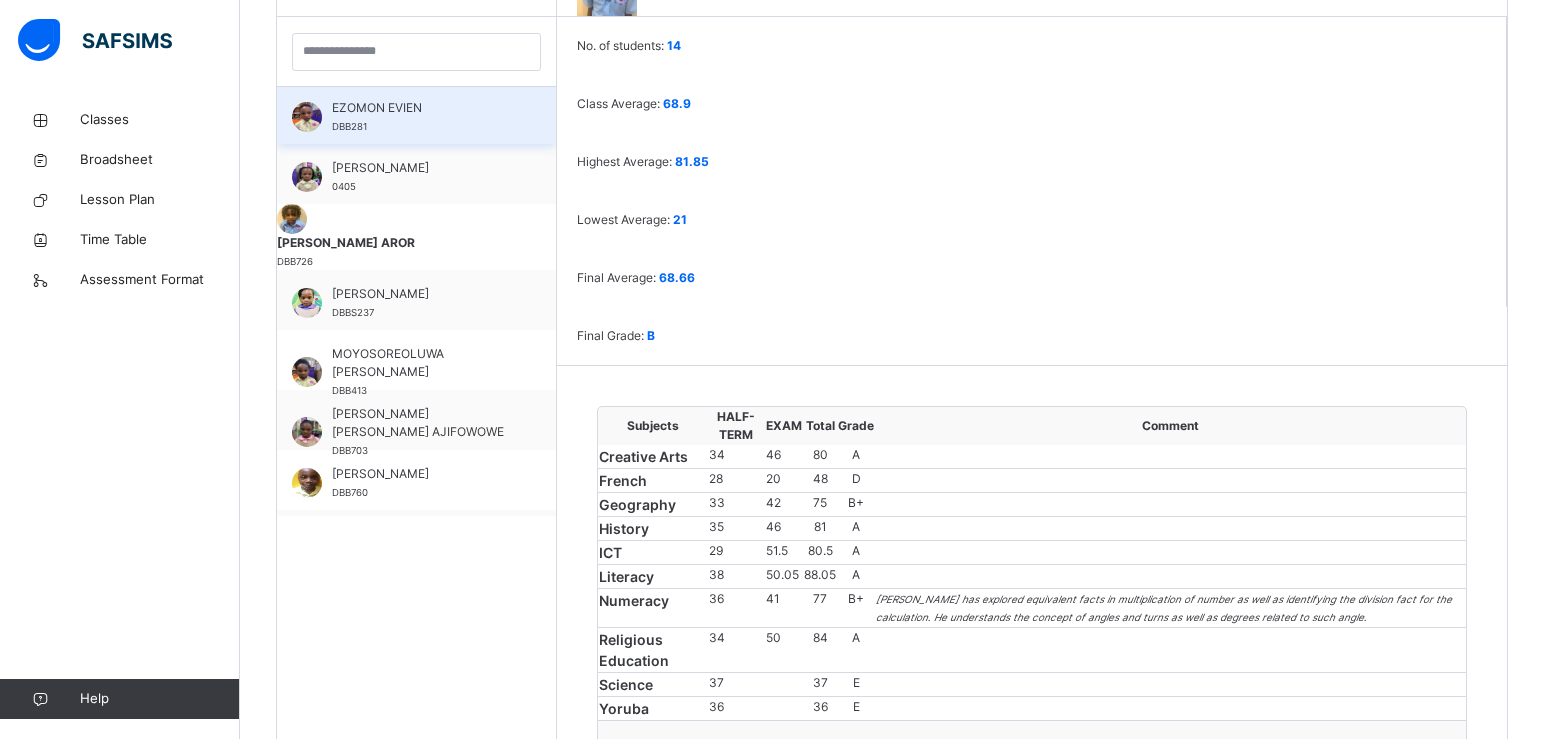 click on "EZOMON  EVIEN" at bounding box center [421, 108] 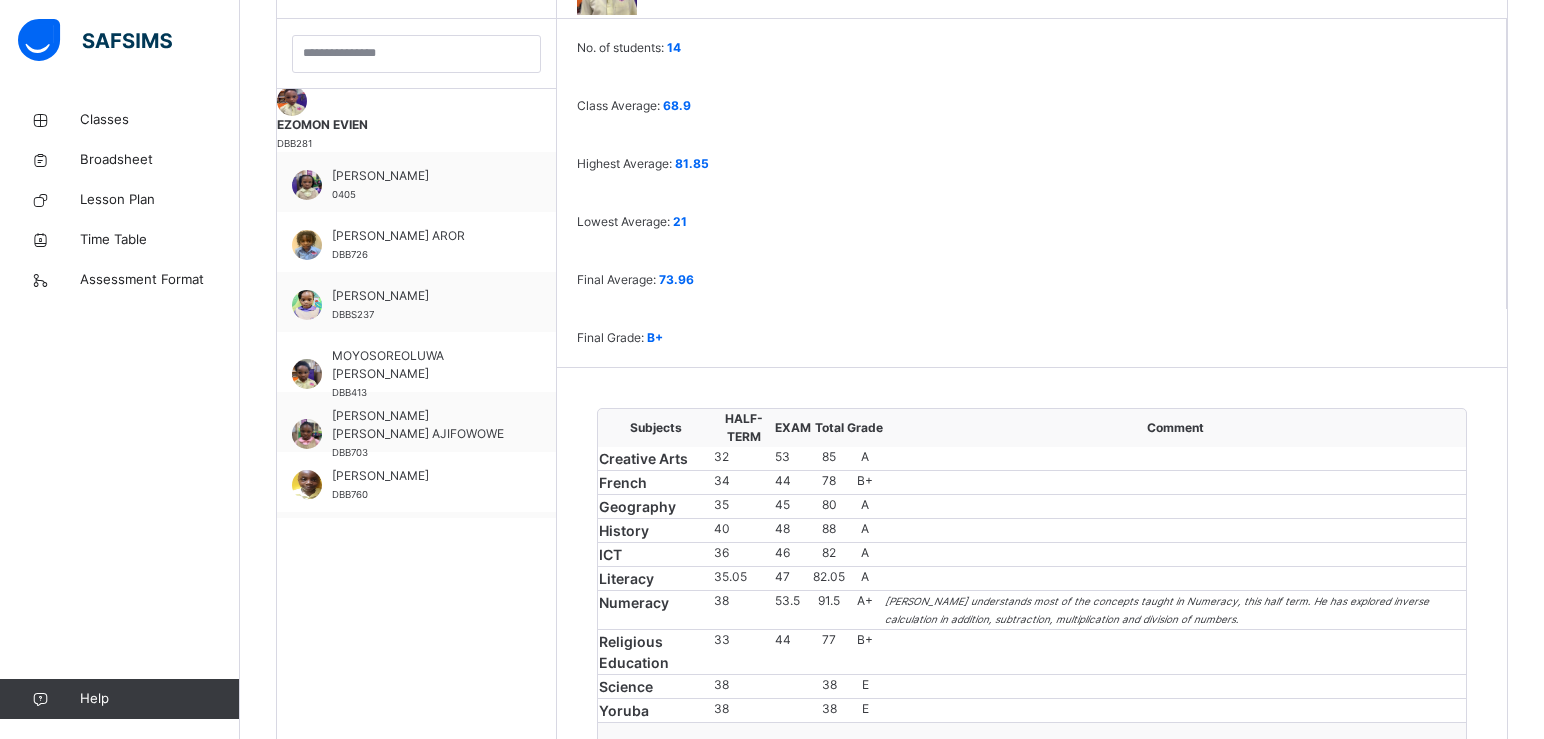 scroll, scrollTop: 583, scrollLeft: 0, axis: vertical 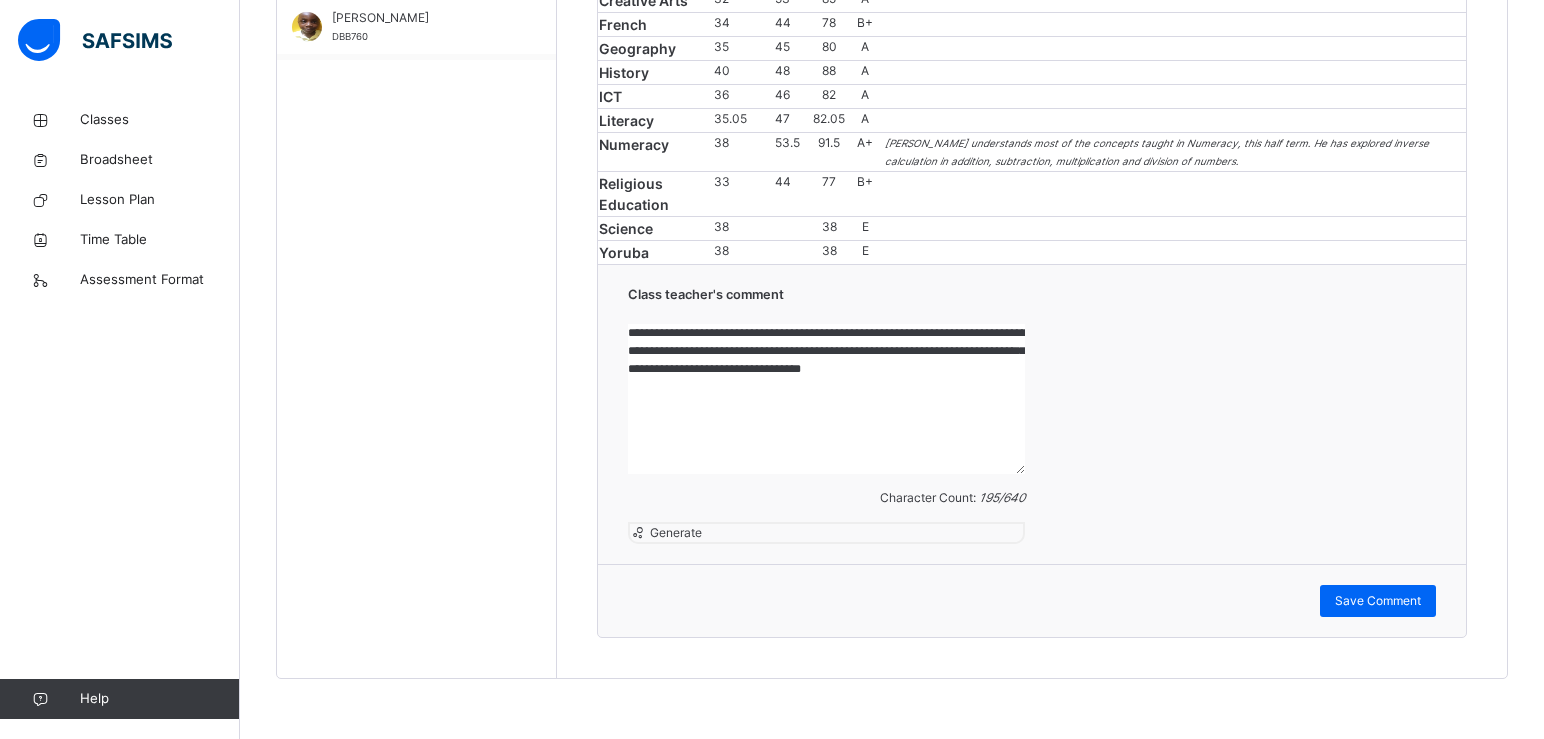 drag, startPoint x: 703, startPoint y: 416, endPoint x: 700, endPoint y: 390, distance: 26.172504 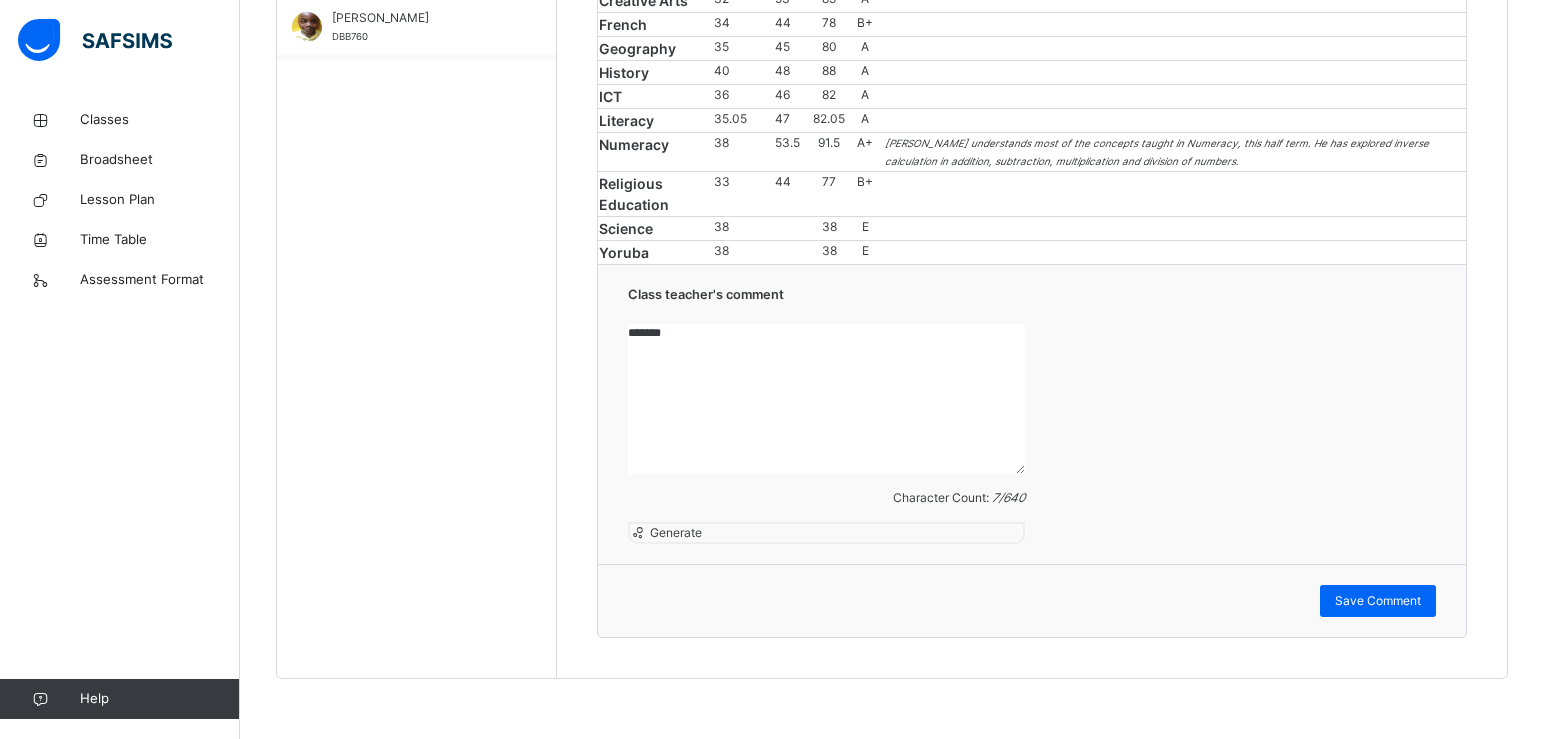 paste on "**********" 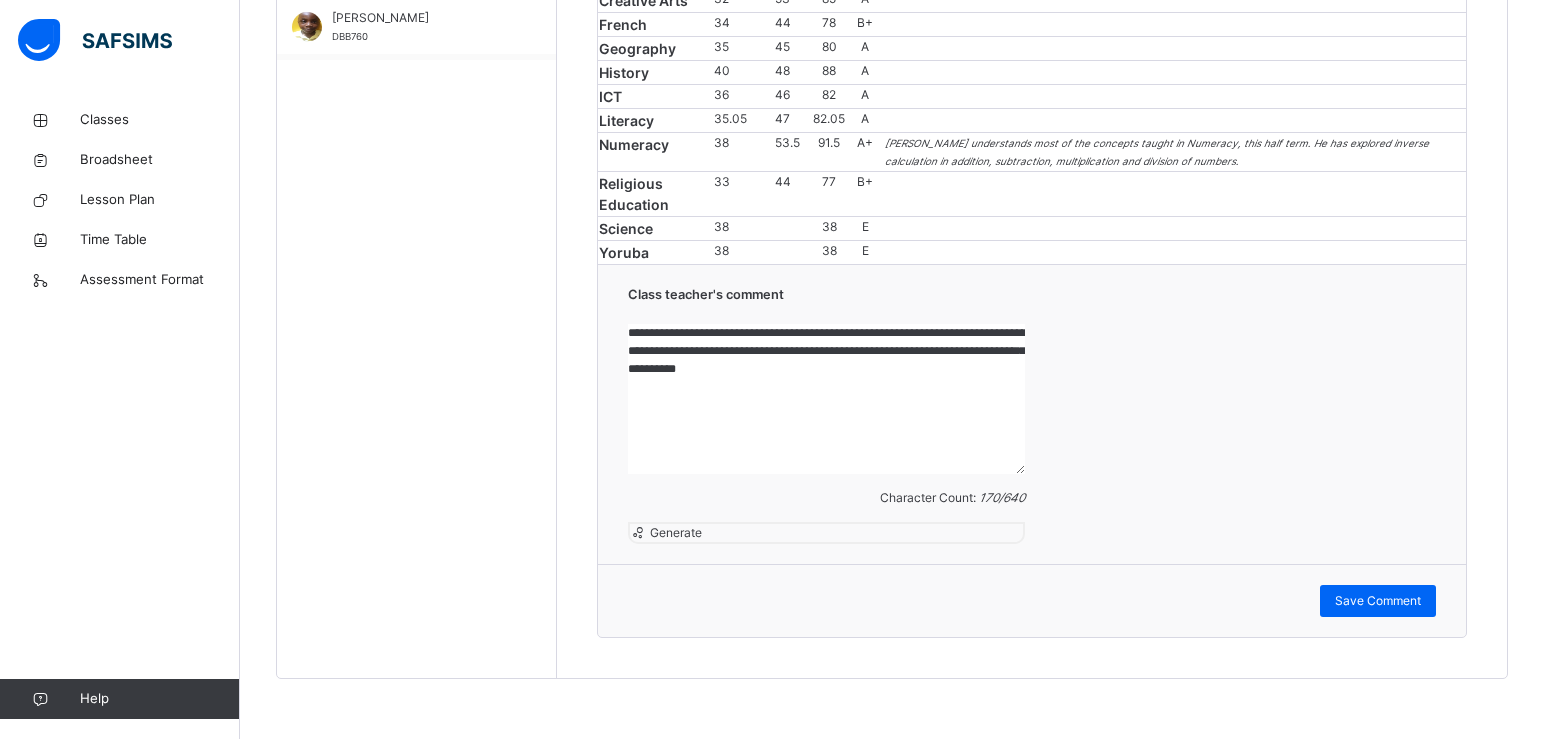 click on "**********" at bounding box center (826, 399) 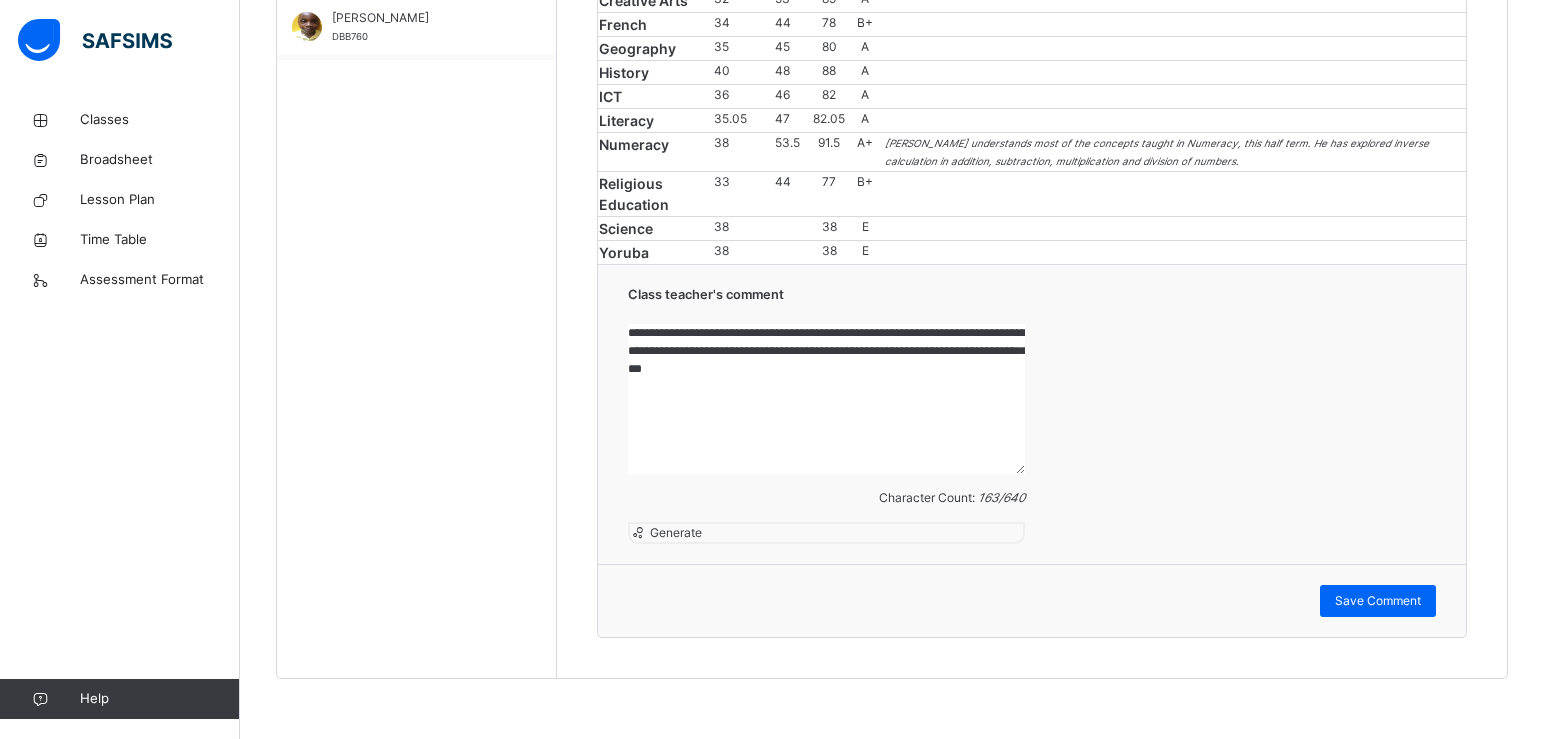 click on "**********" at bounding box center (826, 399) 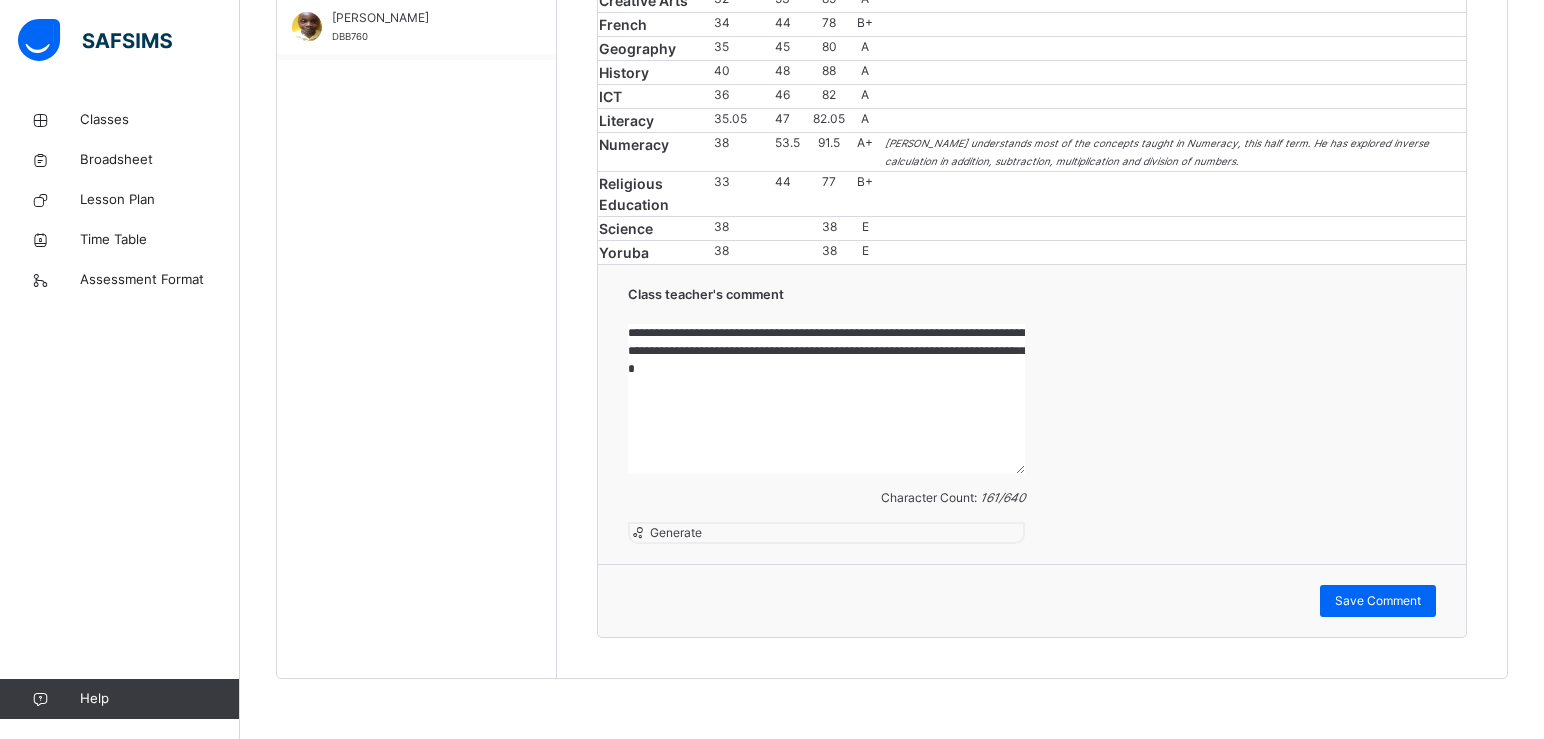 click on "**********" at bounding box center [826, 399] 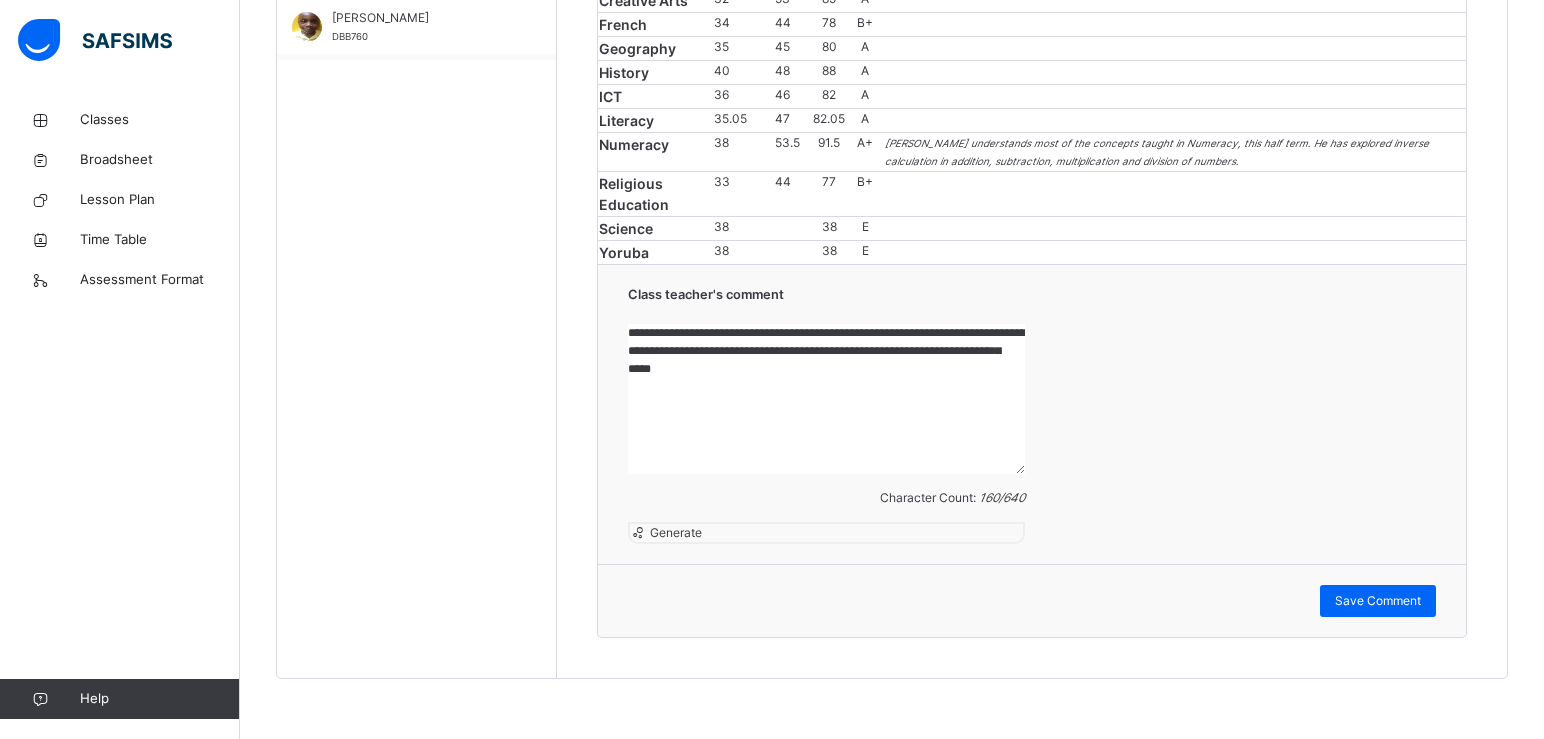 click on "**********" at bounding box center (826, 399) 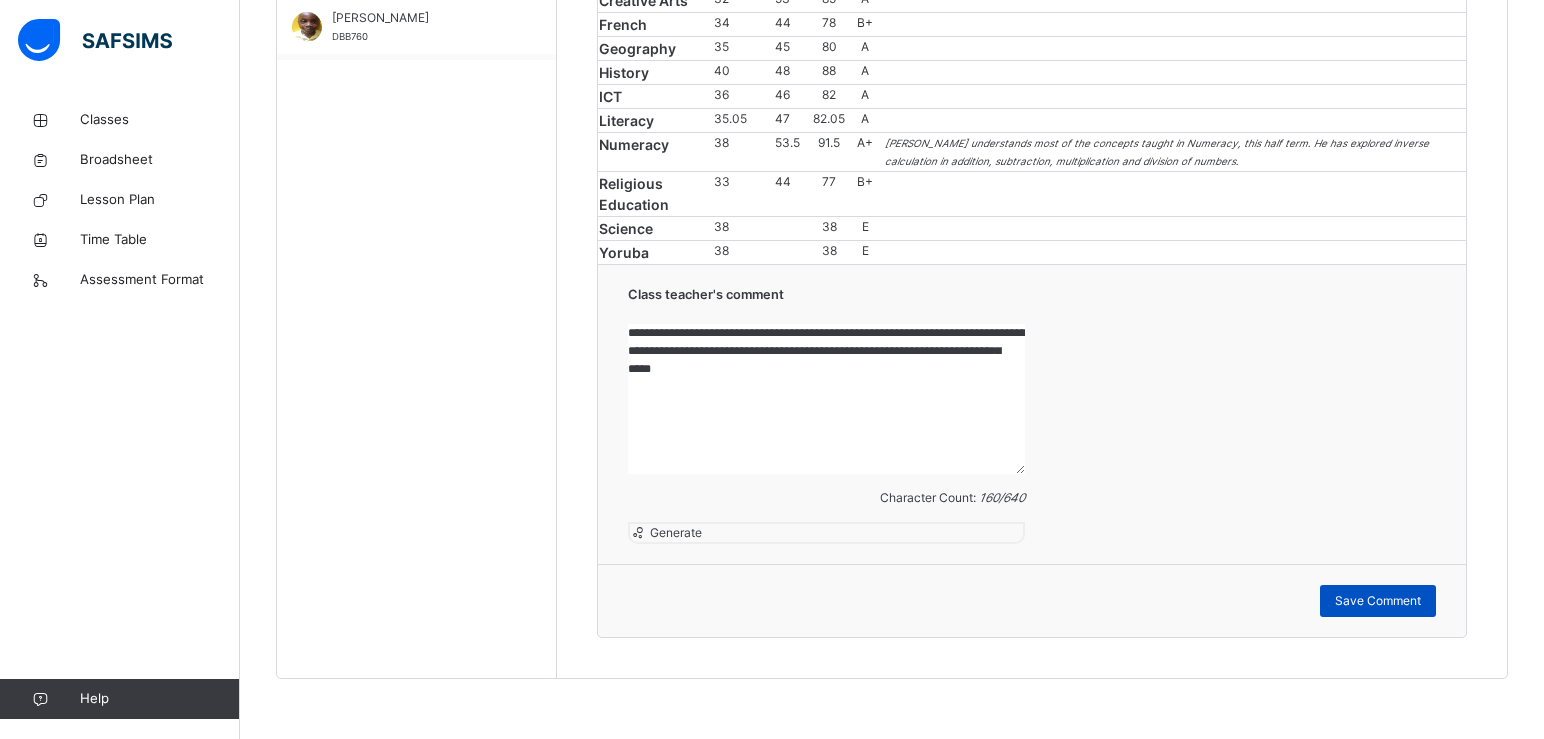 type on "**********" 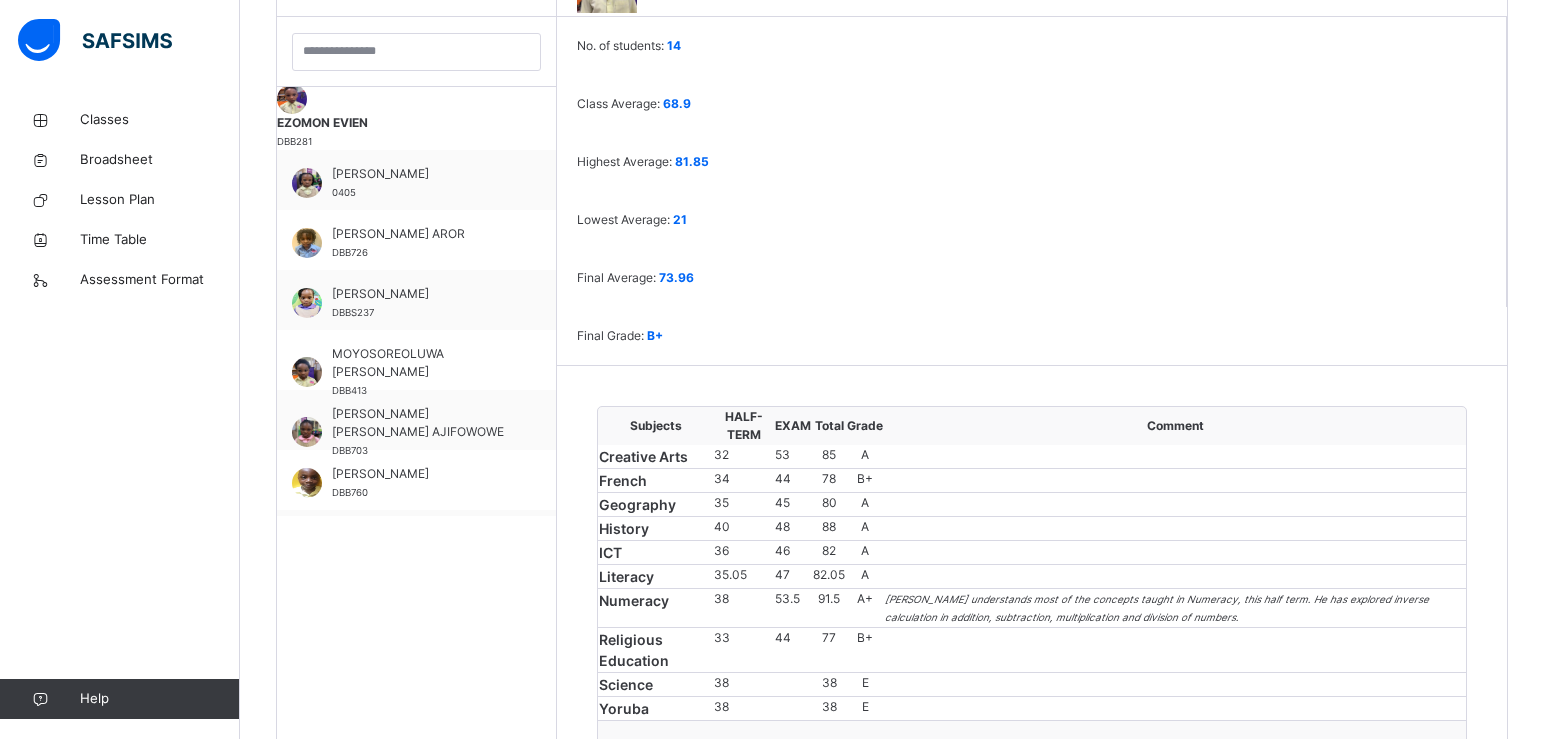 scroll, scrollTop: 586, scrollLeft: 0, axis: vertical 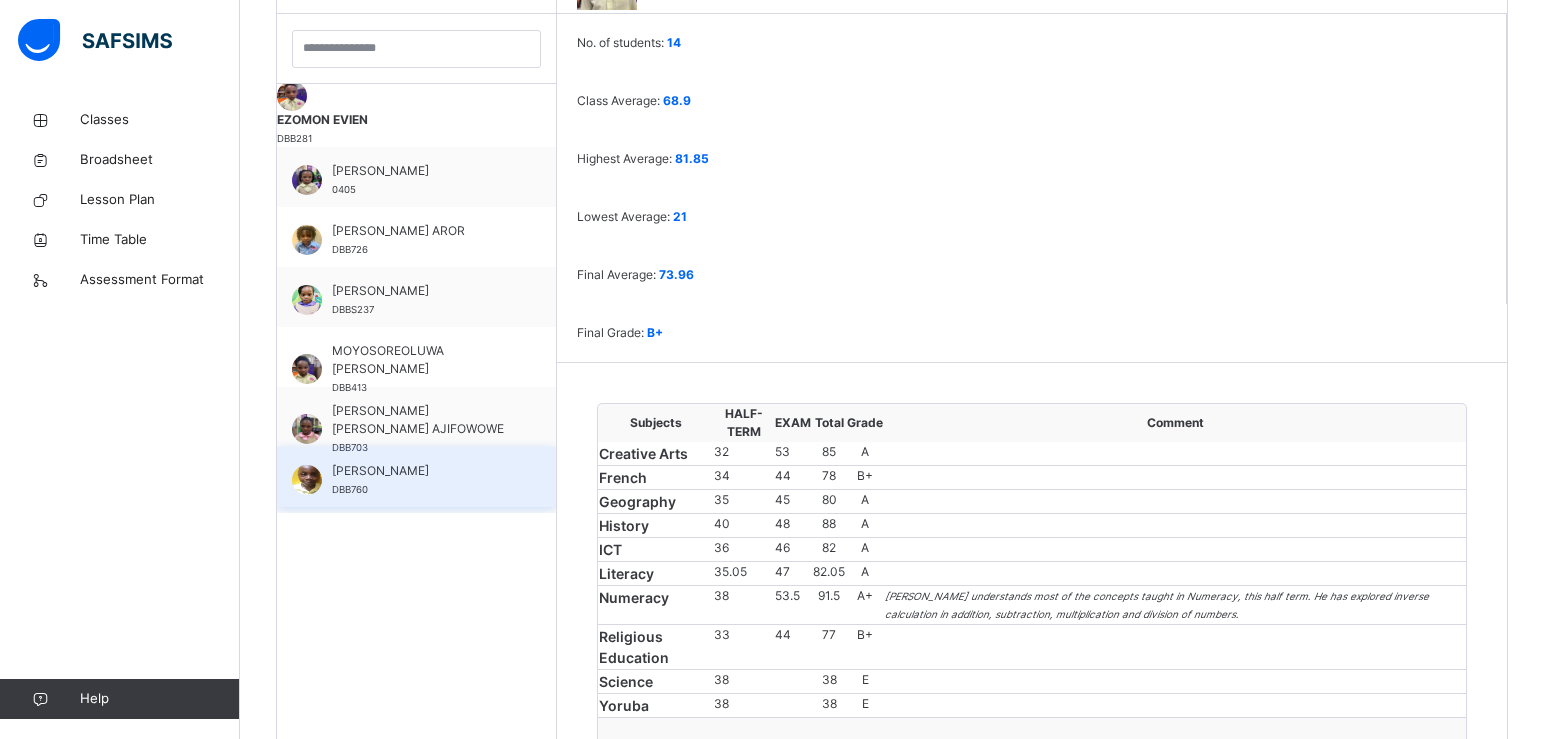 click on "[PERSON_NAME]" at bounding box center (421, 471) 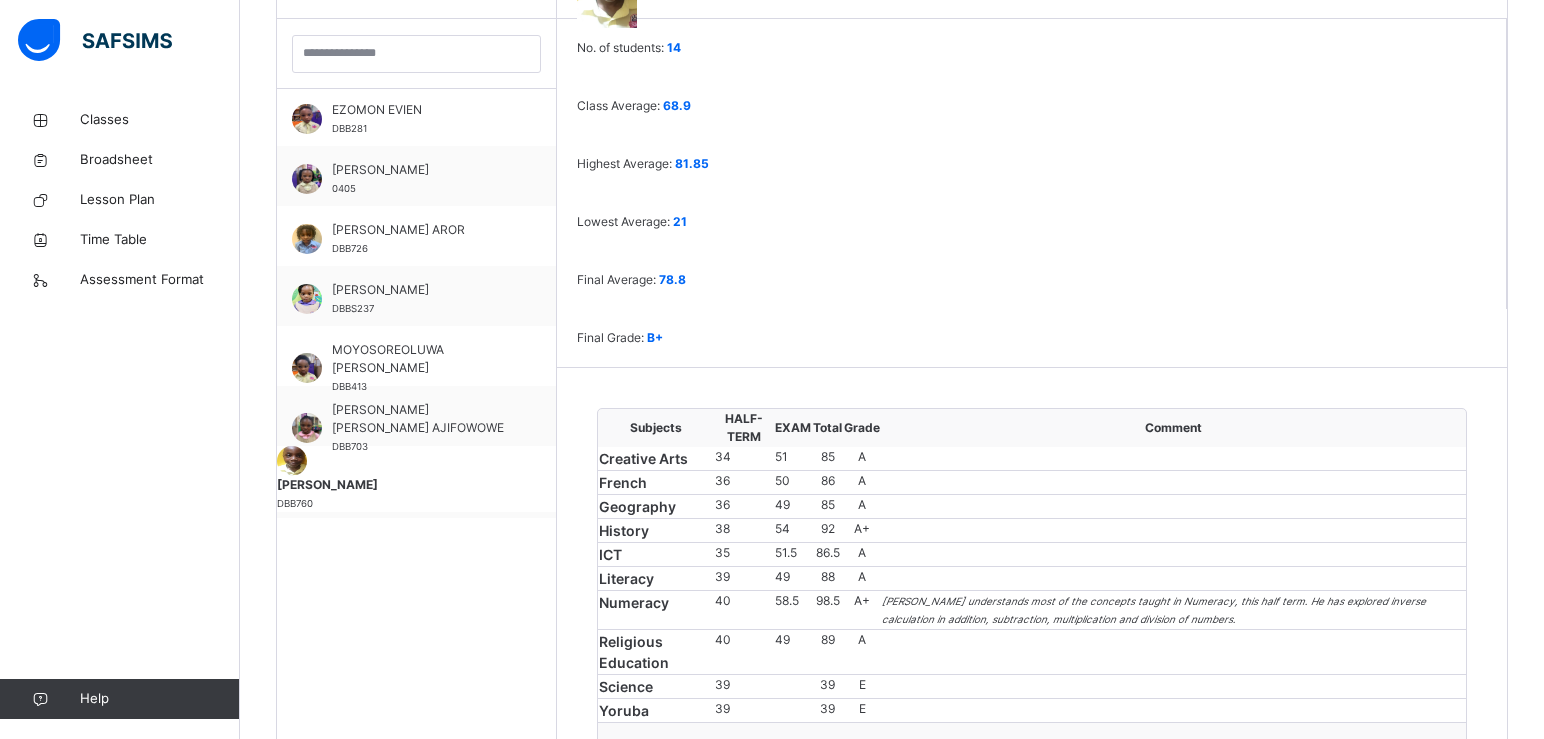 scroll, scrollTop: 586, scrollLeft: 0, axis: vertical 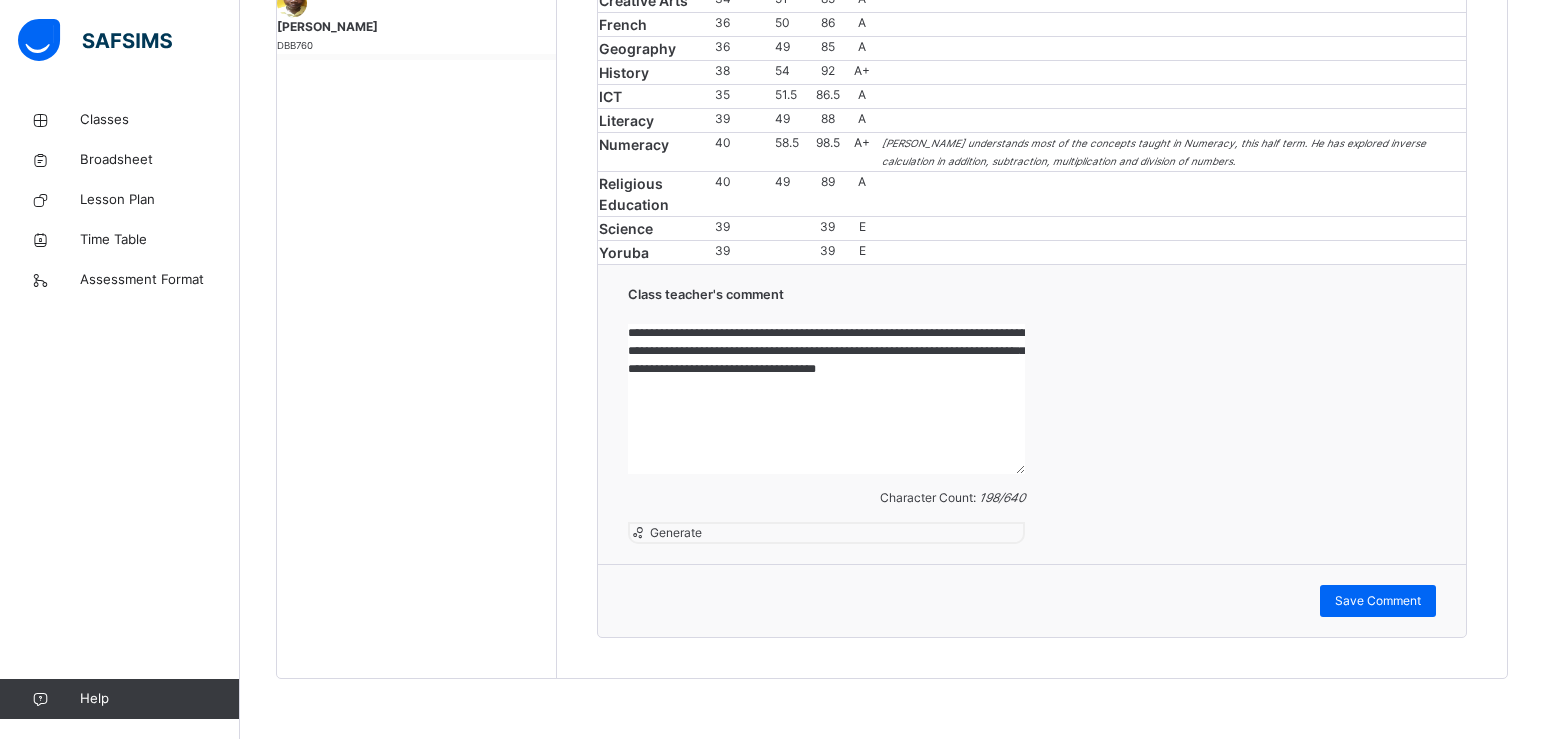 drag, startPoint x: 642, startPoint y: 474, endPoint x: 753, endPoint y: 561, distance: 141.0319 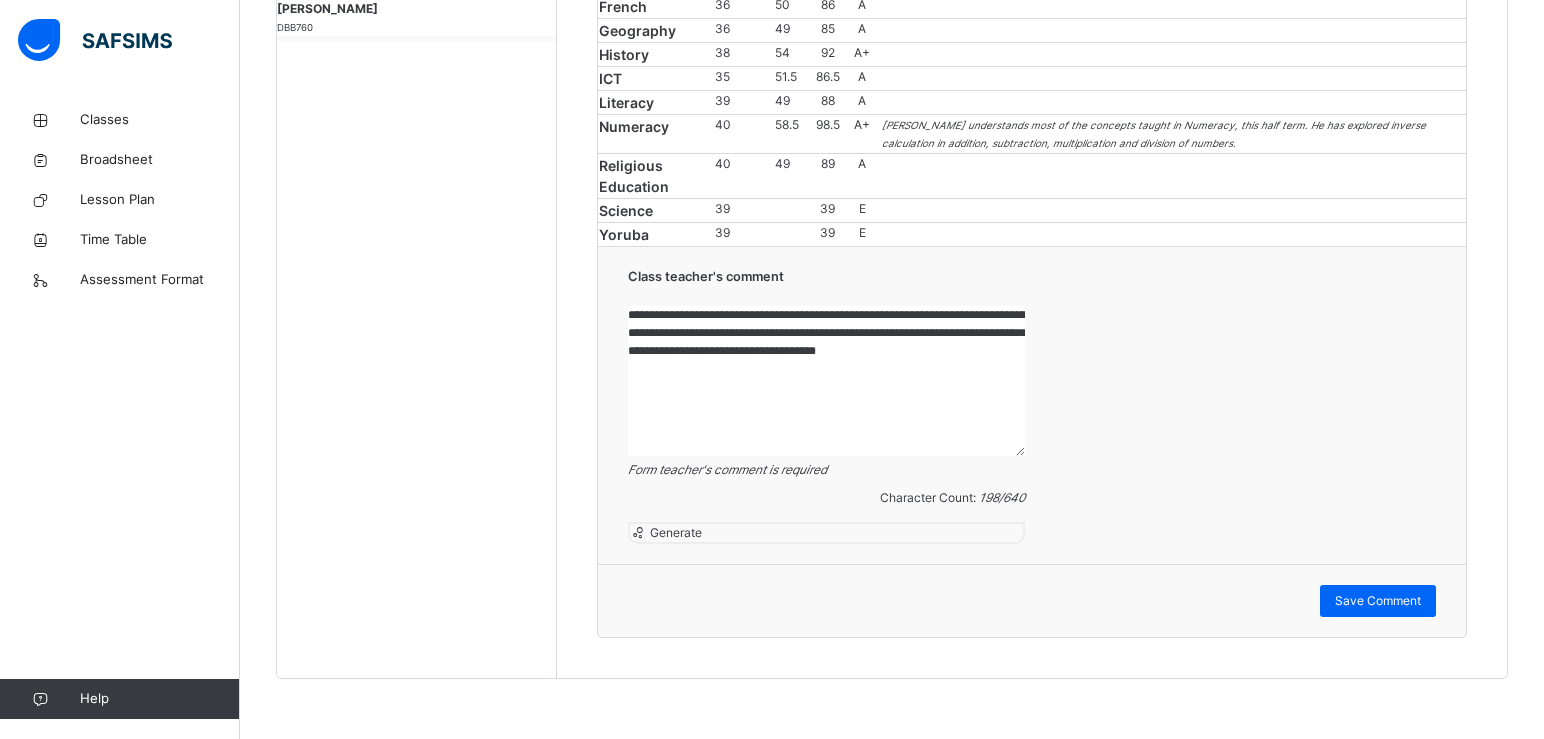 drag, startPoint x: 642, startPoint y: 476, endPoint x: 729, endPoint y: 581, distance: 136.35982 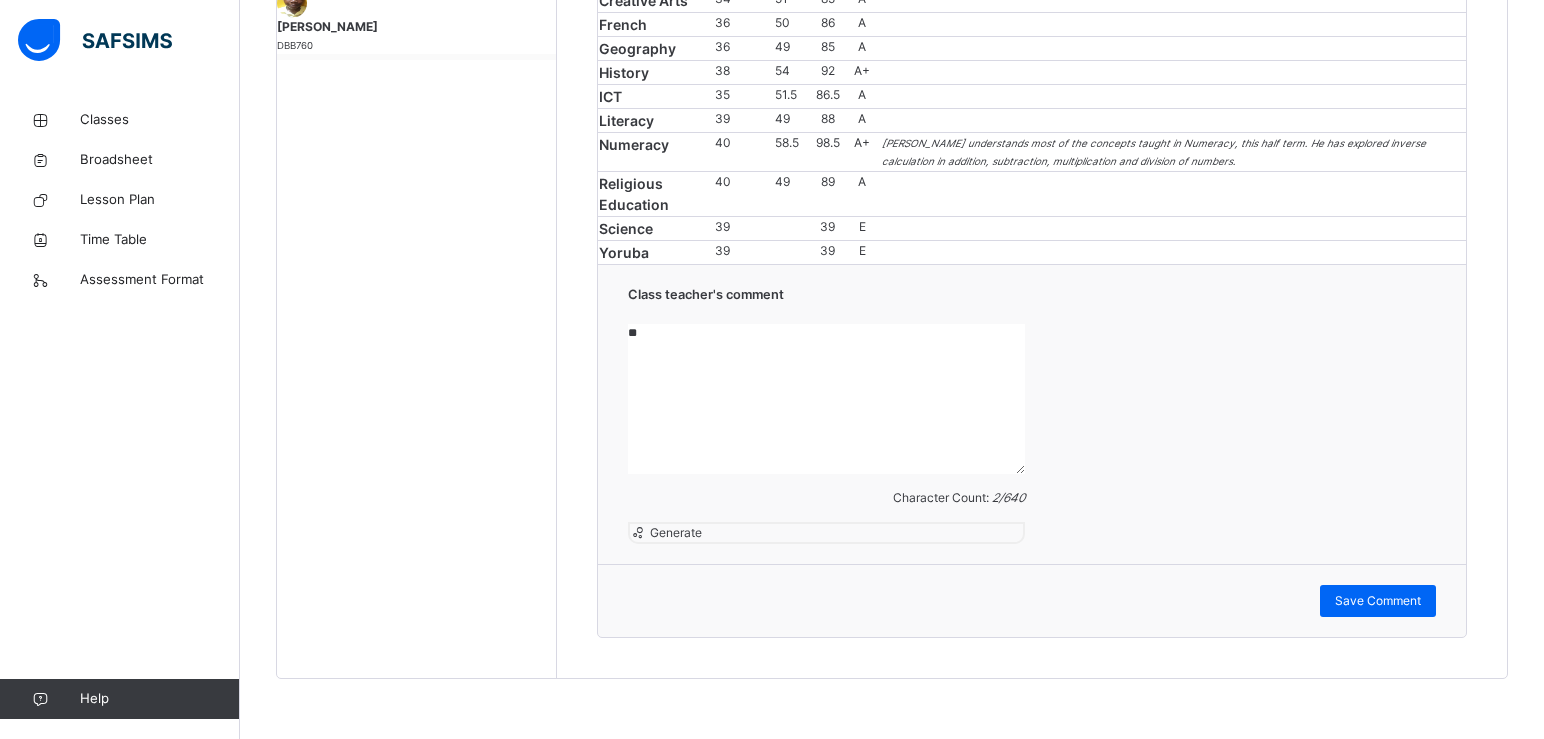 drag, startPoint x: 679, startPoint y: 629, endPoint x: 639, endPoint y: 516, distance: 119.870766 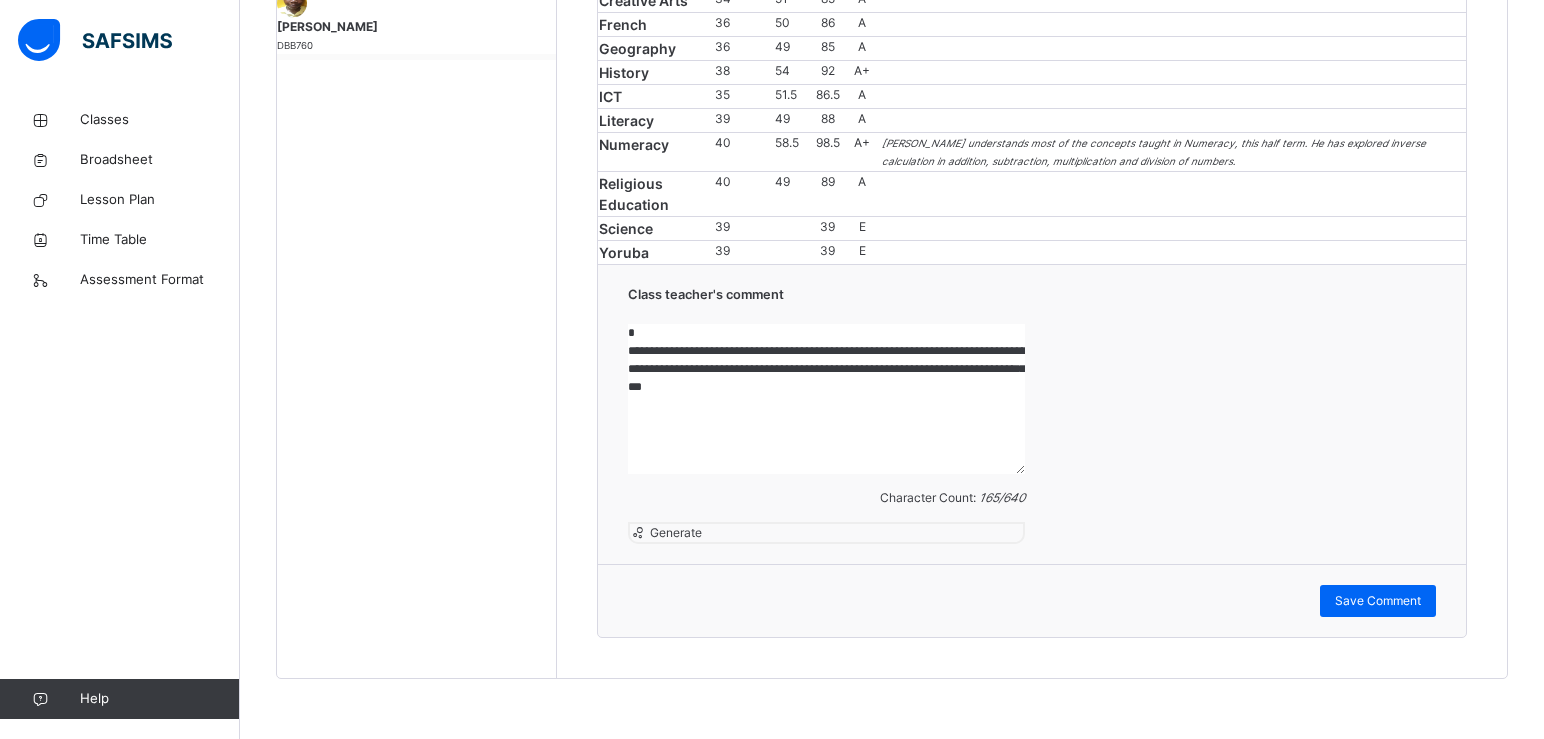 click on "**********" at bounding box center (826, 399) 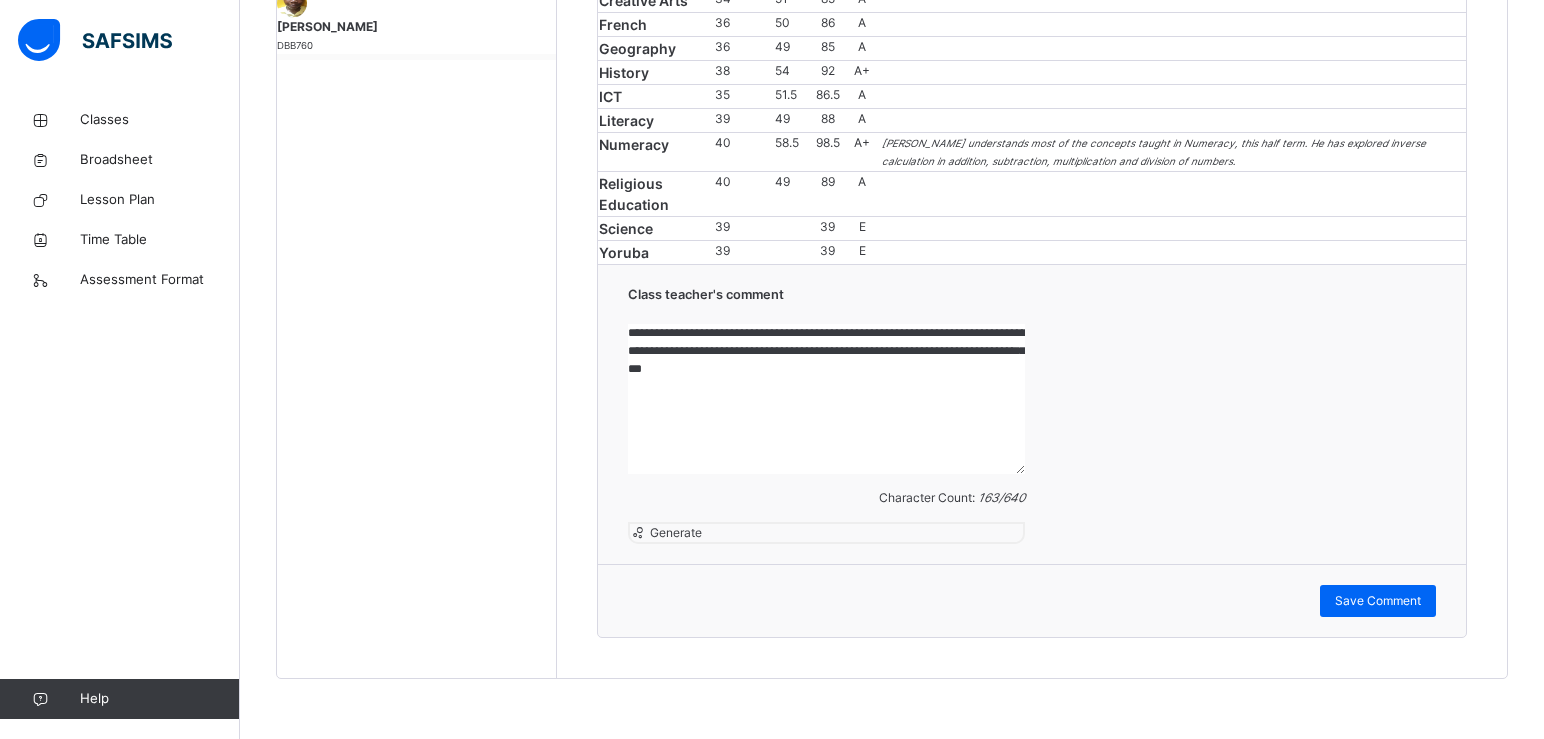 scroll, scrollTop: 1331, scrollLeft: 0, axis: vertical 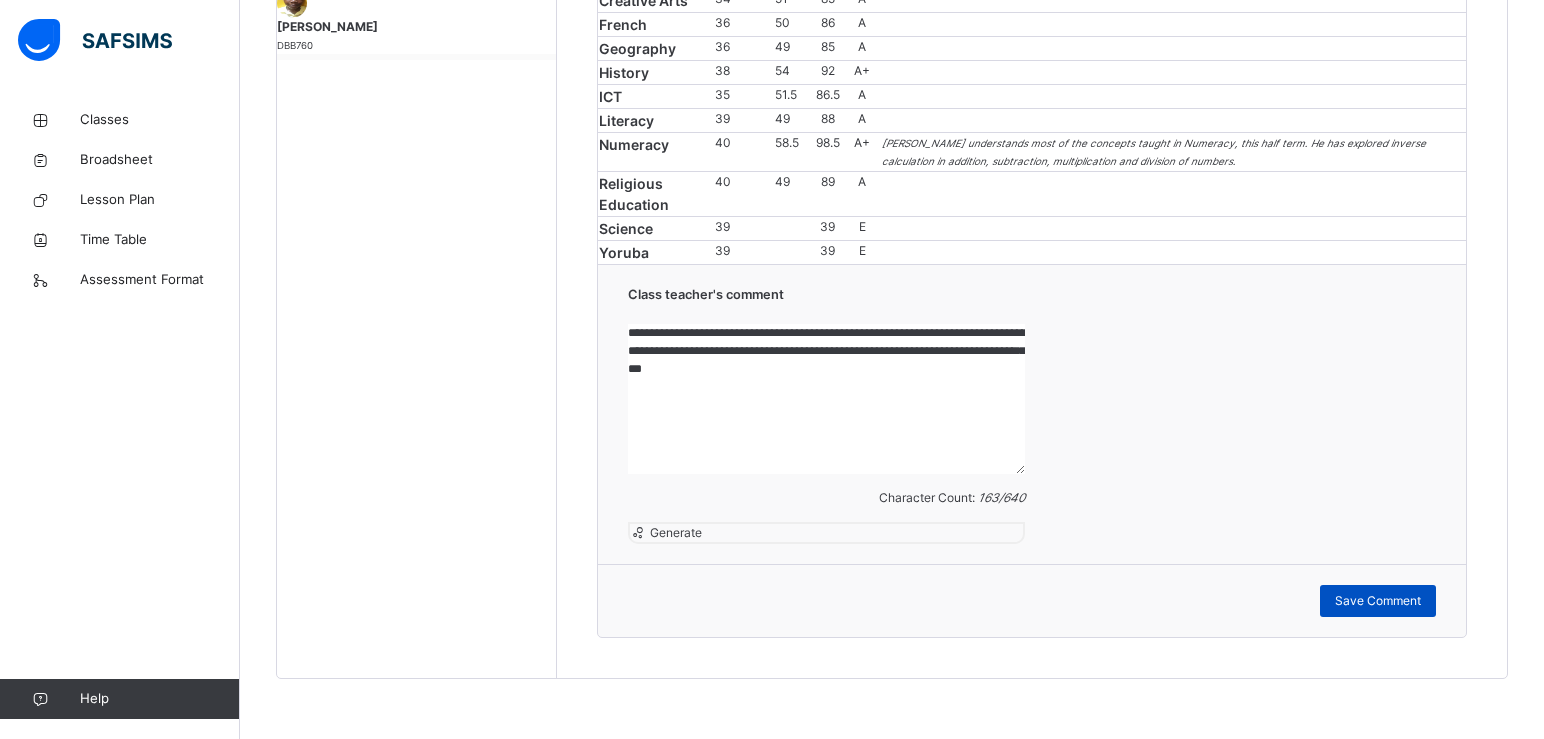 type on "**********" 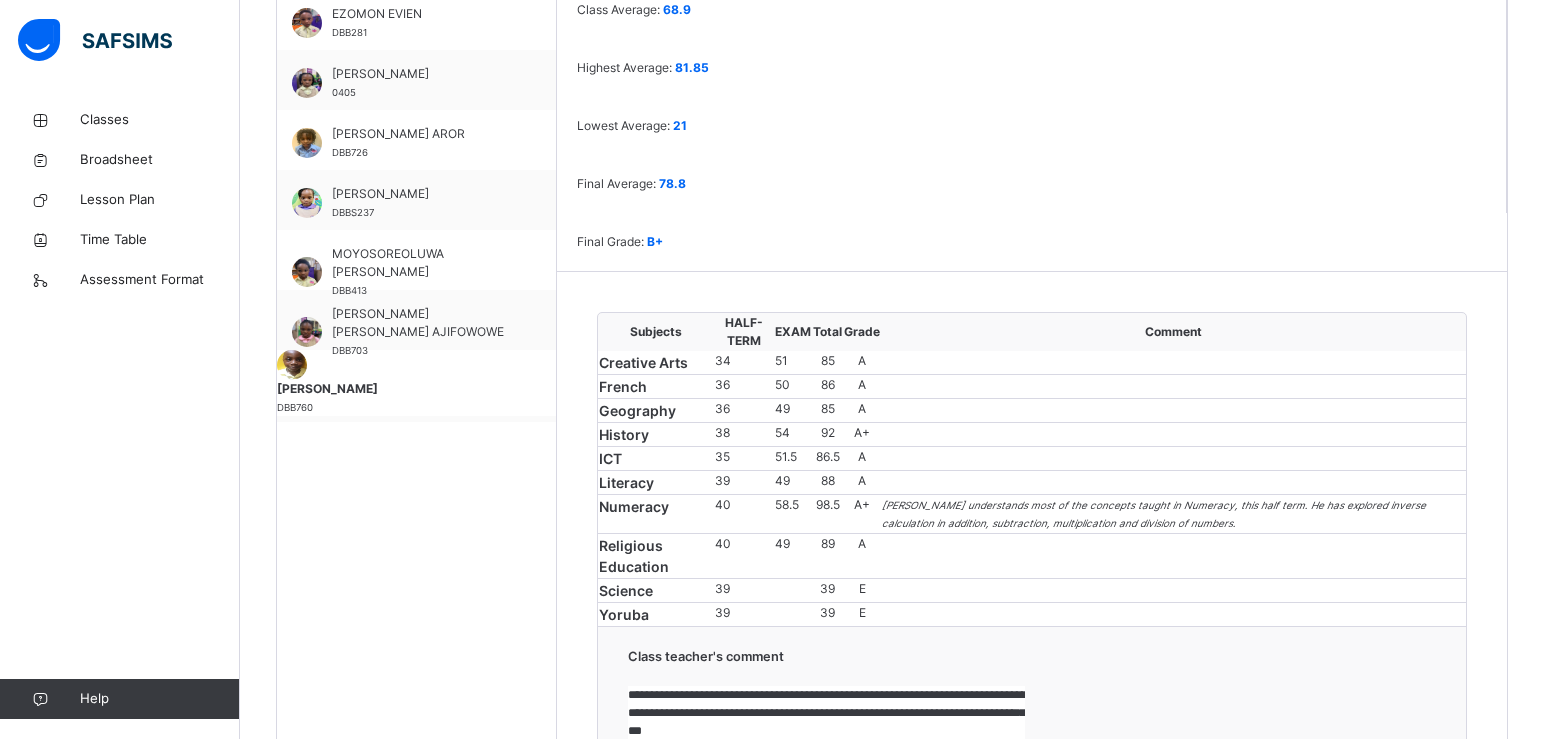 scroll, scrollTop: 666, scrollLeft: 0, axis: vertical 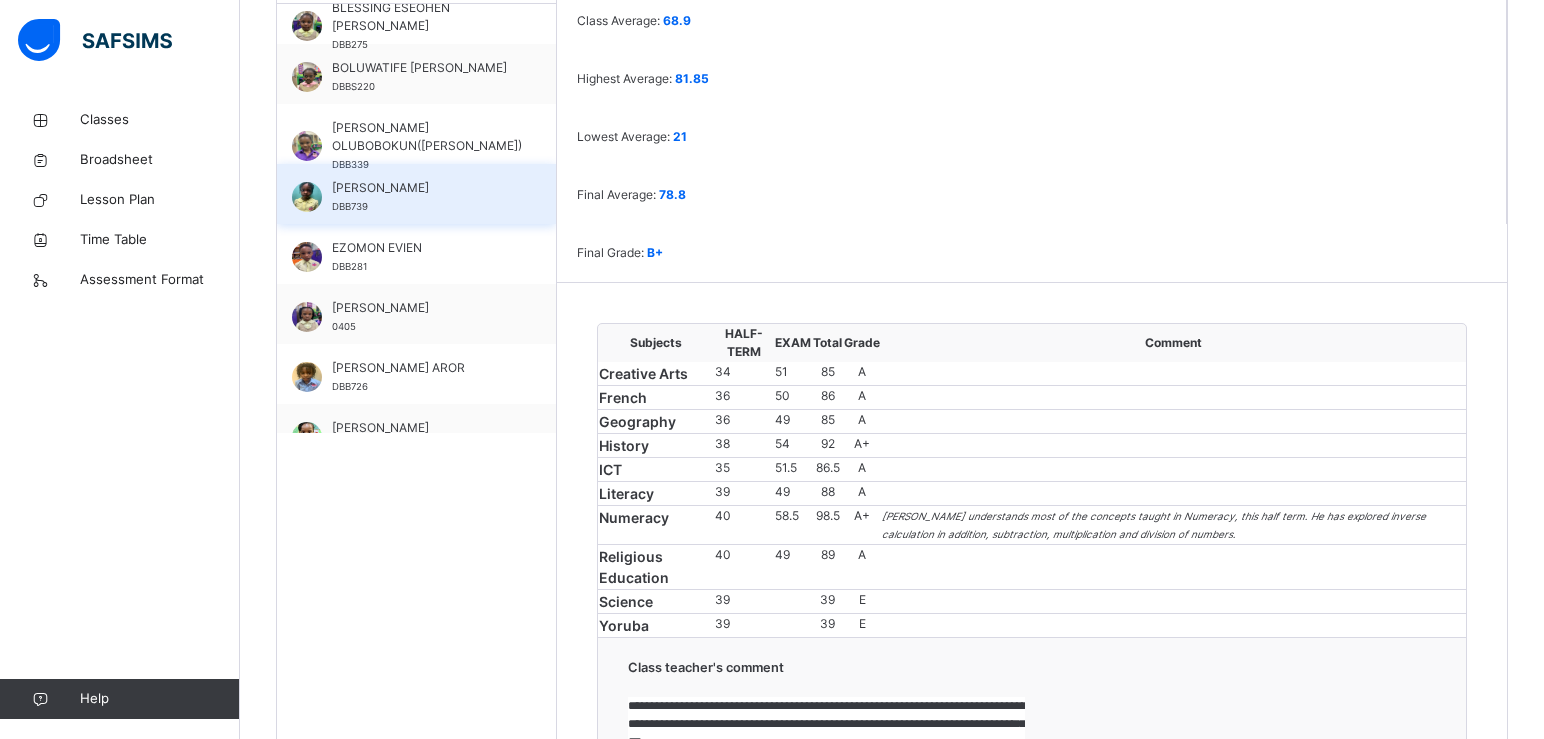 click on "[PERSON_NAME]" at bounding box center [421, 188] 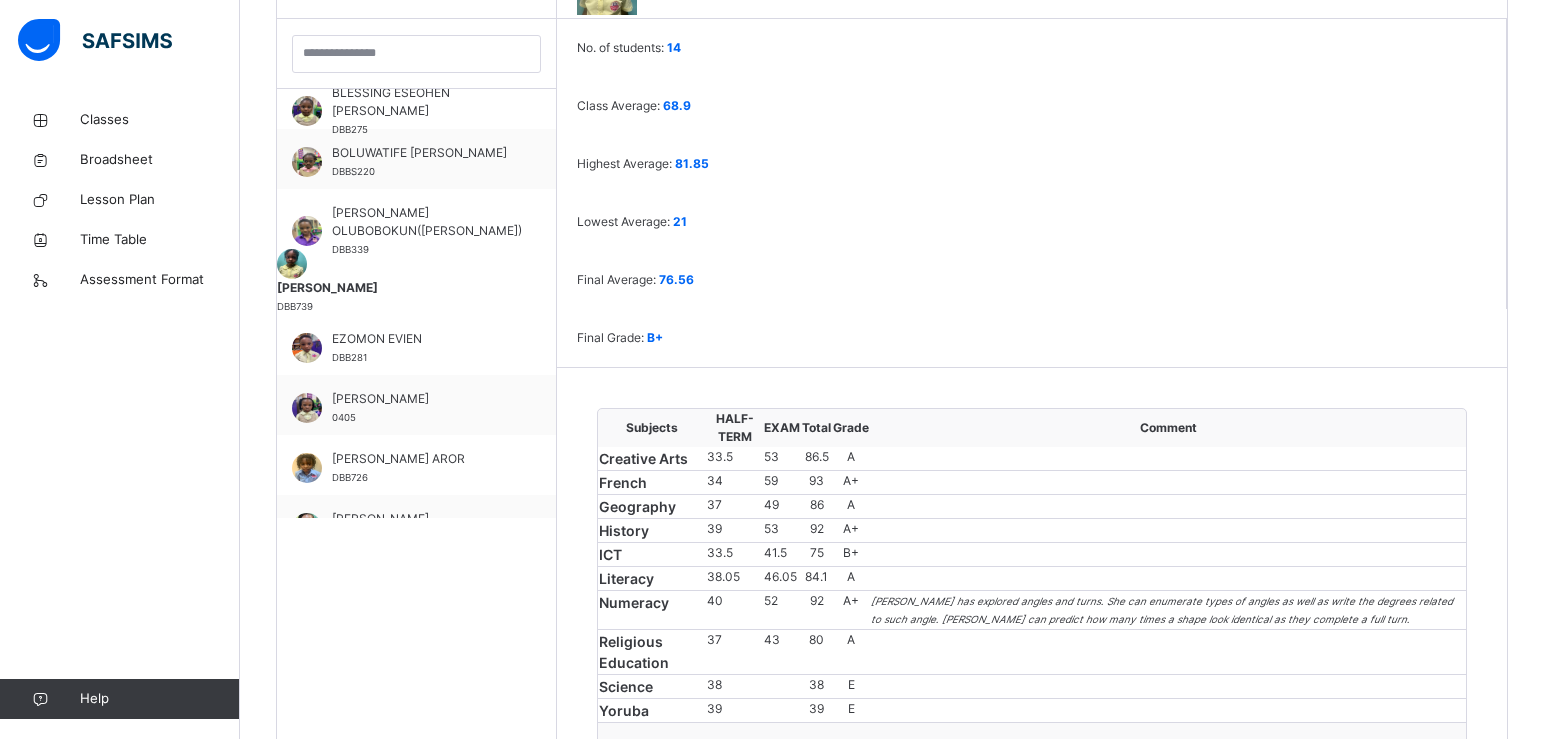 scroll, scrollTop: 666, scrollLeft: 0, axis: vertical 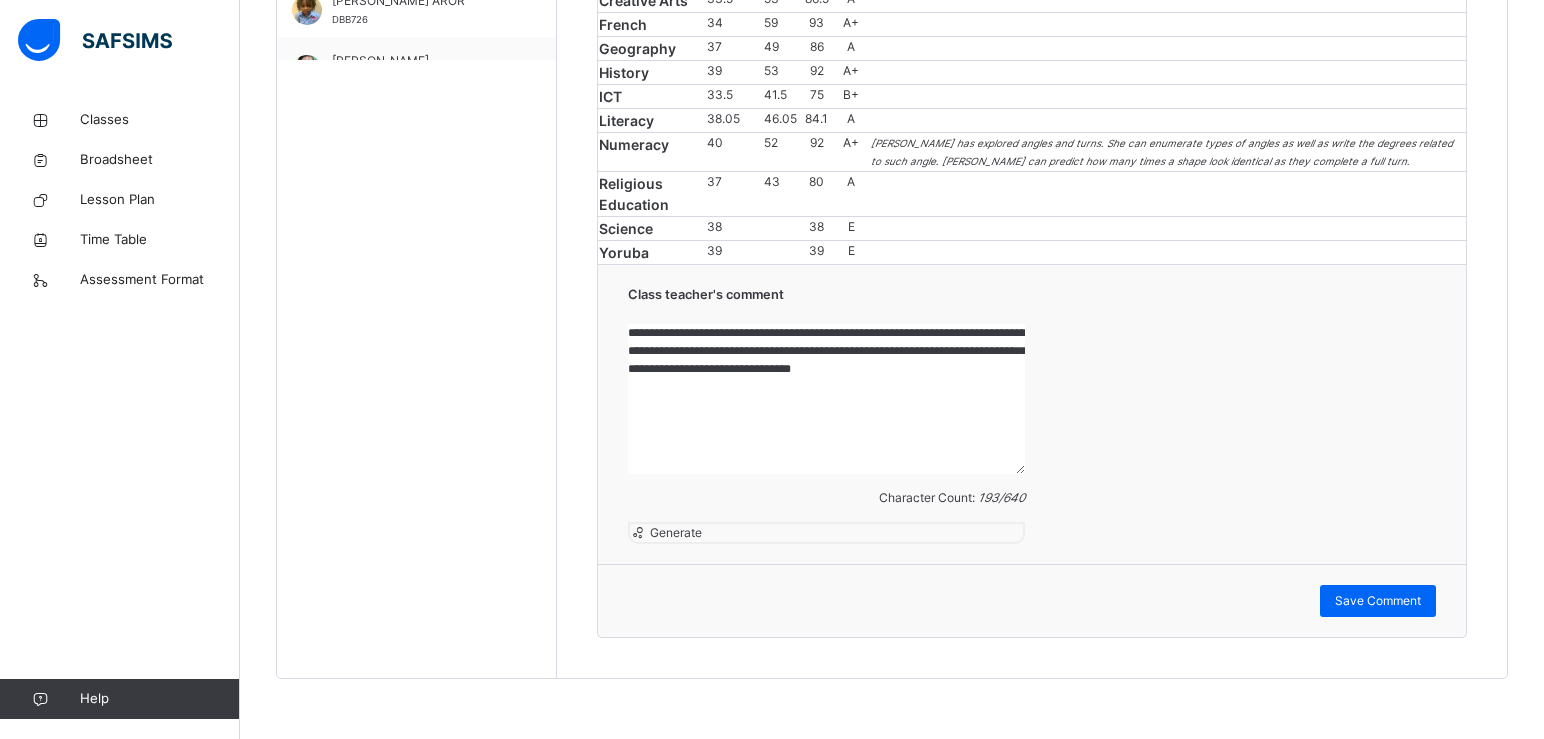 drag, startPoint x: 684, startPoint y: 393, endPoint x: 789, endPoint y: 470, distance: 130.20752 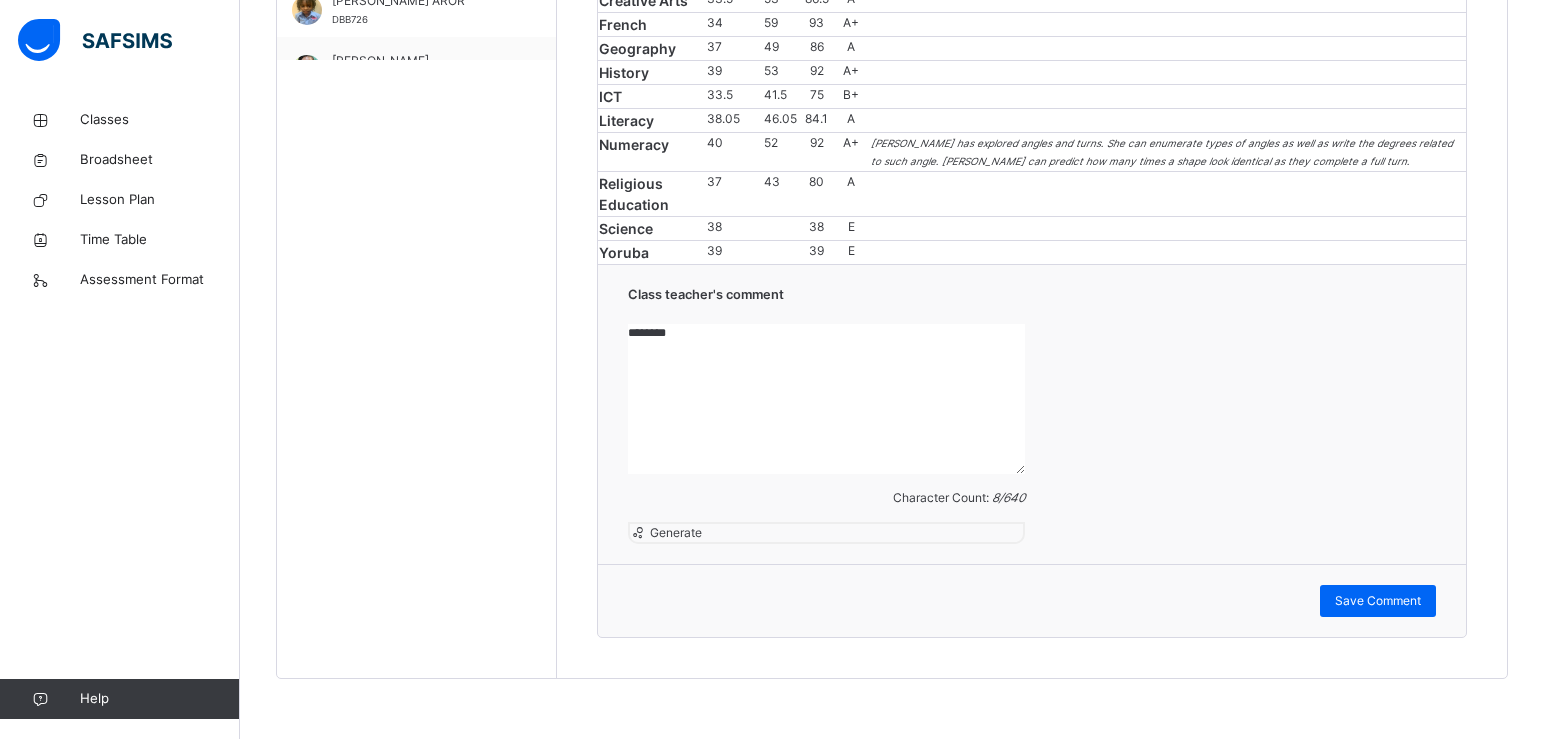 click on "********" at bounding box center (826, 399) 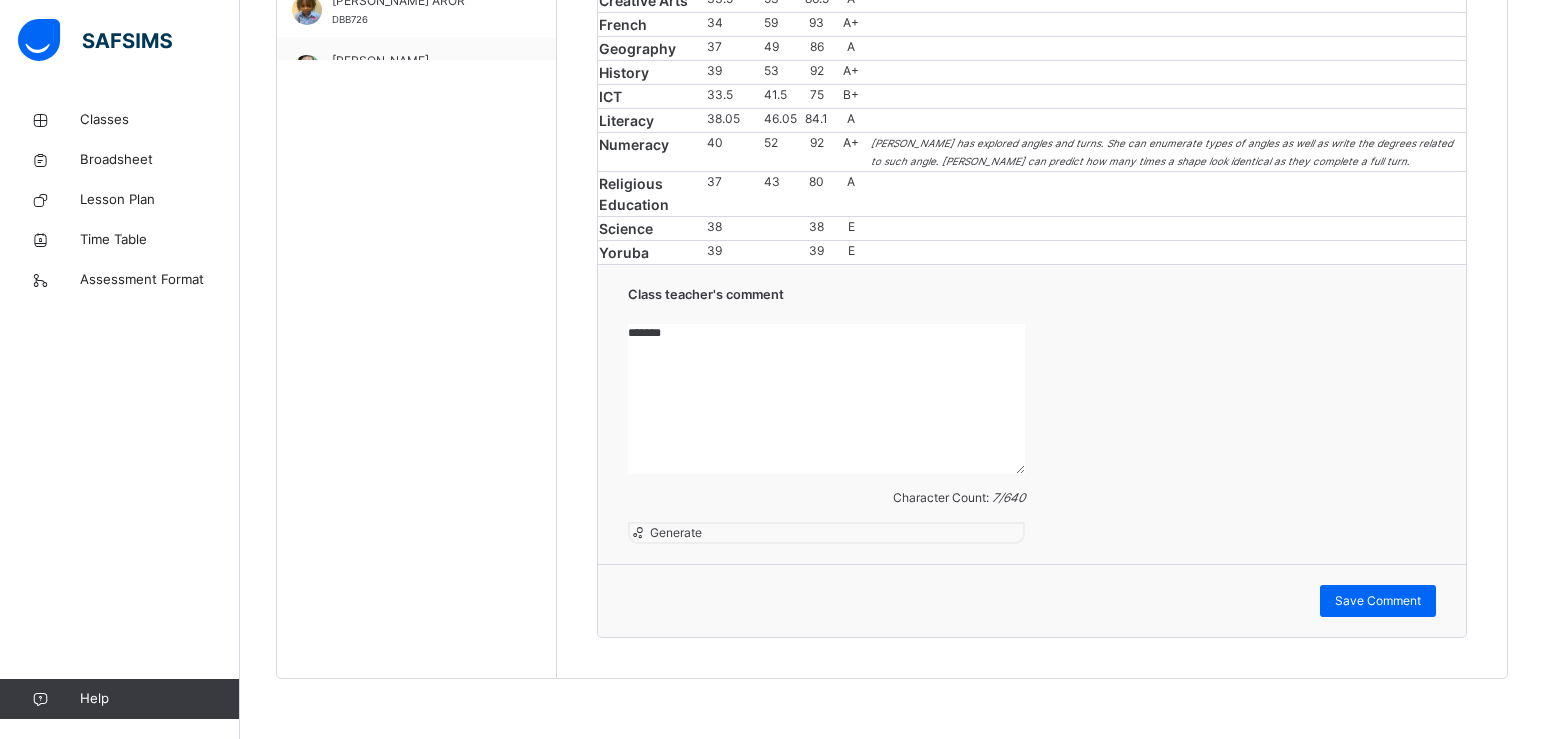 paste on "**********" 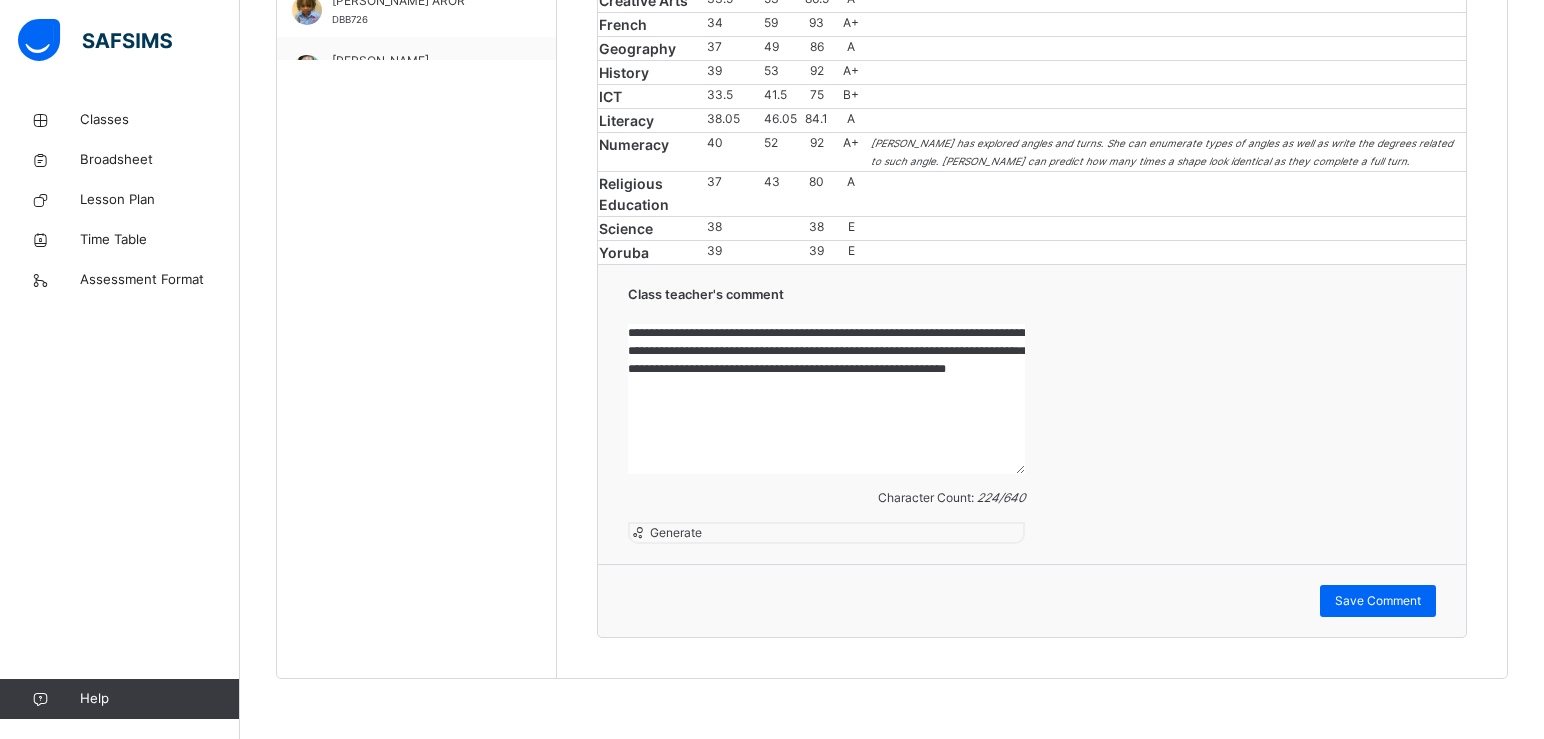 click on "**********" at bounding box center (826, 399) 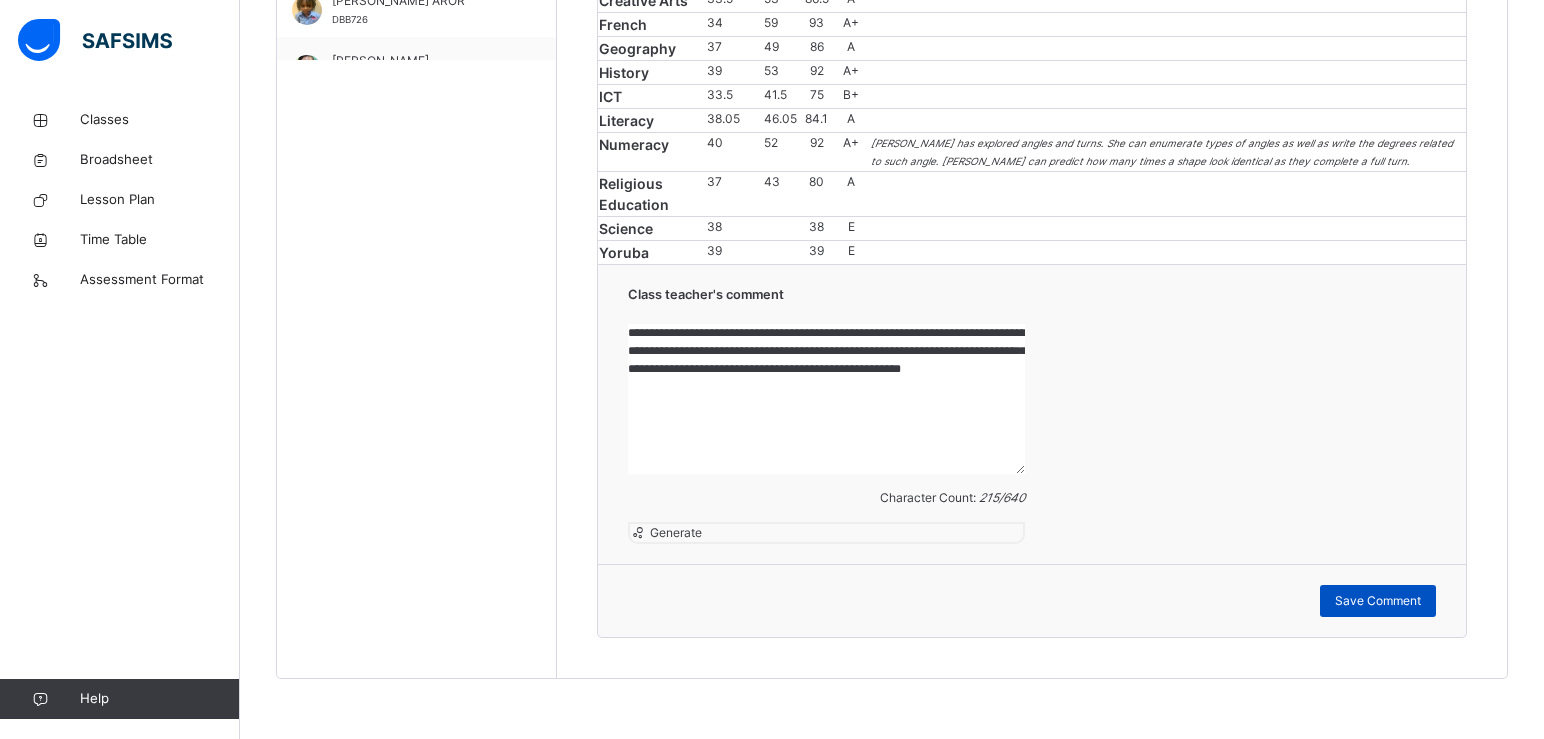 type on "**********" 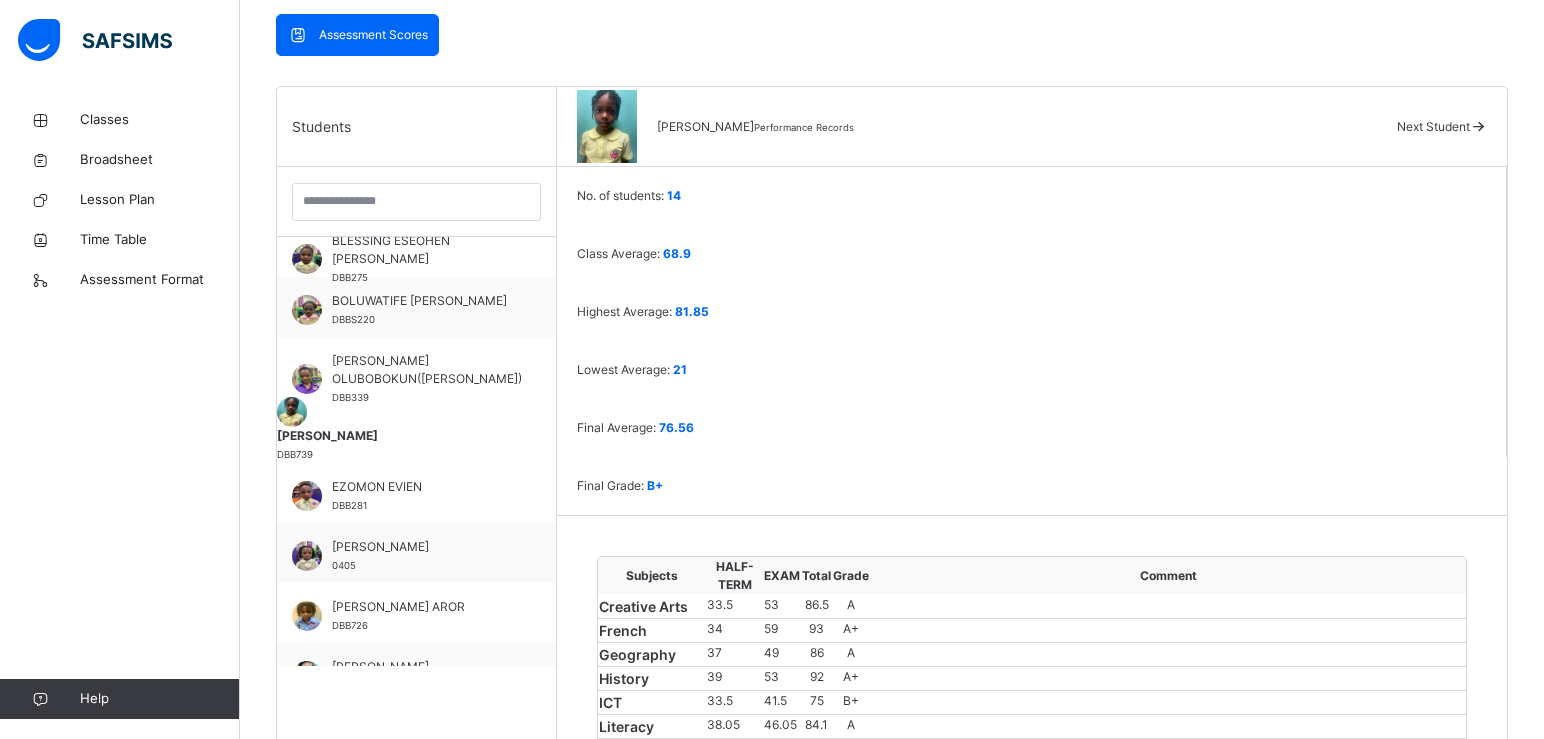 scroll, scrollTop: 421, scrollLeft: 0, axis: vertical 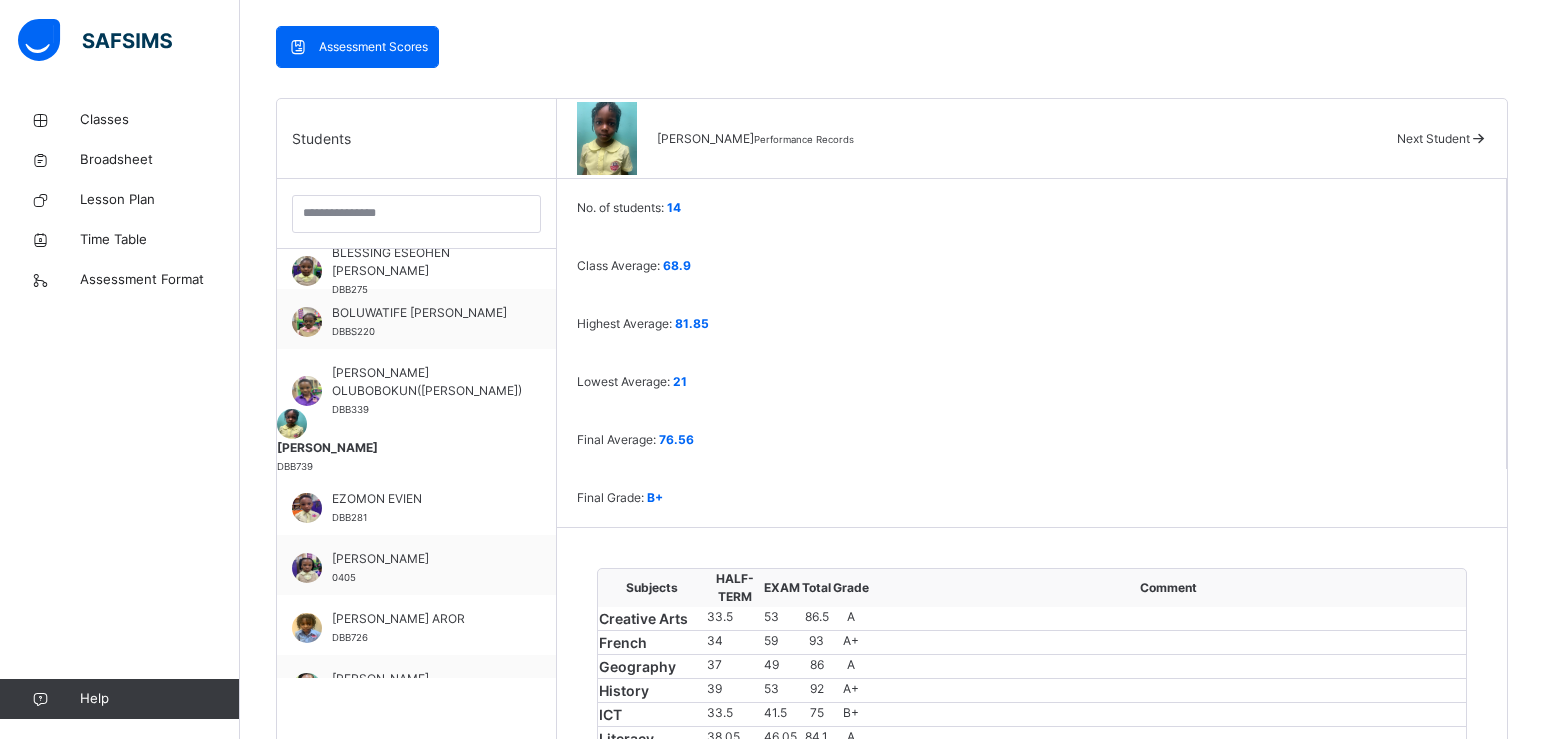 drag, startPoint x: 538, startPoint y: 430, endPoint x: 552, endPoint y: 510, distance: 81.21576 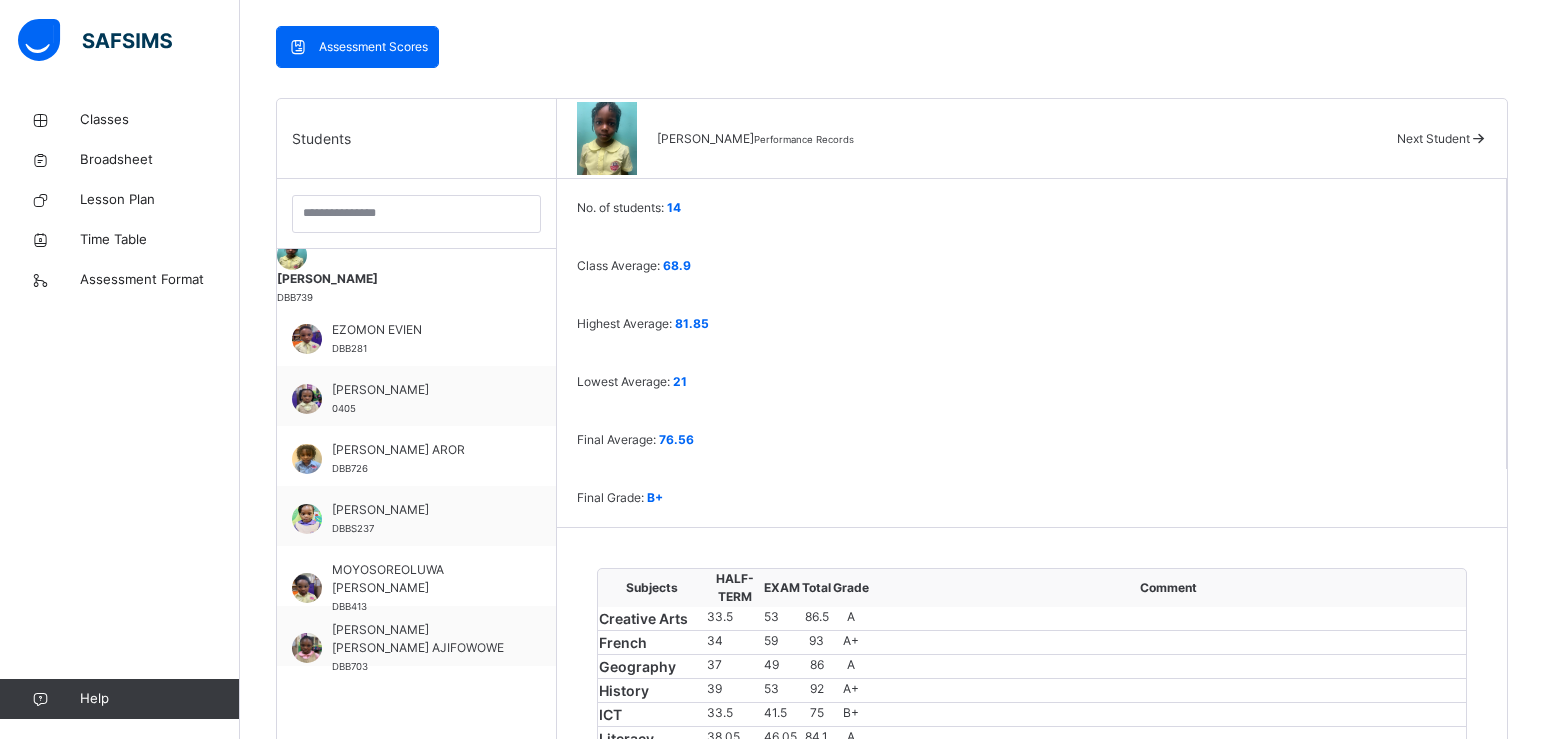 scroll, scrollTop: 202, scrollLeft: 0, axis: vertical 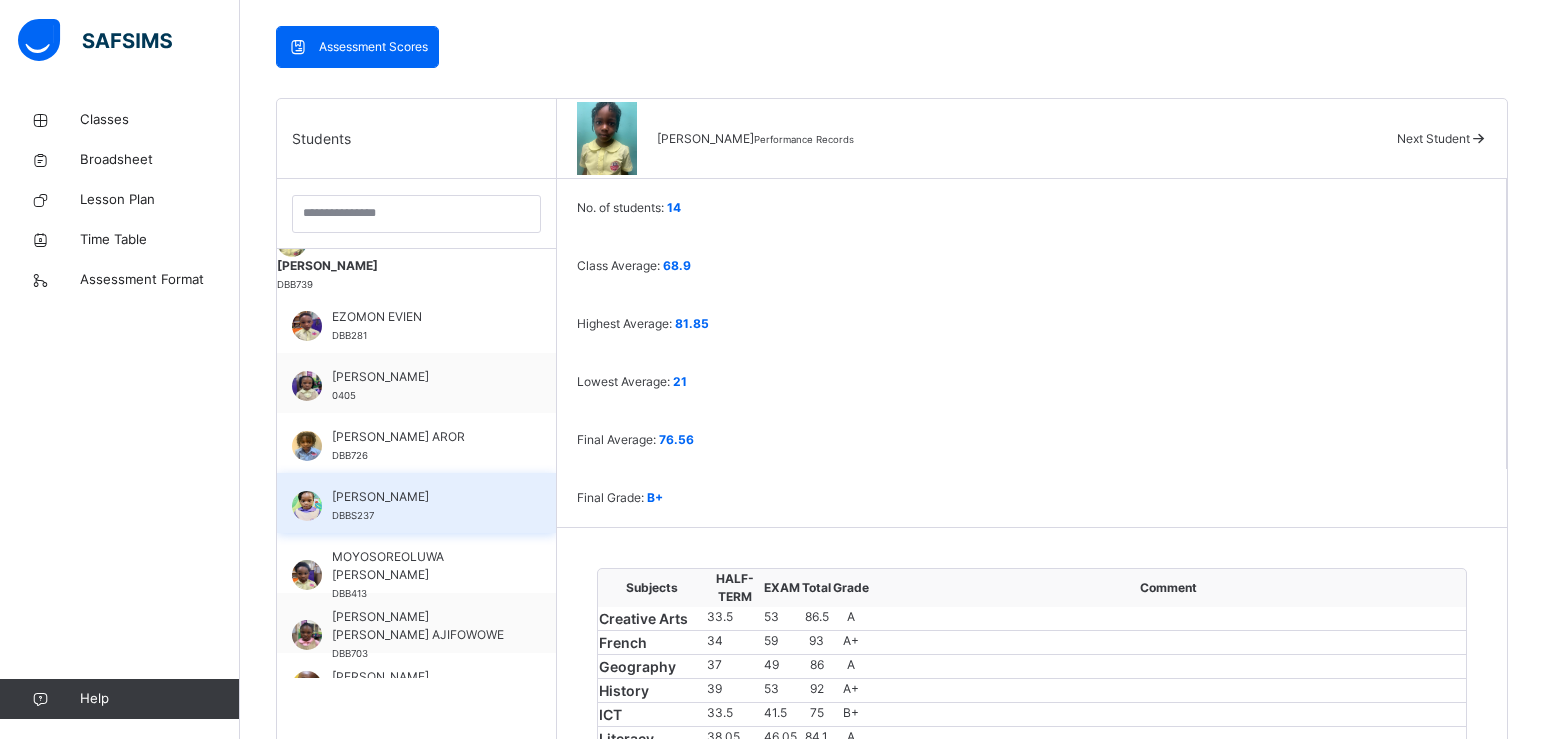 click on "[PERSON_NAME]" at bounding box center [421, 497] 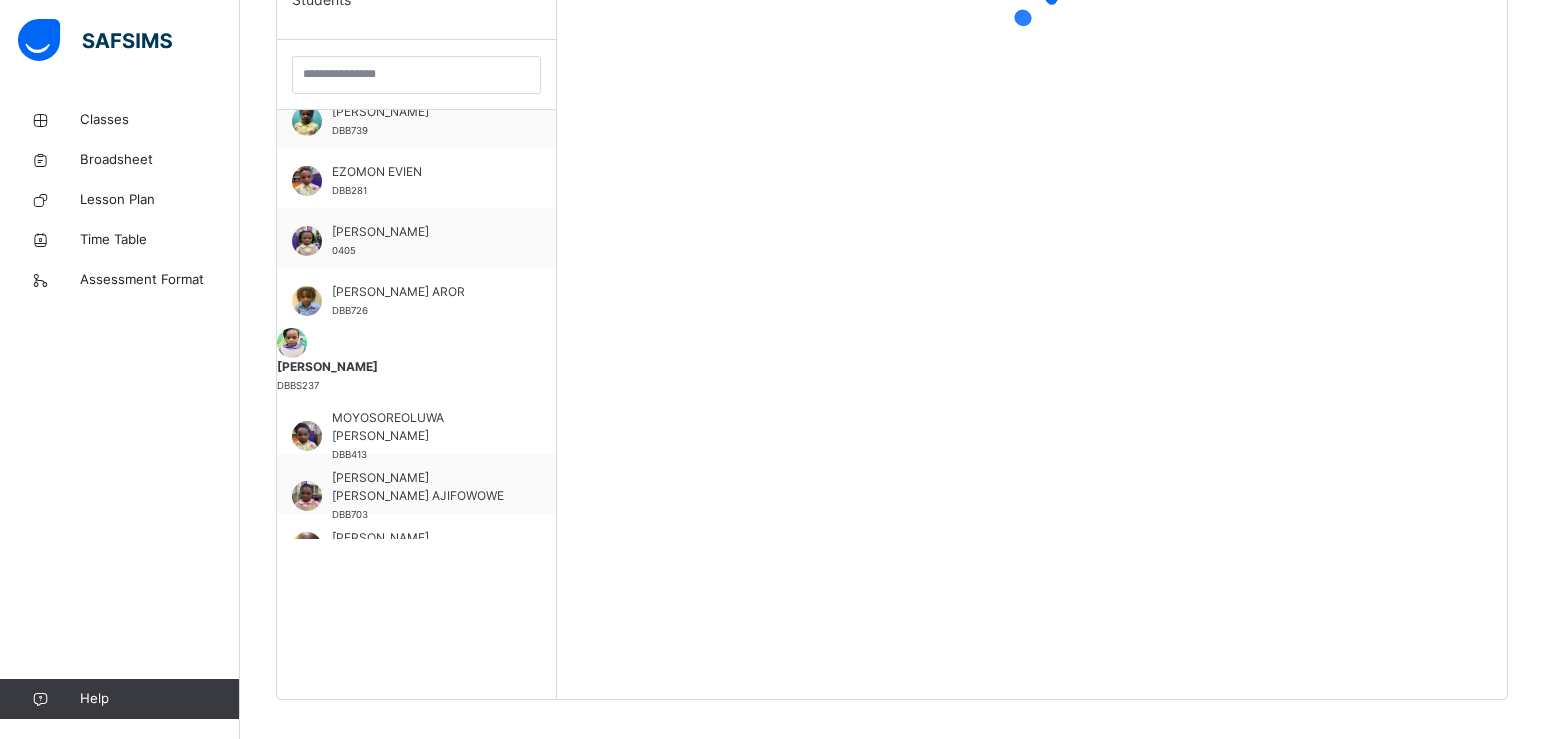 scroll, scrollTop: 581, scrollLeft: 0, axis: vertical 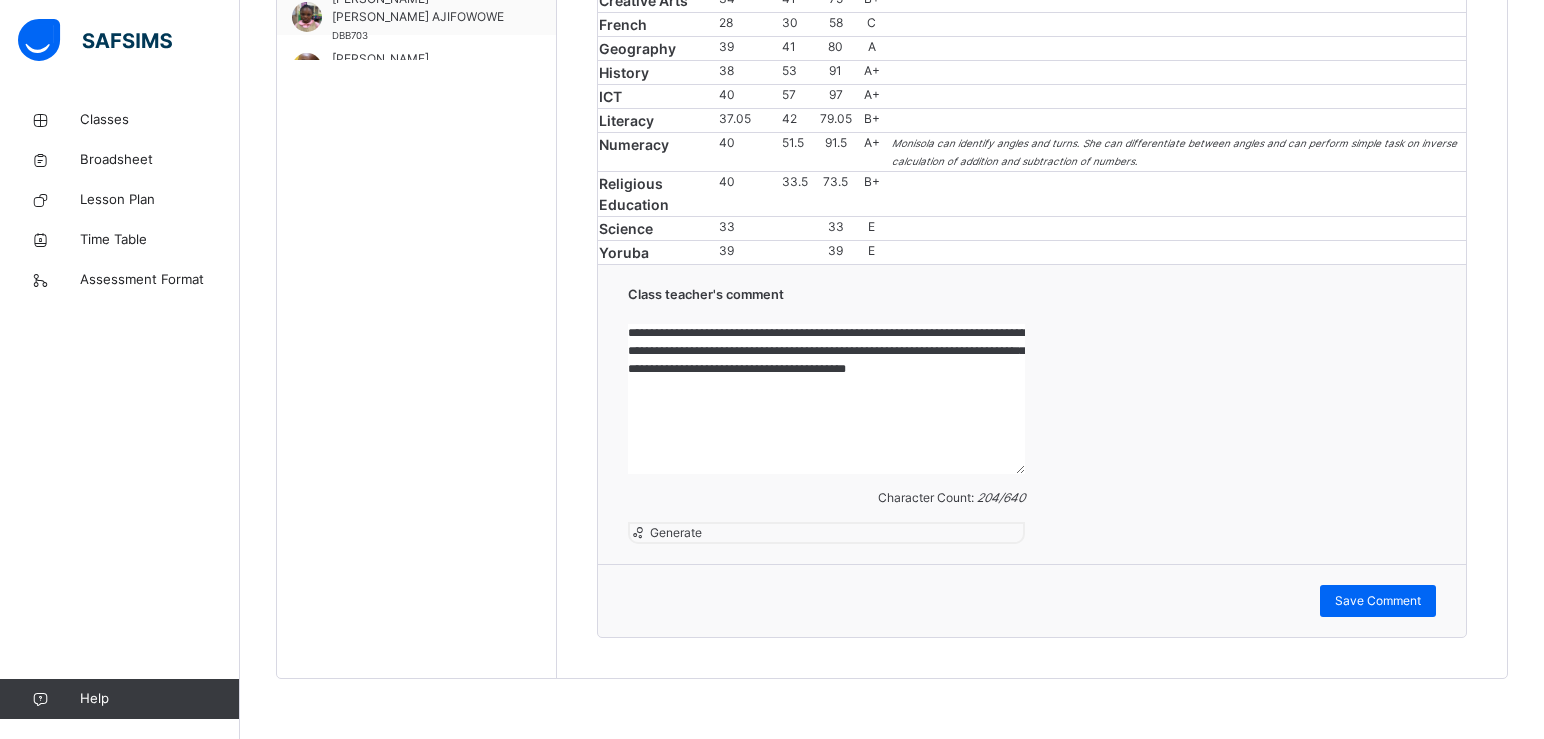 drag, startPoint x: 638, startPoint y: 408, endPoint x: 743, endPoint y: 474, distance: 124.02016 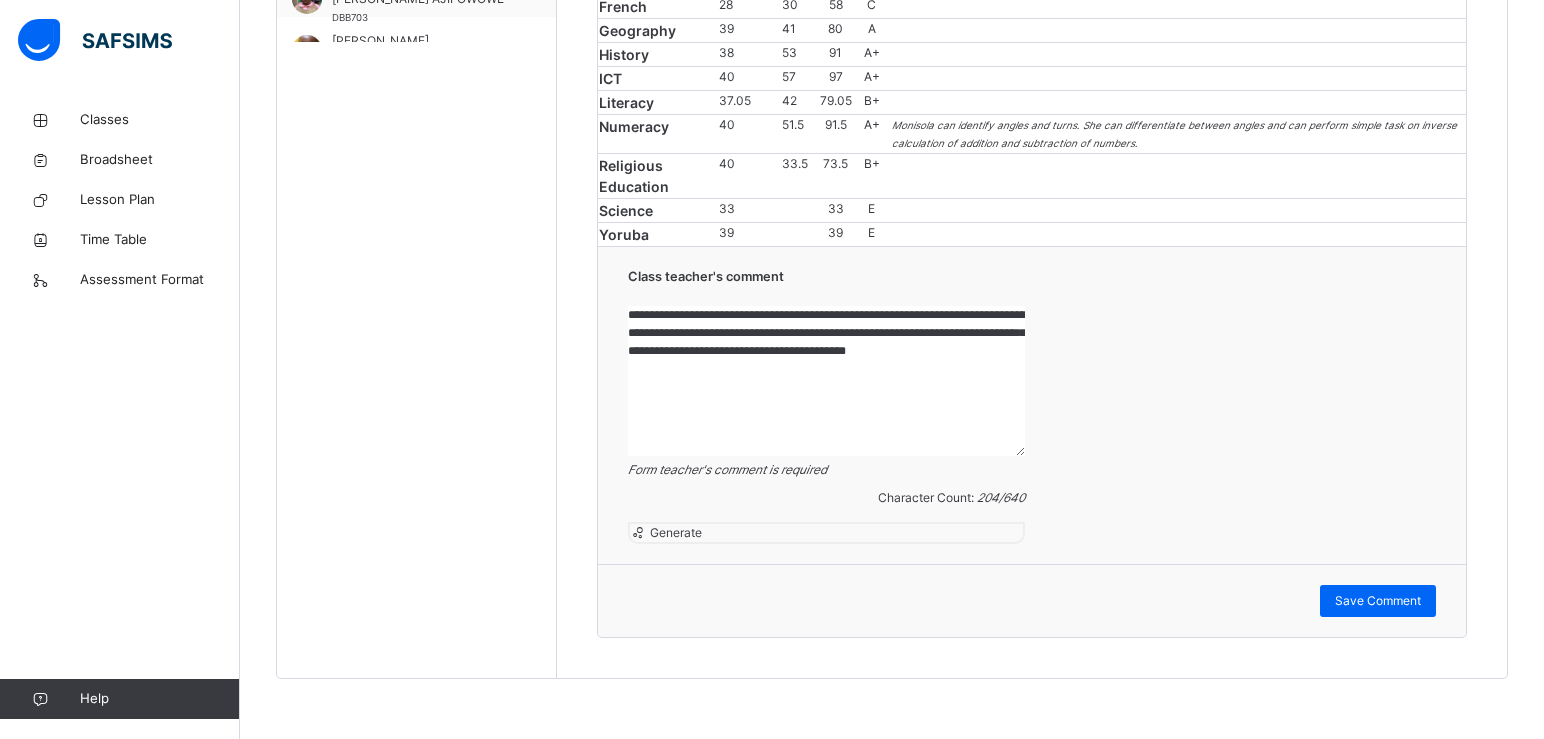 drag, startPoint x: 637, startPoint y: 399, endPoint x: 748, endPoint y: 480, distance: 137.41179 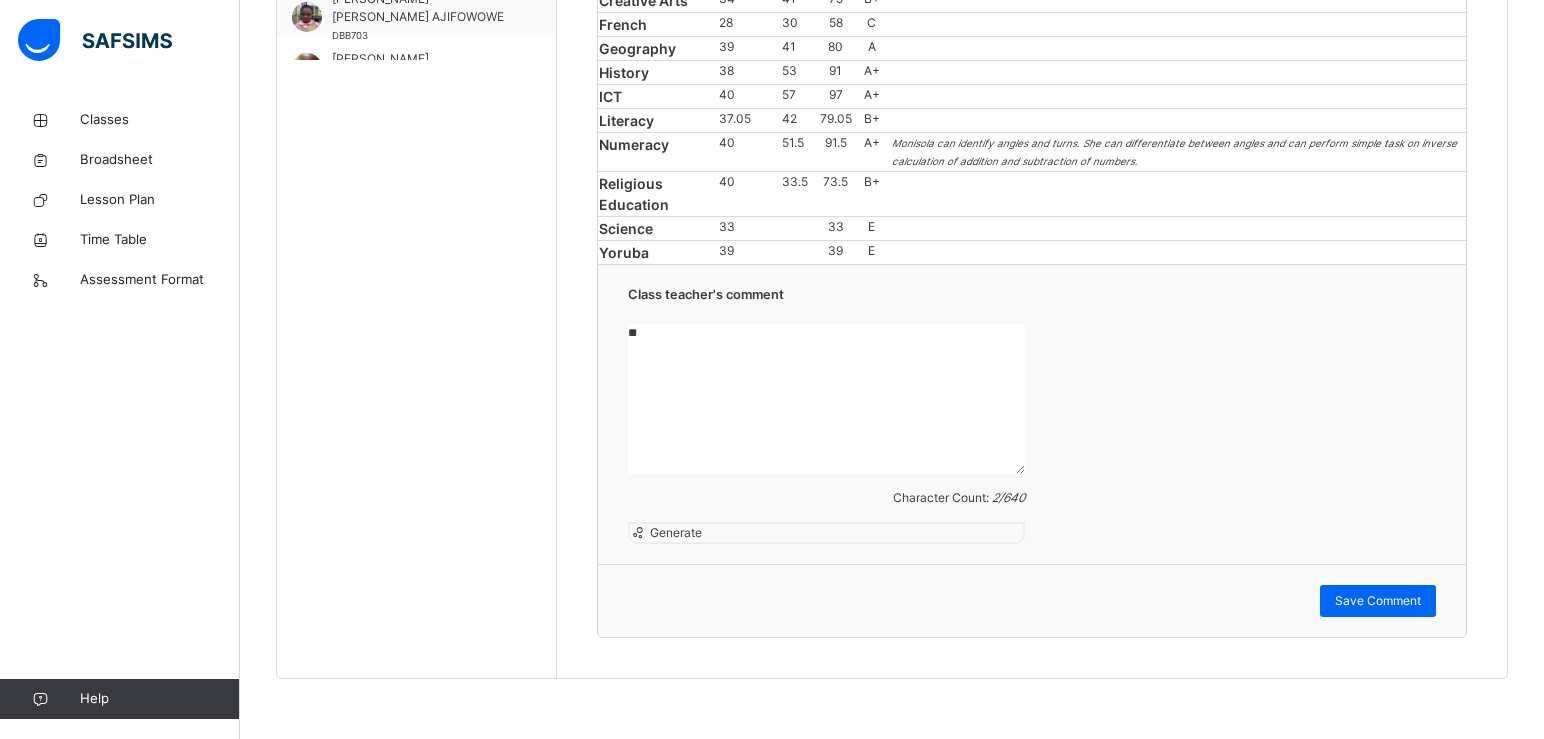 paste on "**********" 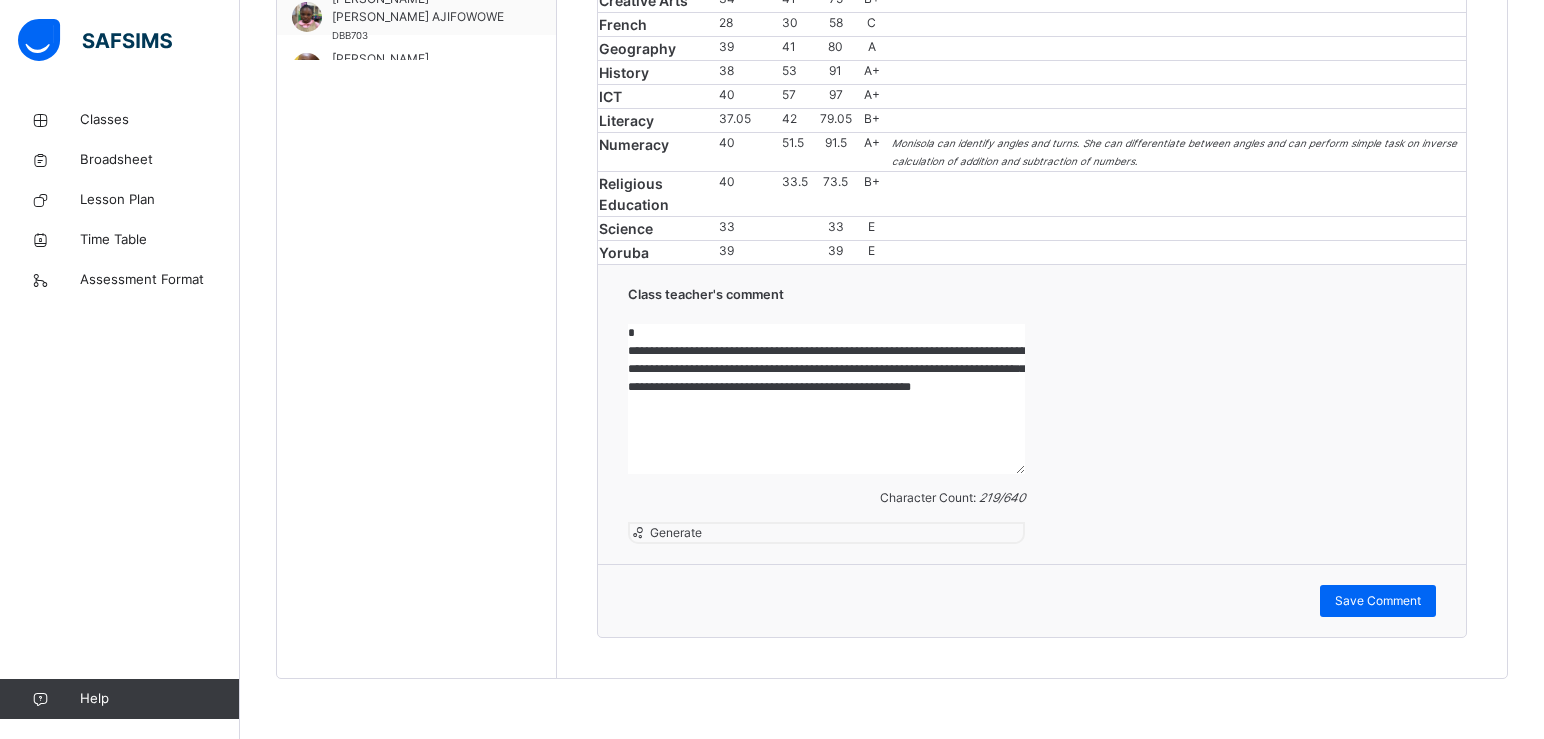 click on "**********" at bounding box center (826, 399) 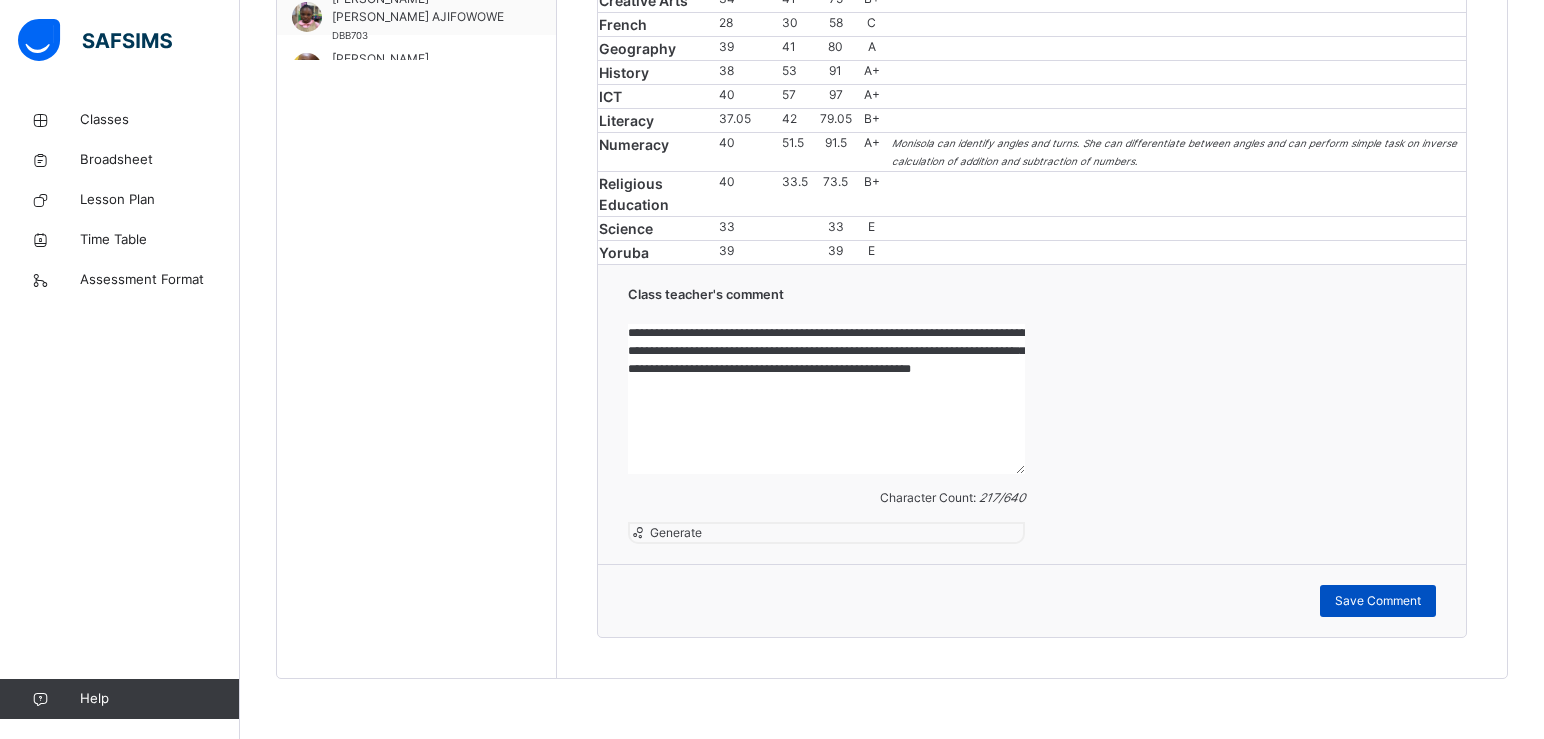 type on "**********" 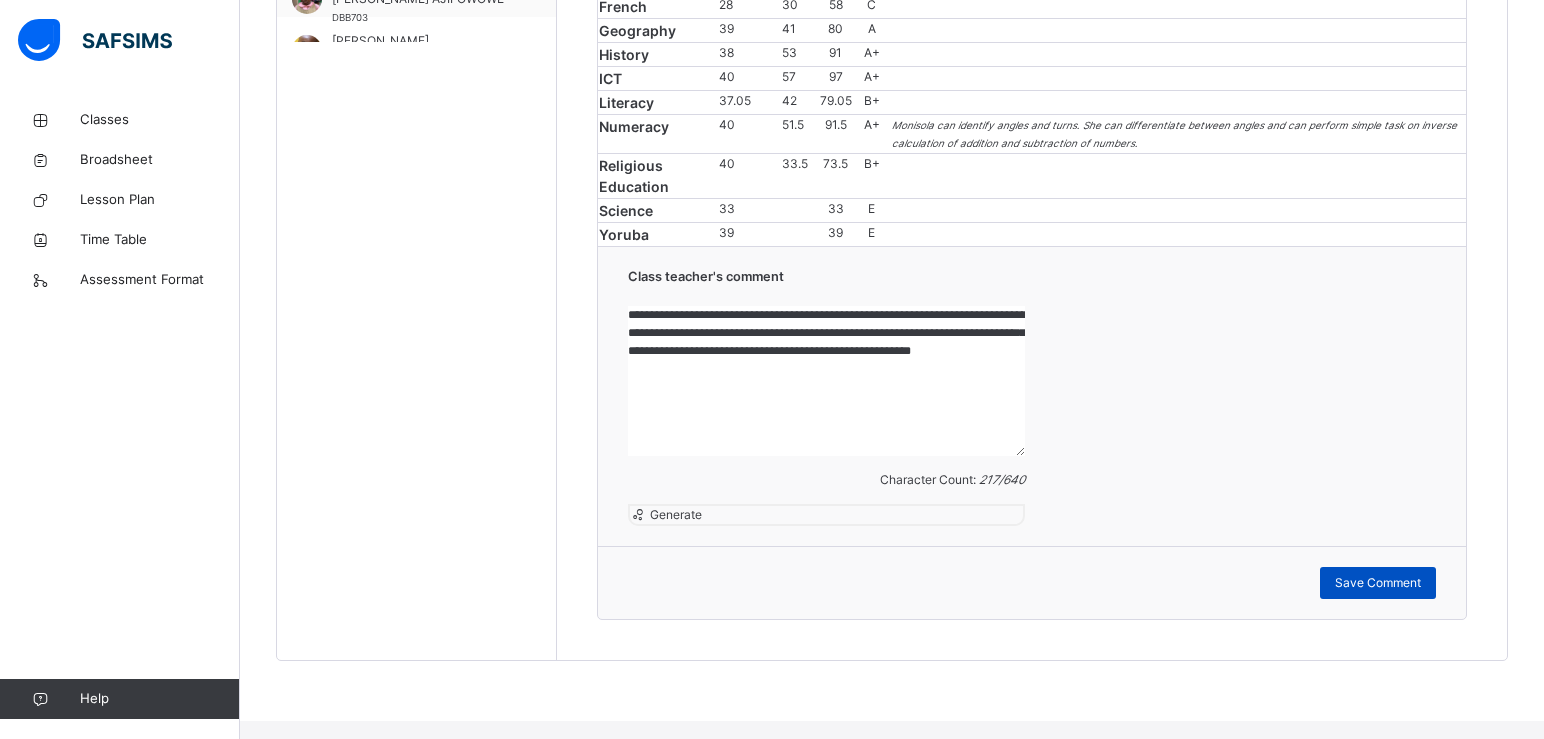 click on "Save Comment" at bounding box center (1378, 583) 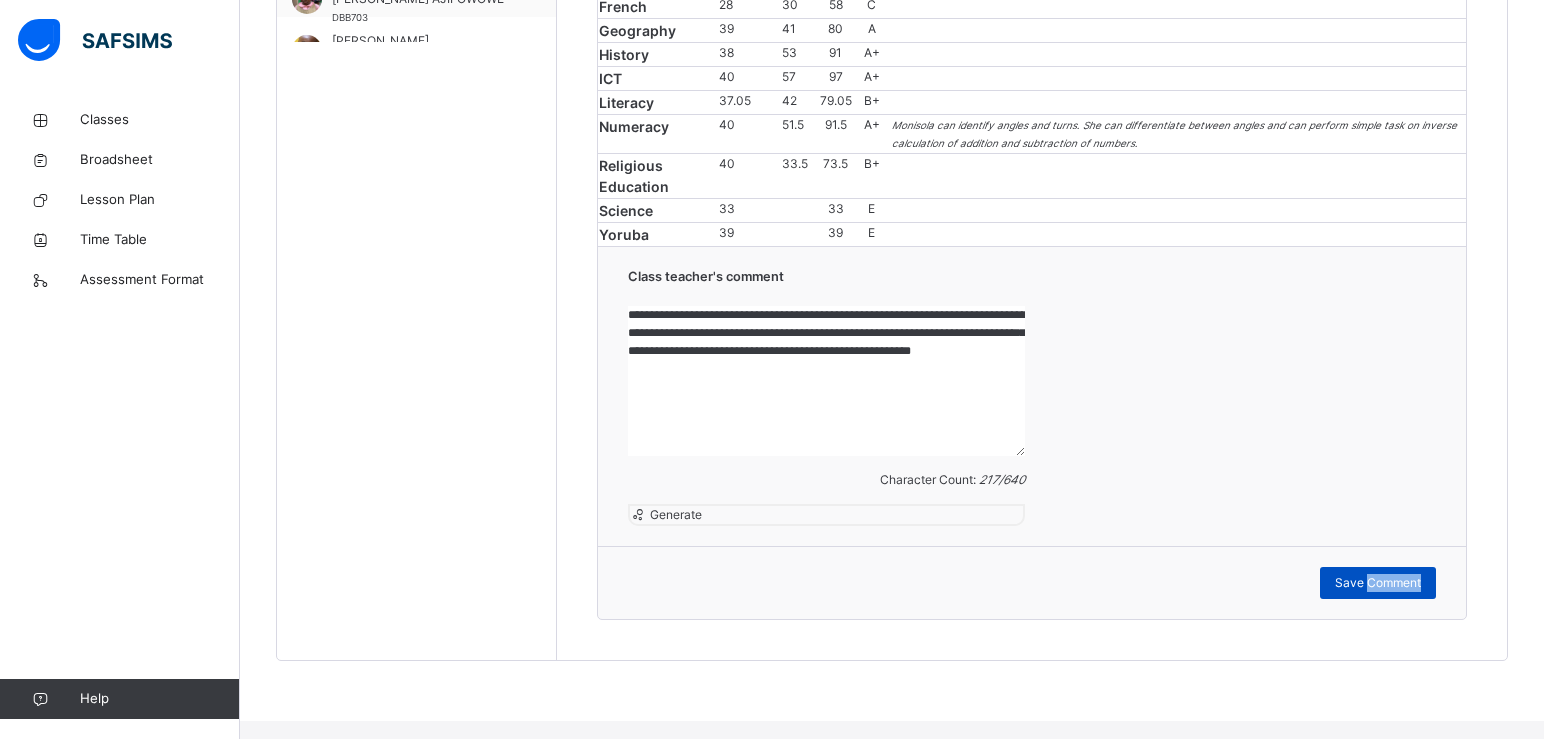 click on "Save Comment" at bounding box center (1378, 583) 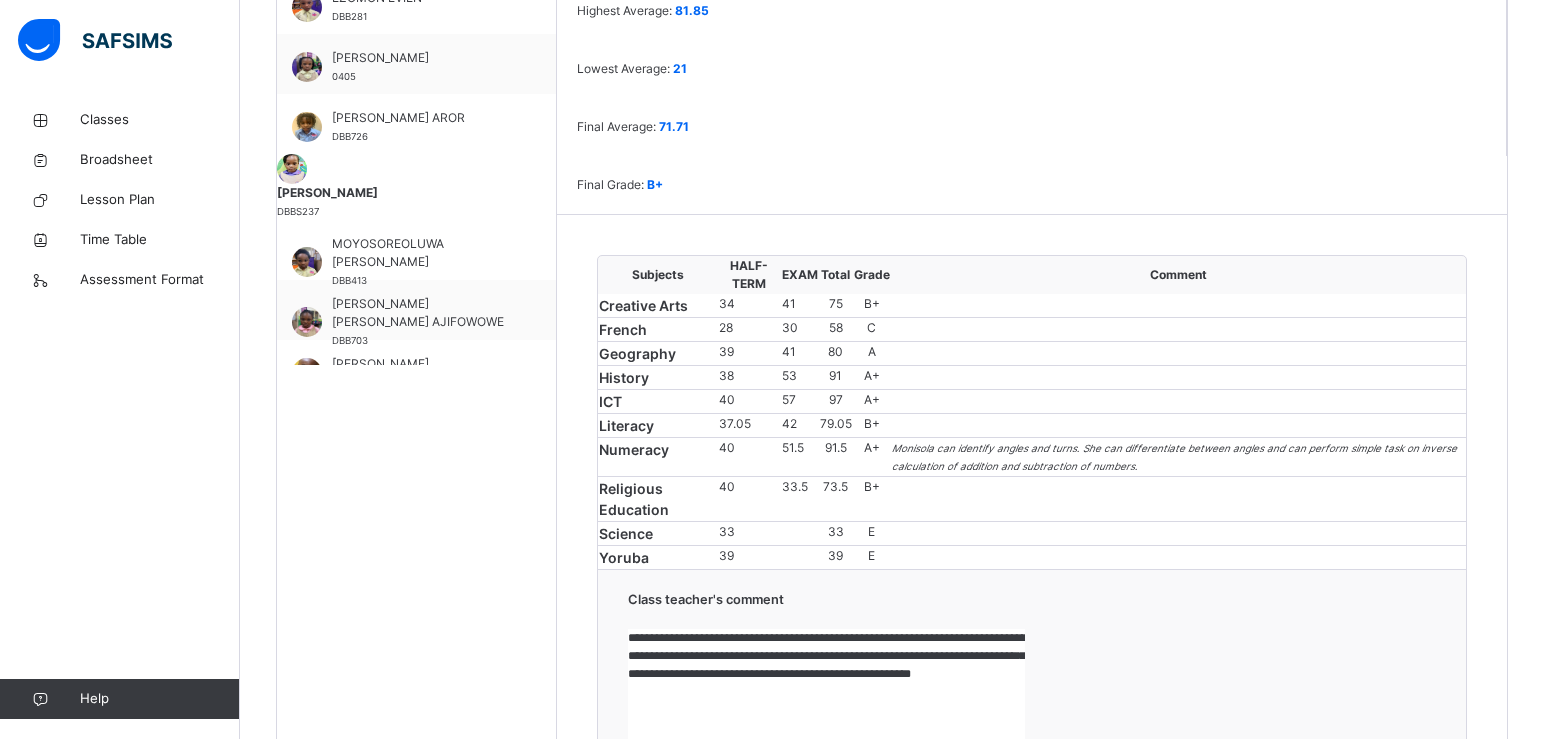 scroll, scrollTop: 646, scrollLeft: 0, axis: vertical 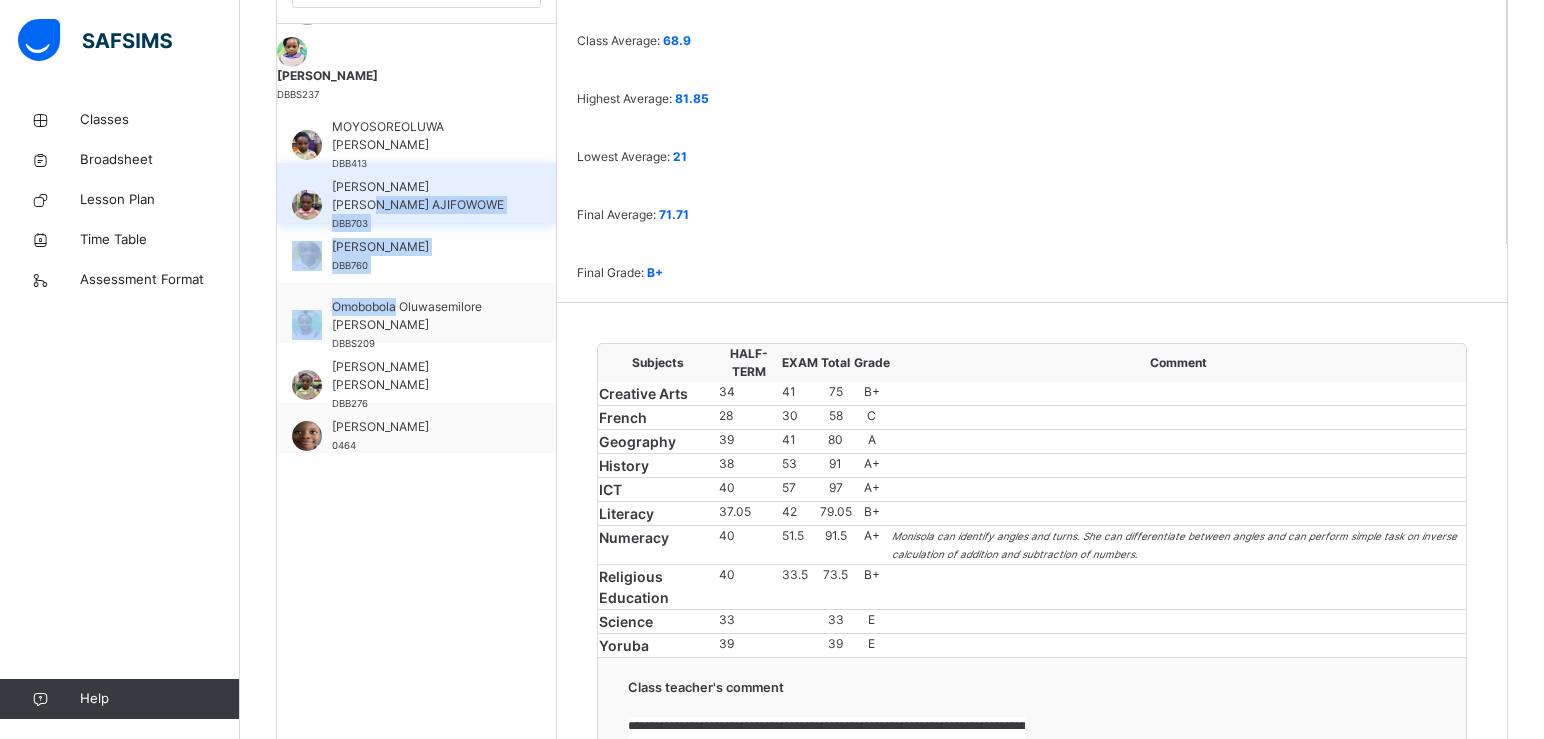 drag, startPoint x: 395, startPoint y: 268, endPoint x: 362, endPoint y: 192, distance: 82.85529 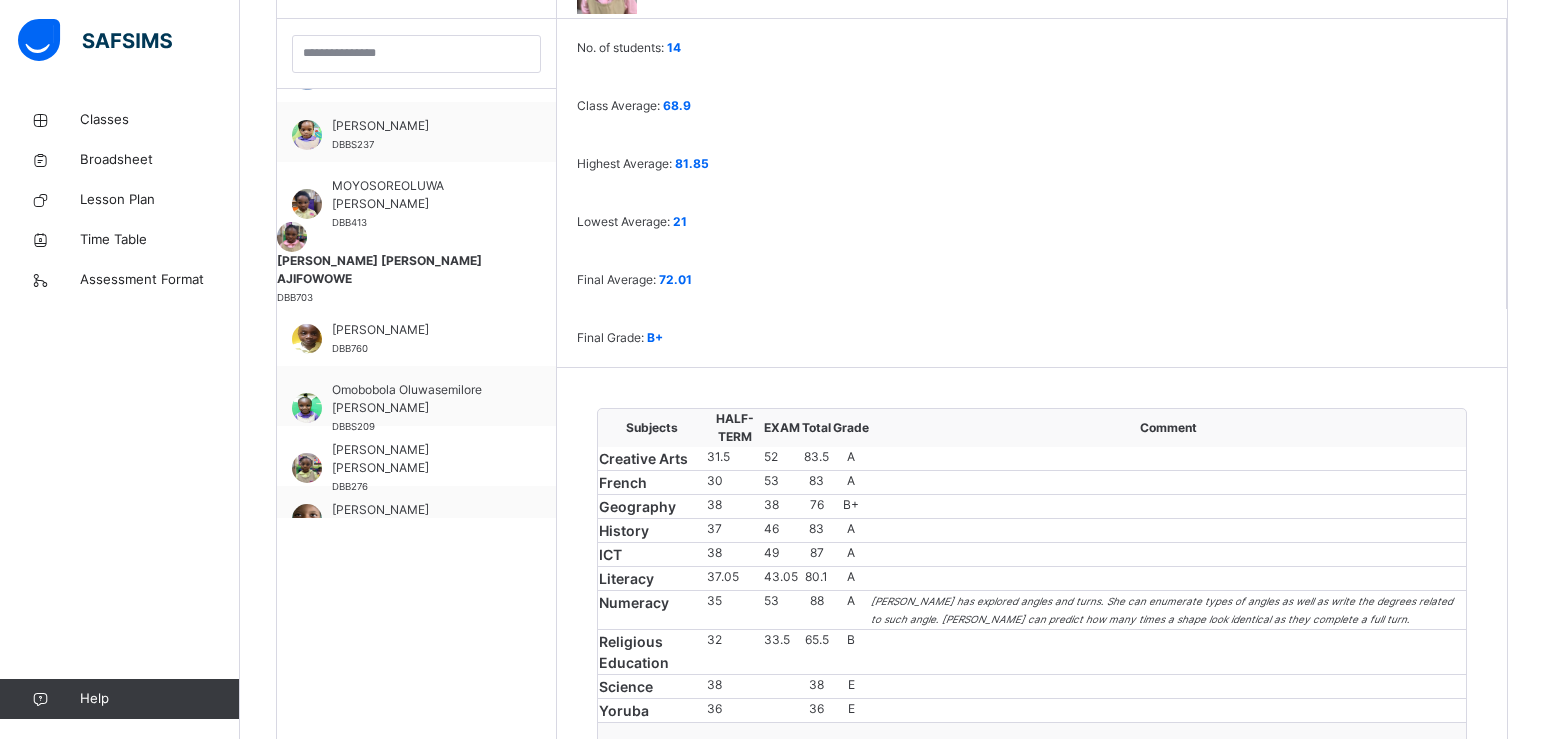 scroll, scrollTop: 646, scrollLeft: 0, axis: vertical 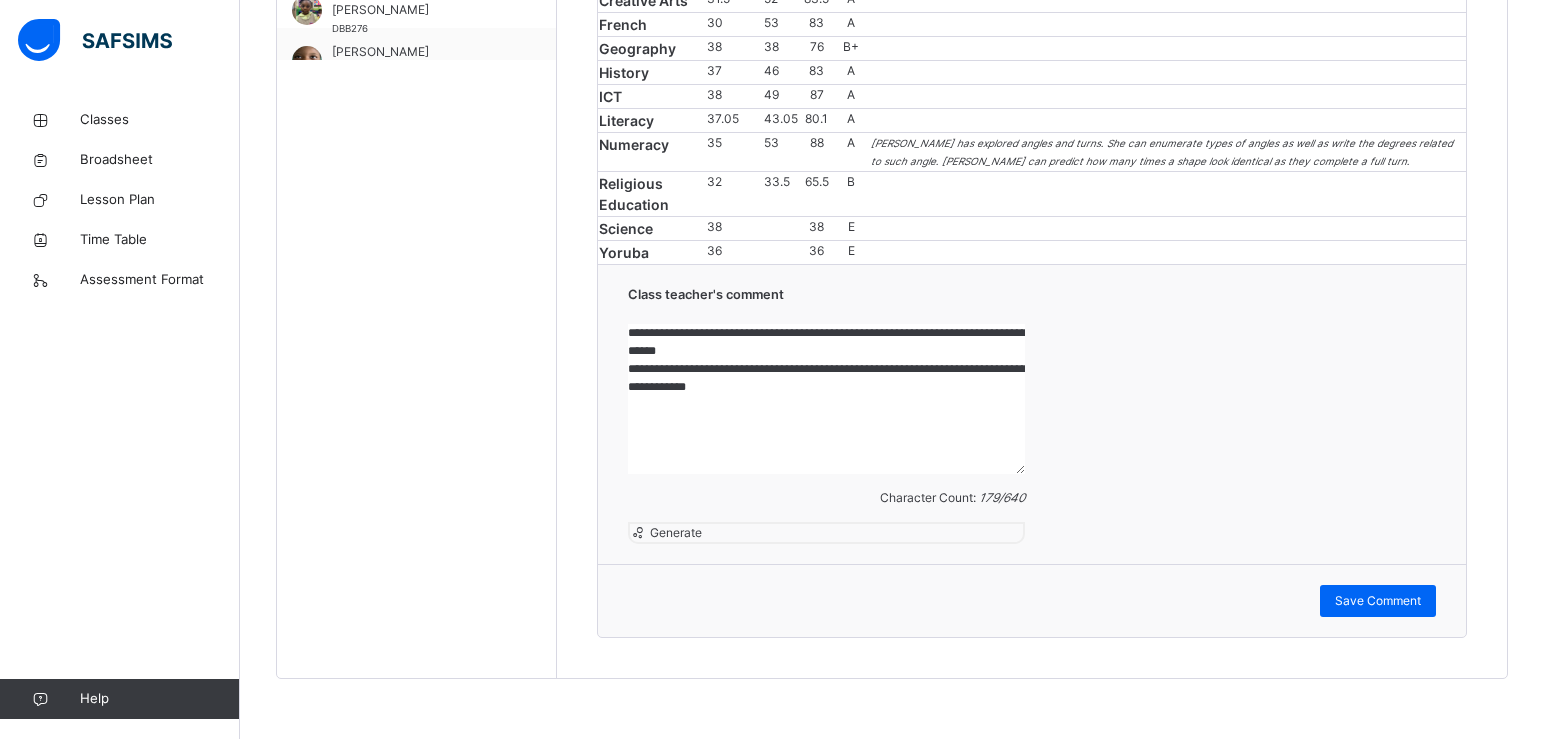 drag, startPoint x: 633, startPoint y: 359, endPoint x: 780, endPoint y: 446, distance: 170.81569 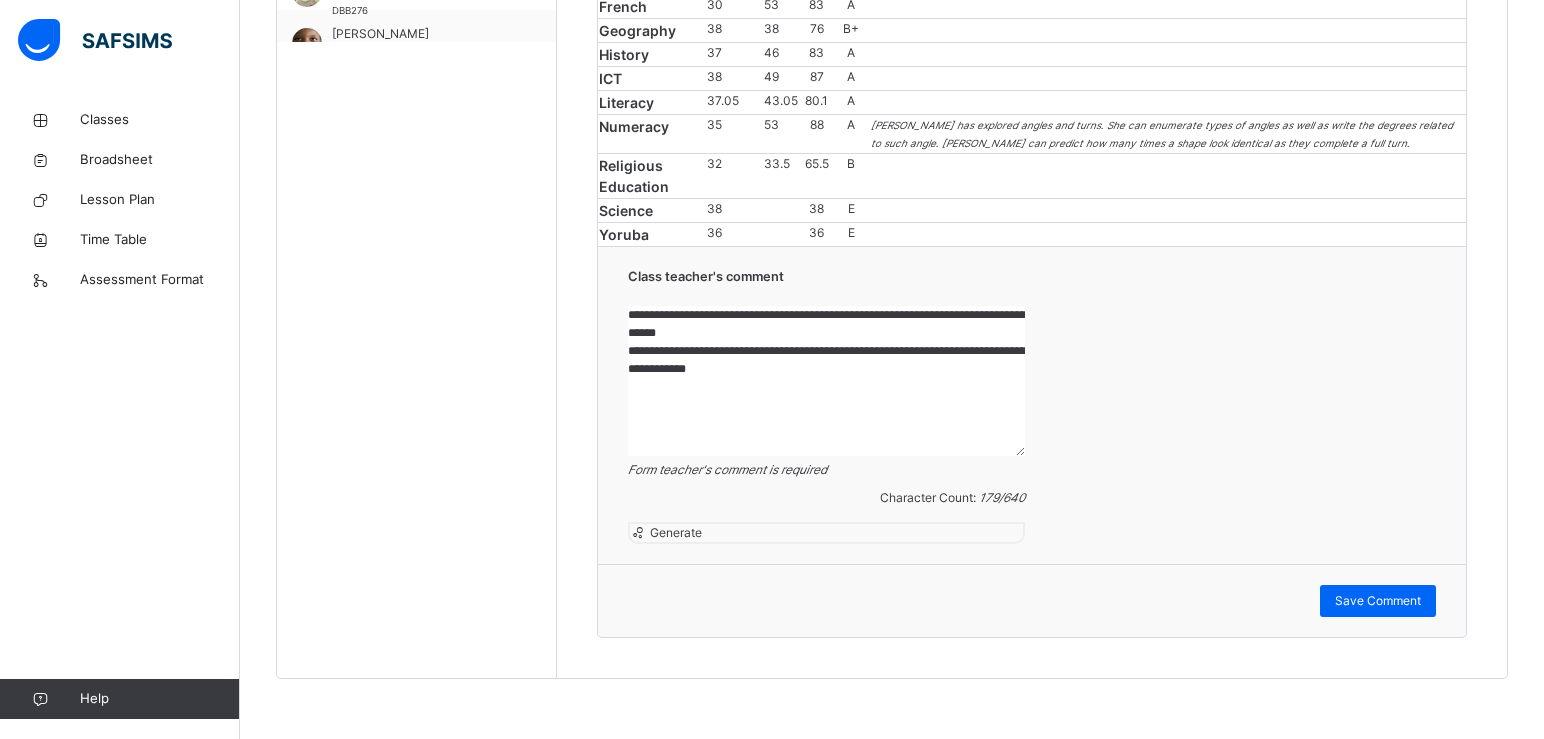 click on "**********" at bounding box center (826, 381) 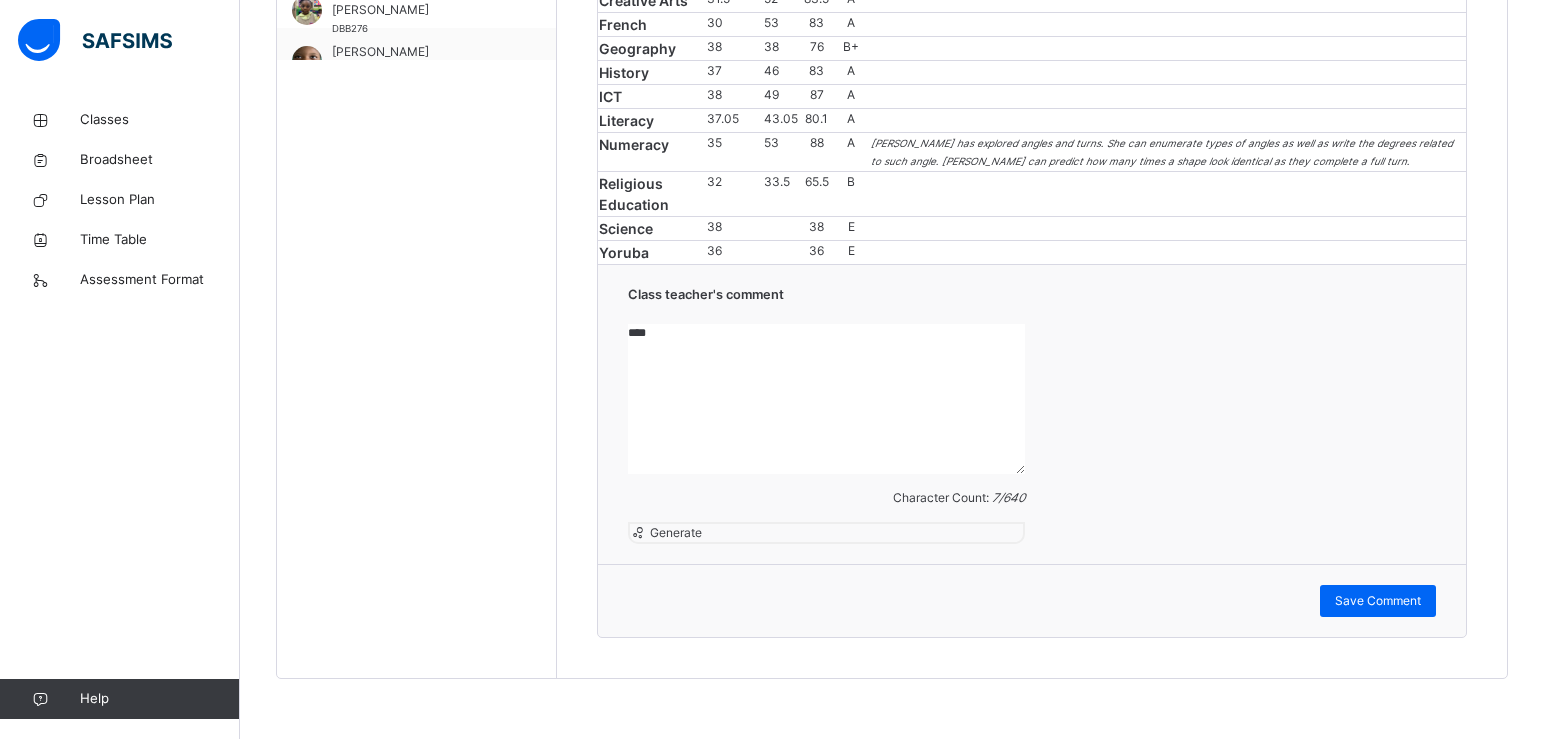 type on "*" 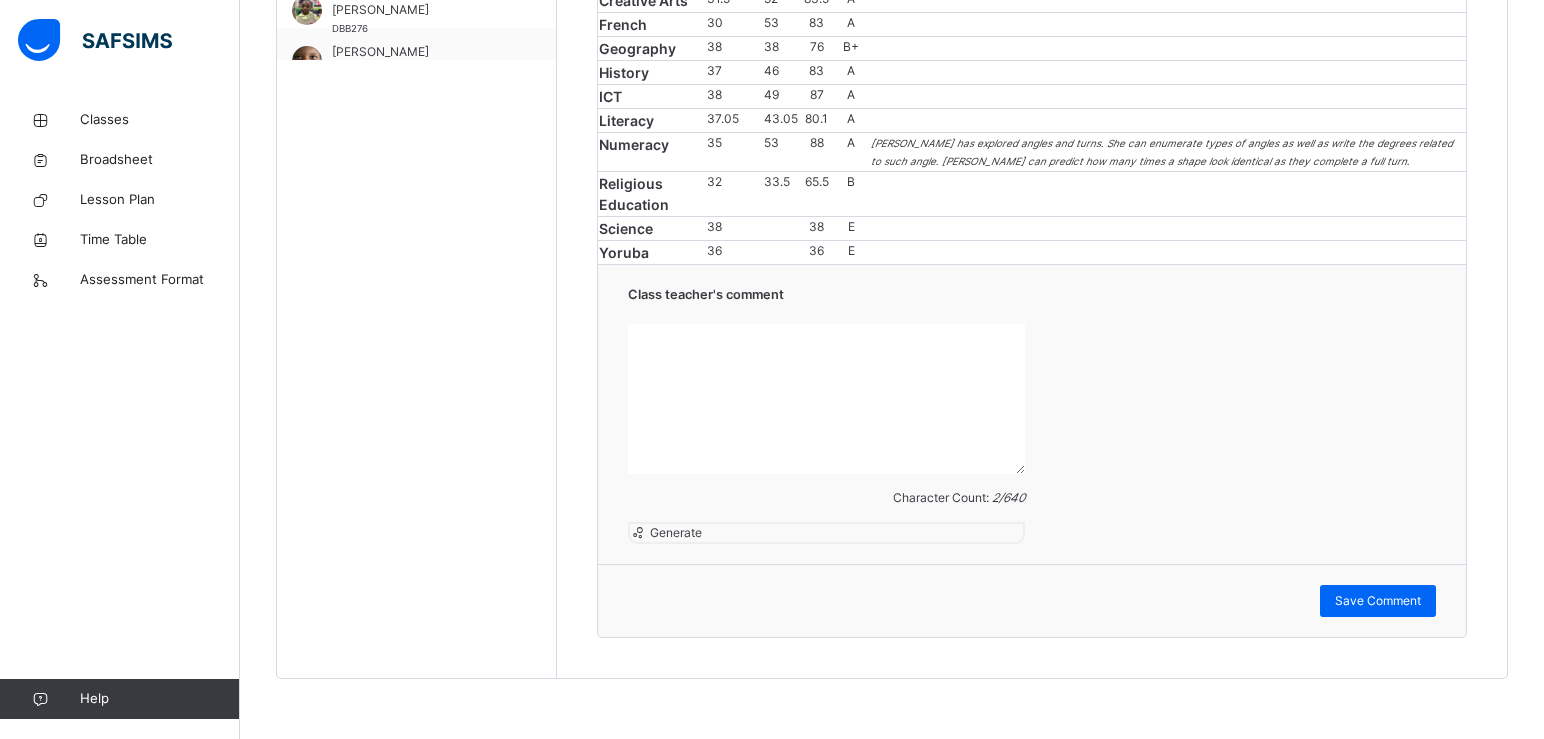 paste on "**********" 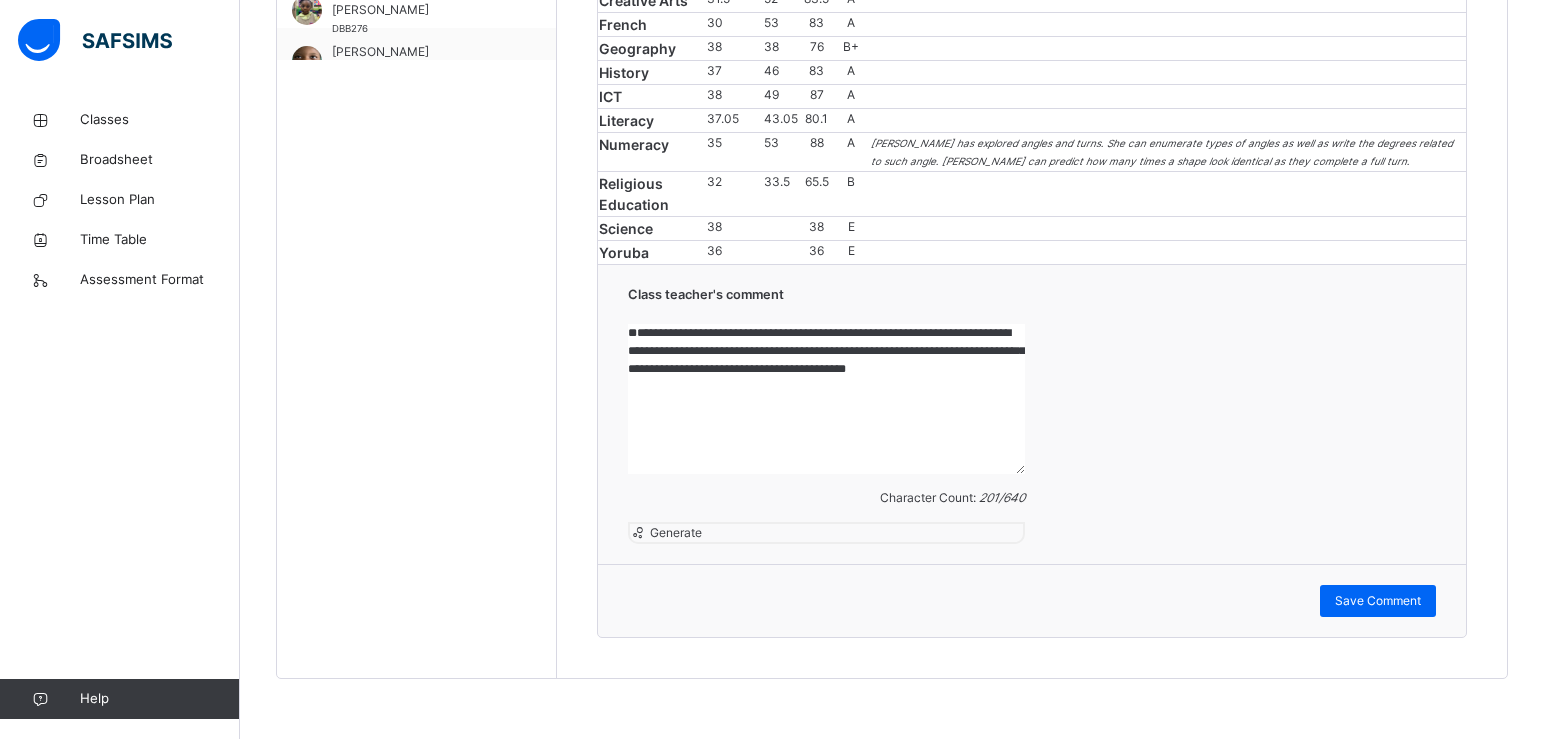 click on "**********" at bounding box center [826, 399] 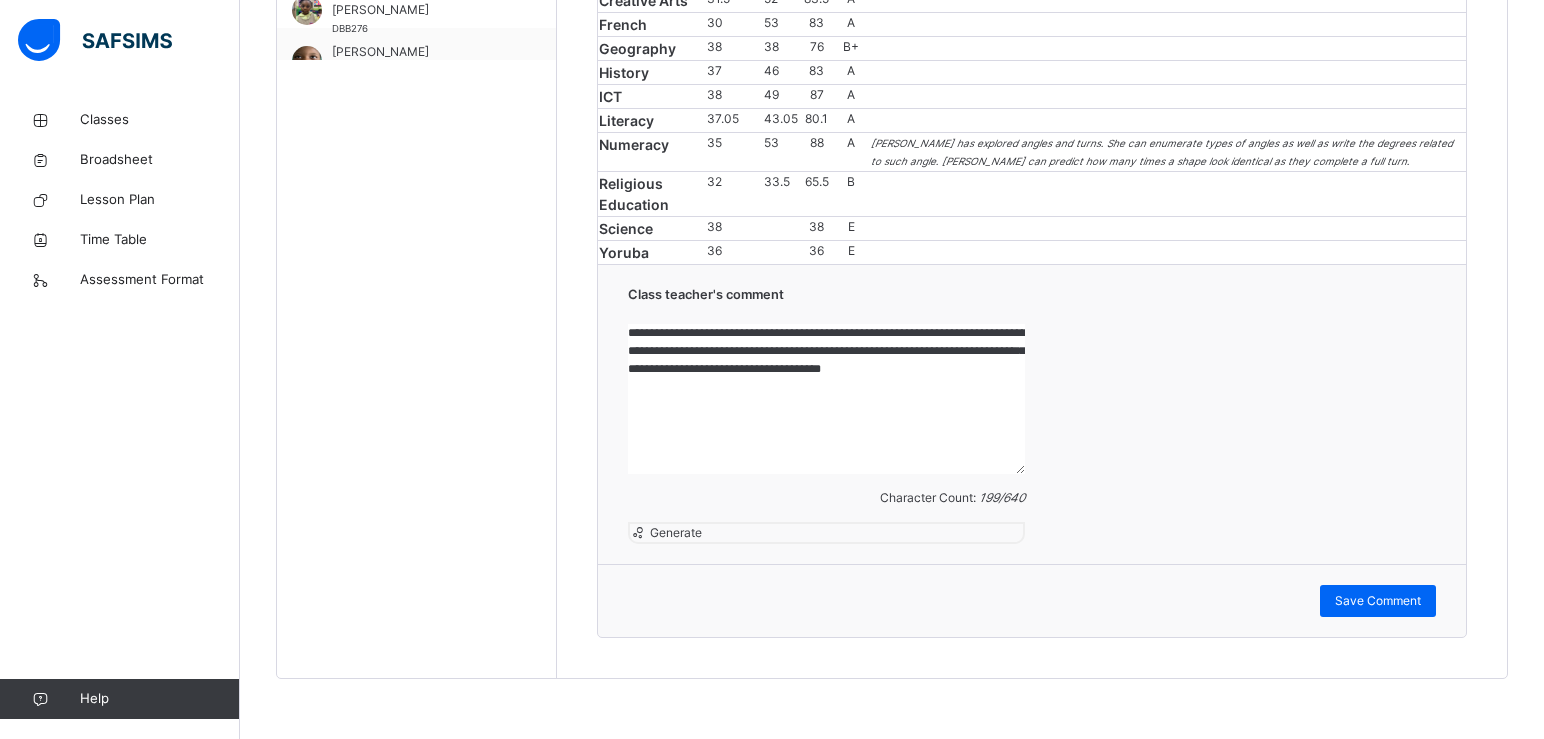 click on "**********" at bounding box center (826, 399) 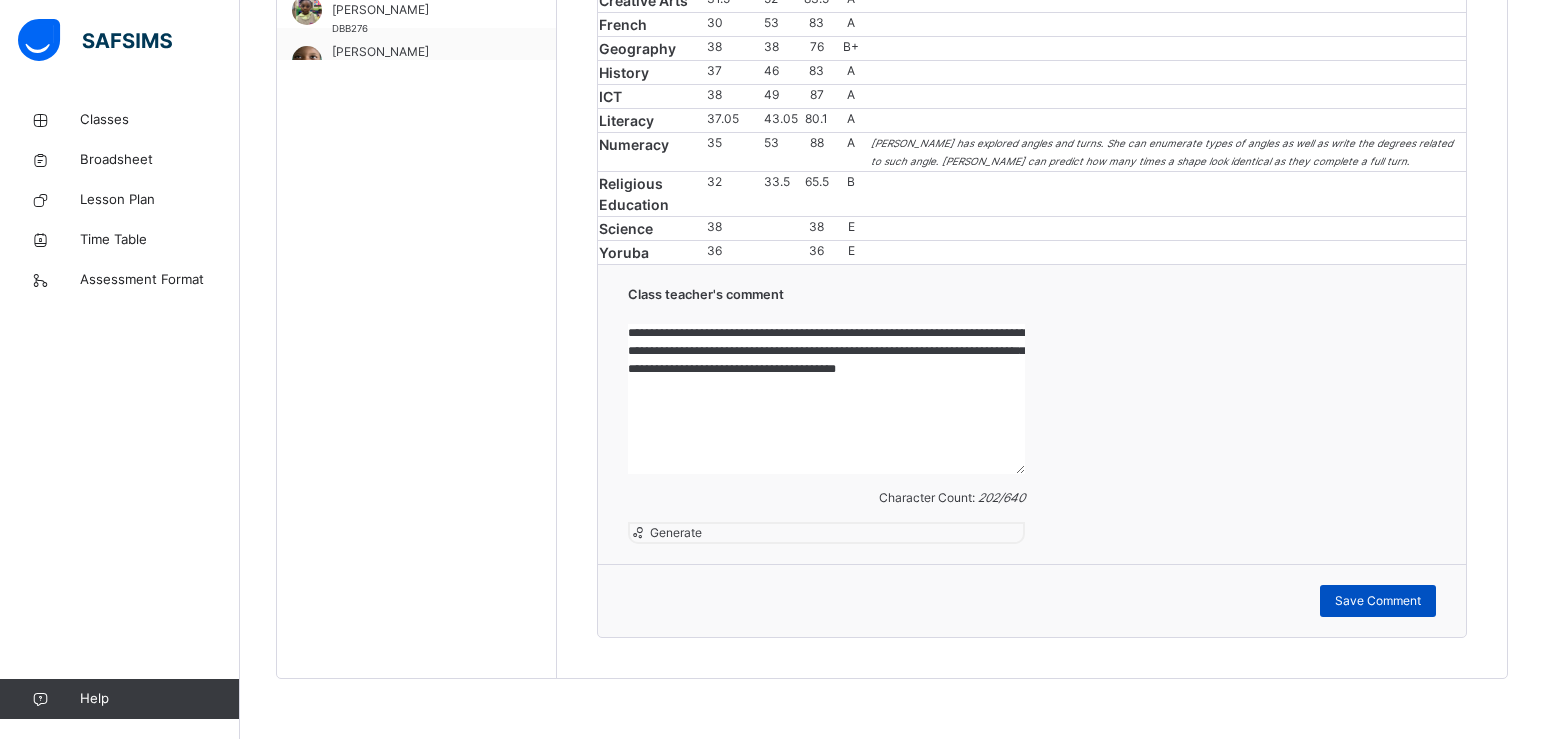 type on "**********" 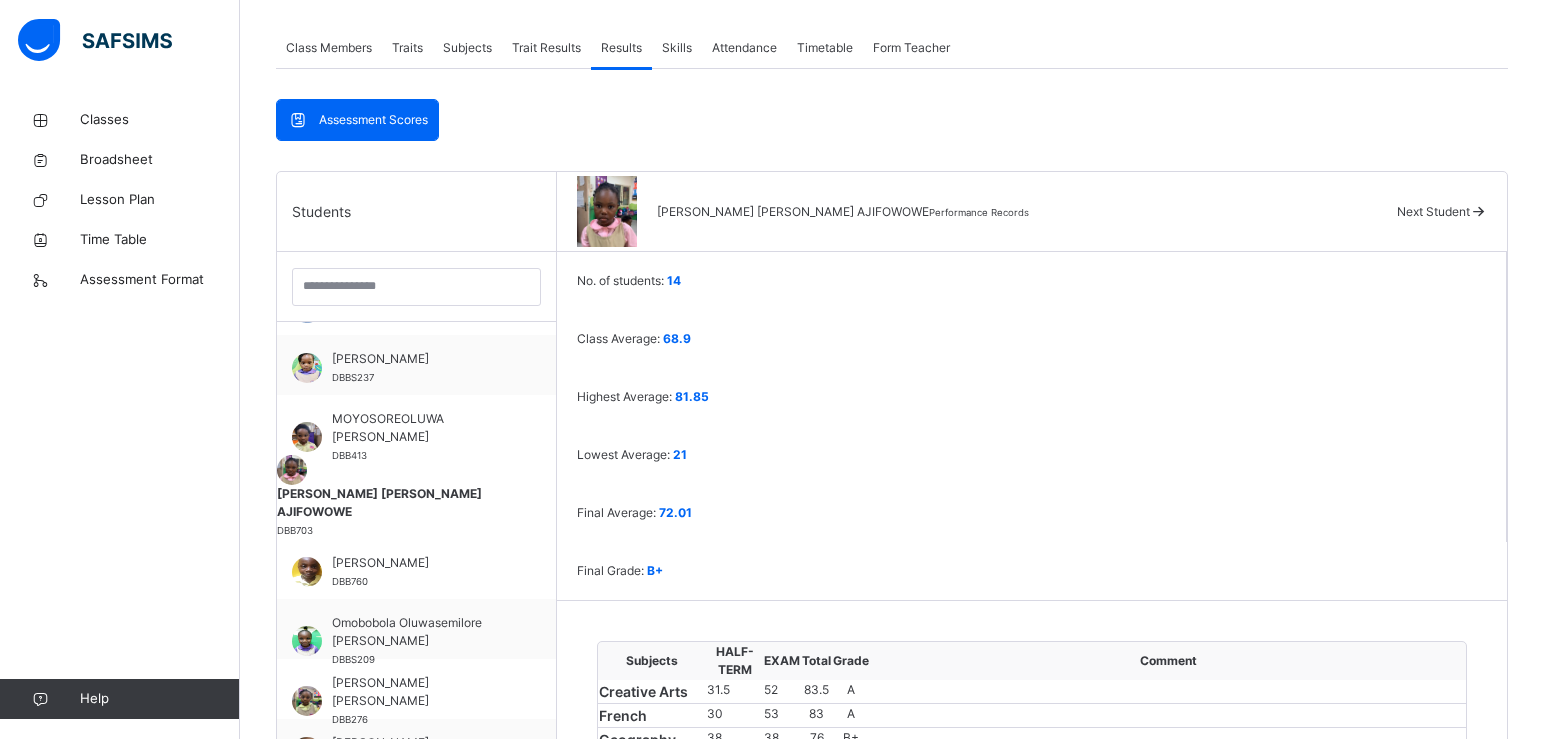 scroll, scrollTop: 304, scrollLeft: 0, axis: vertical 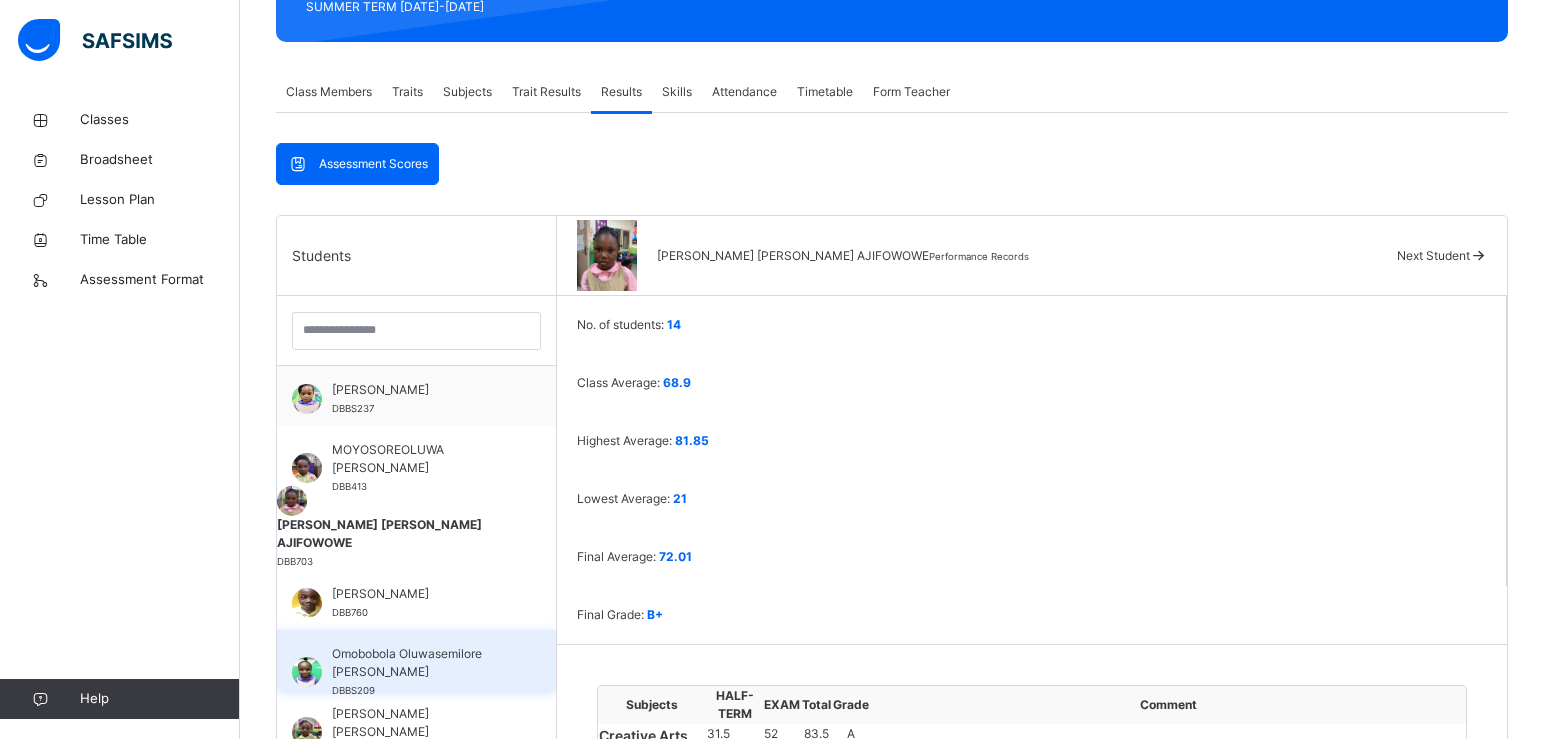 click on "Omobobola Oluwasemilore [PERSON_NAME]" at bounding box center [421, 663] 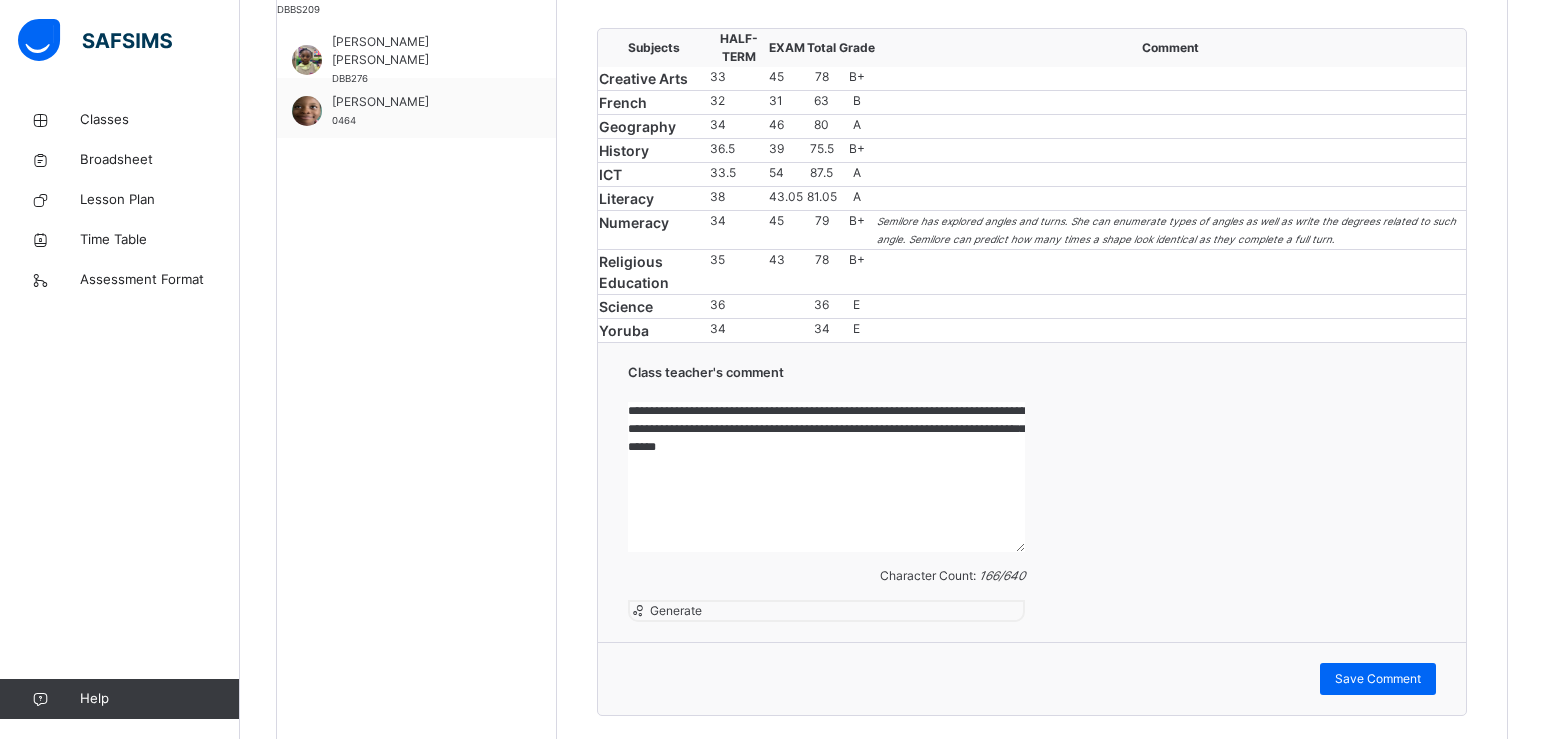 scroll, scrollTop: 1202, scrollLeft: 0, axis: vertical 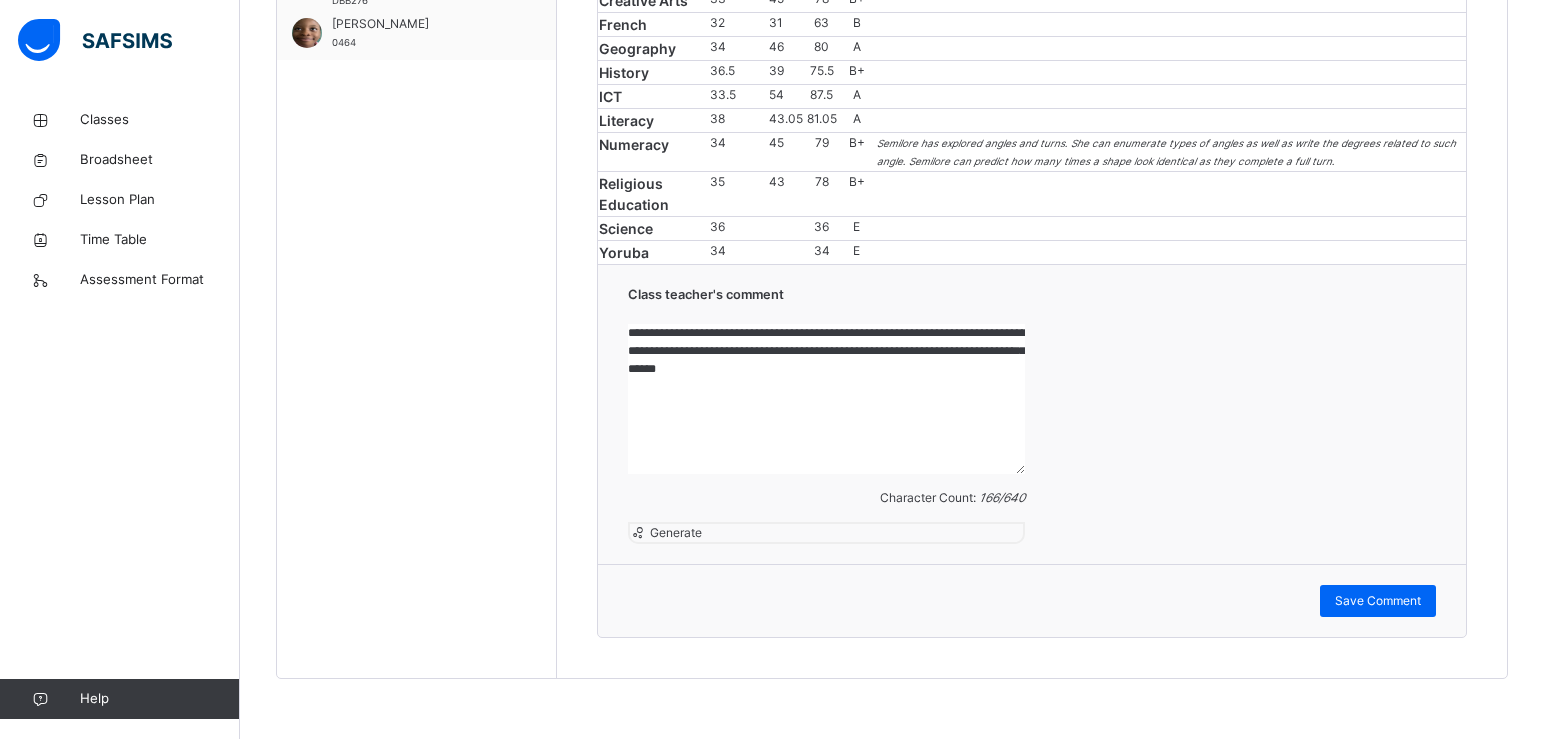 drag, startPoint x: 701, startPoint y: 445, endPoint x: 1050, endPoint y: 484, distance: 351.17233 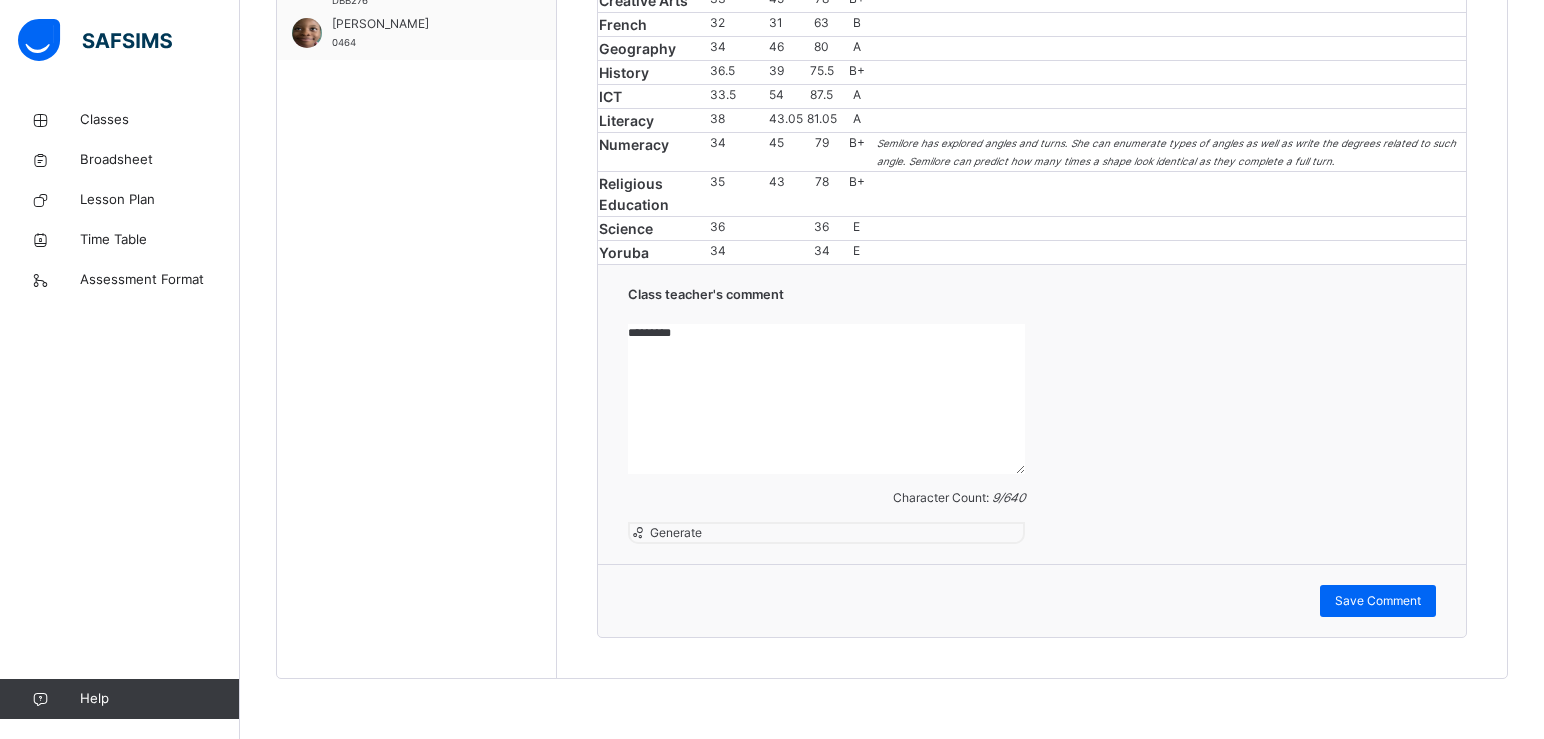 drag, startPoint x: 1049, startPoint y: 482, endPoint x: 965, endPoint y: 484, distance: 84.0238 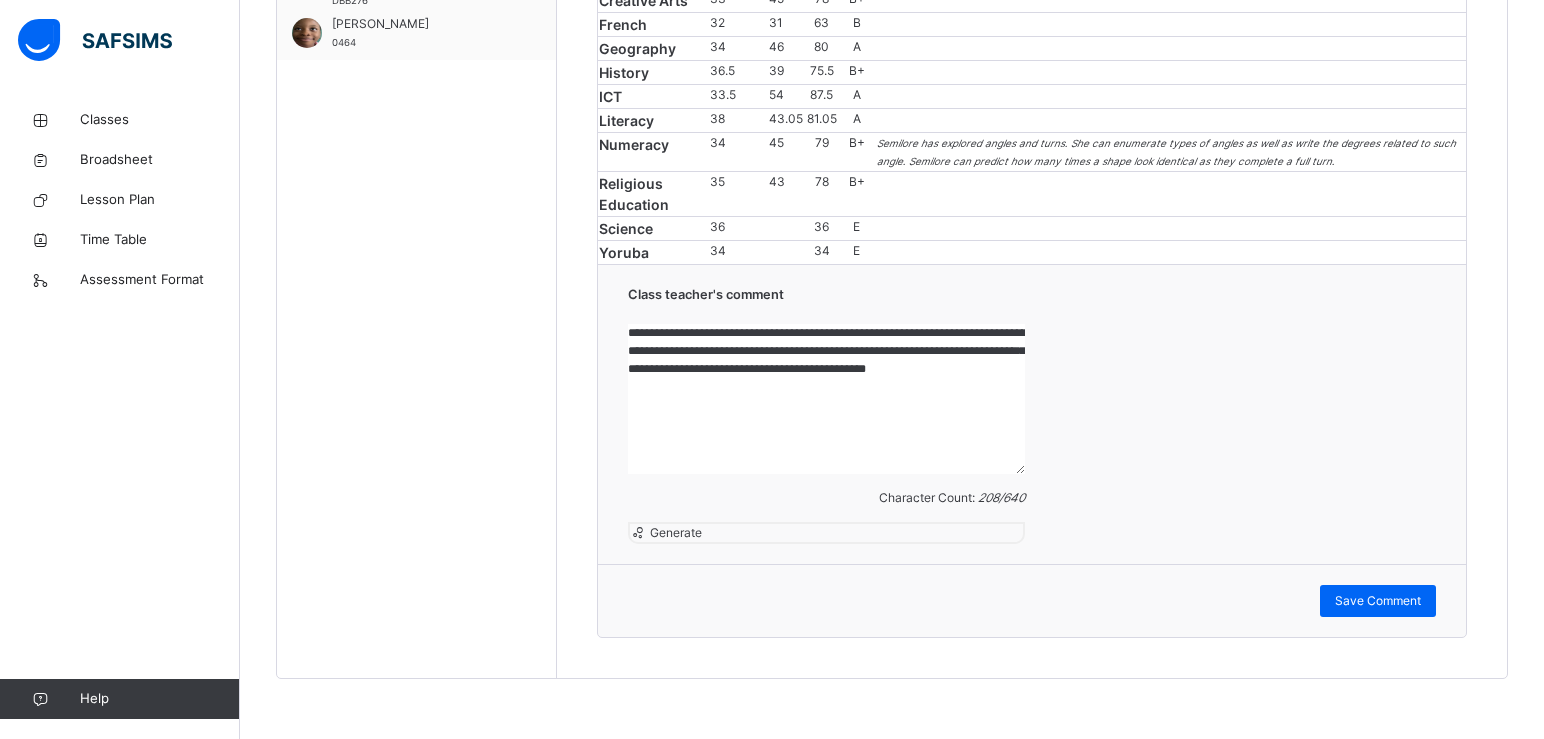 click on "**********" at bounding box center [826, 399] 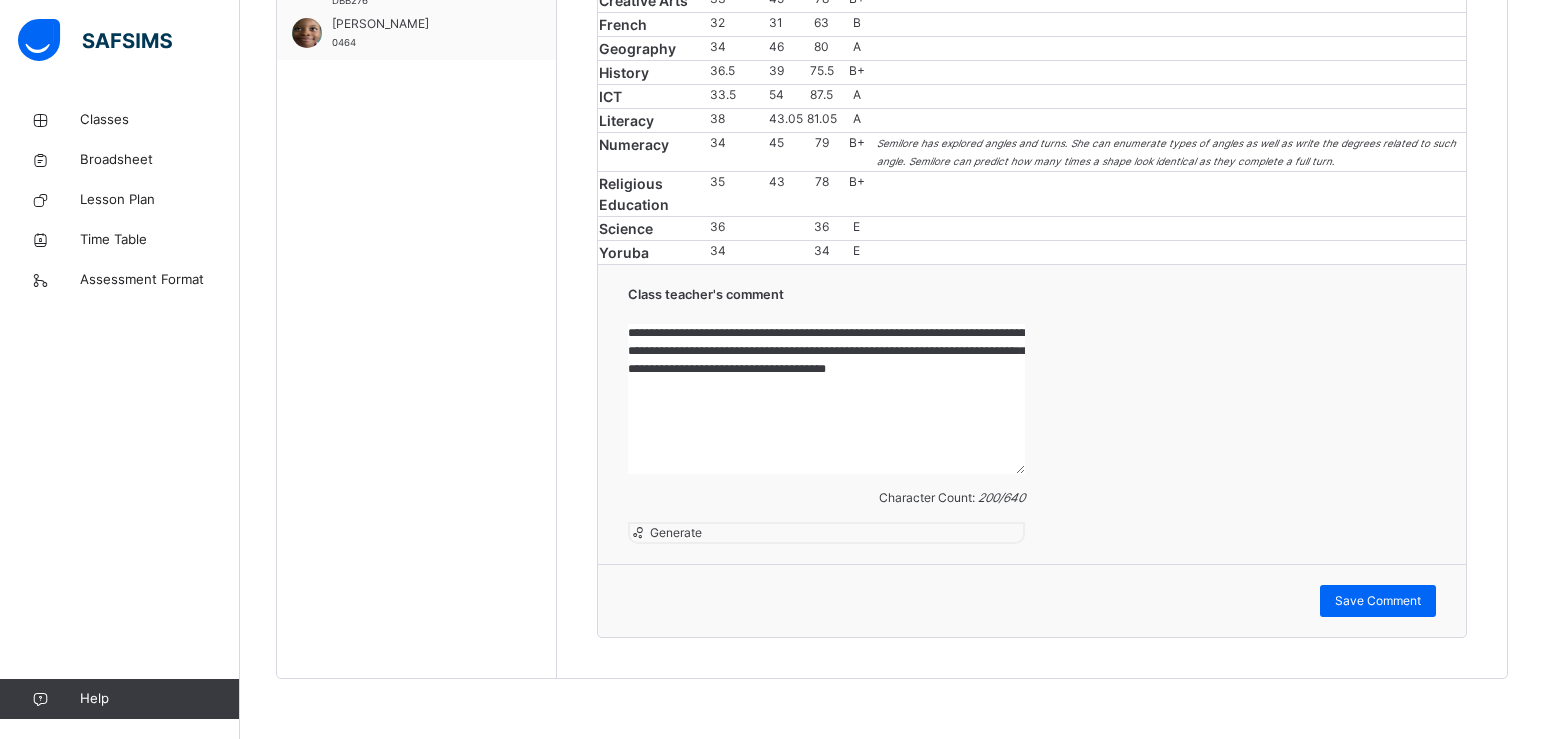 drag, startPoint x: 695, startPoint y: 442, endPoint x: 767, endPoint y: 537, distance: 119.20151 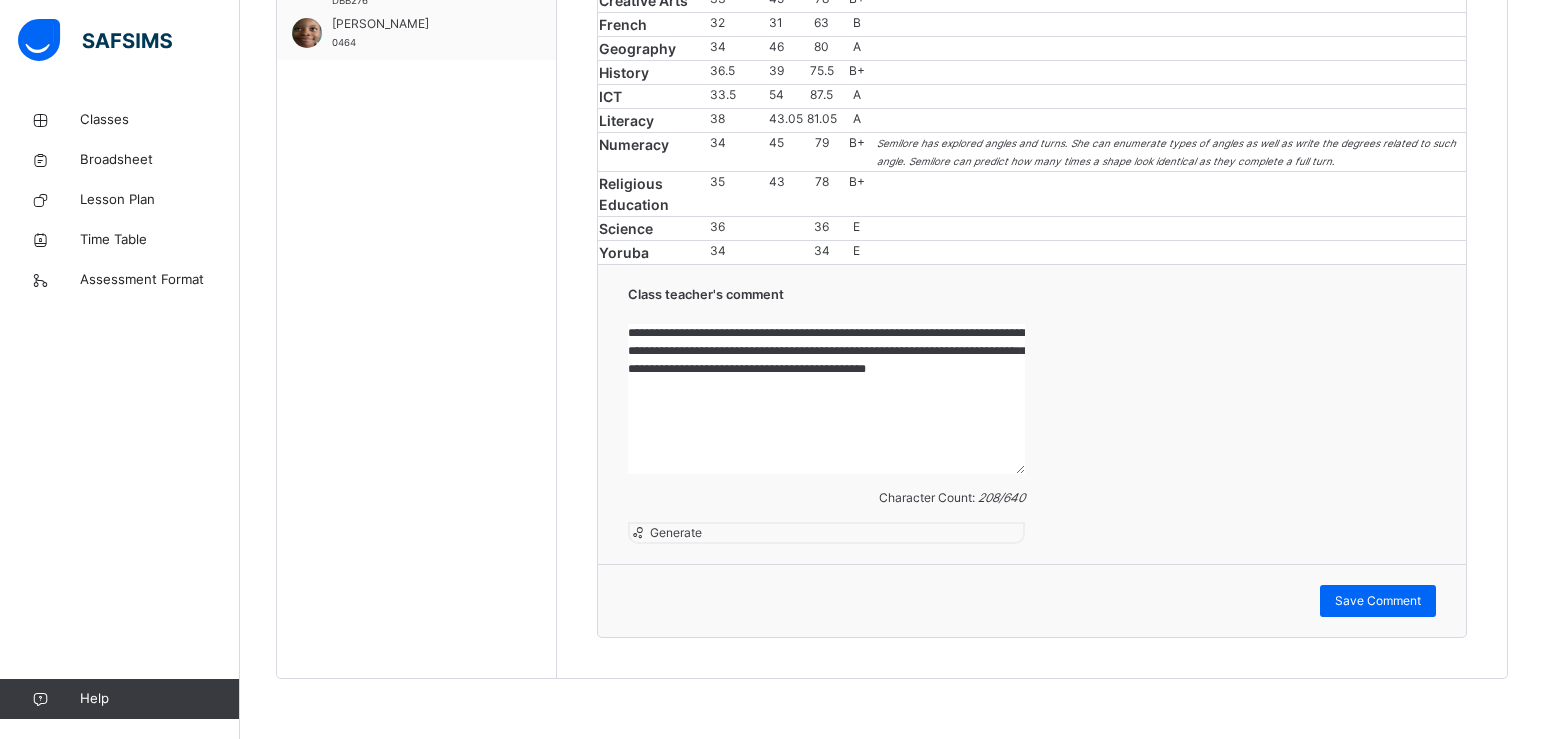 drag, startPoint x: 688, startPoint y: 438, endPoint x: 758, endPoint y: 511, distance: 101.13852 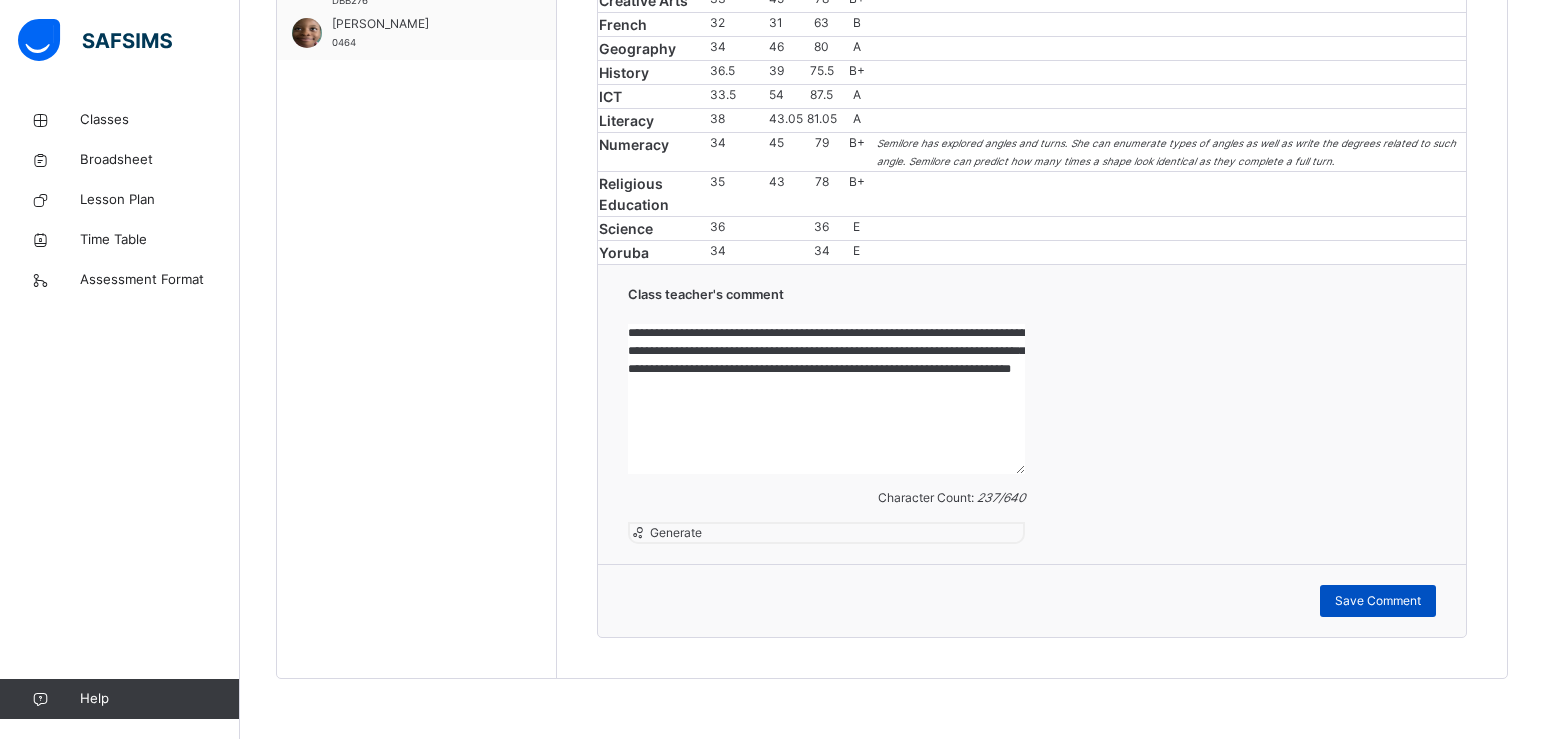 type on "**********" 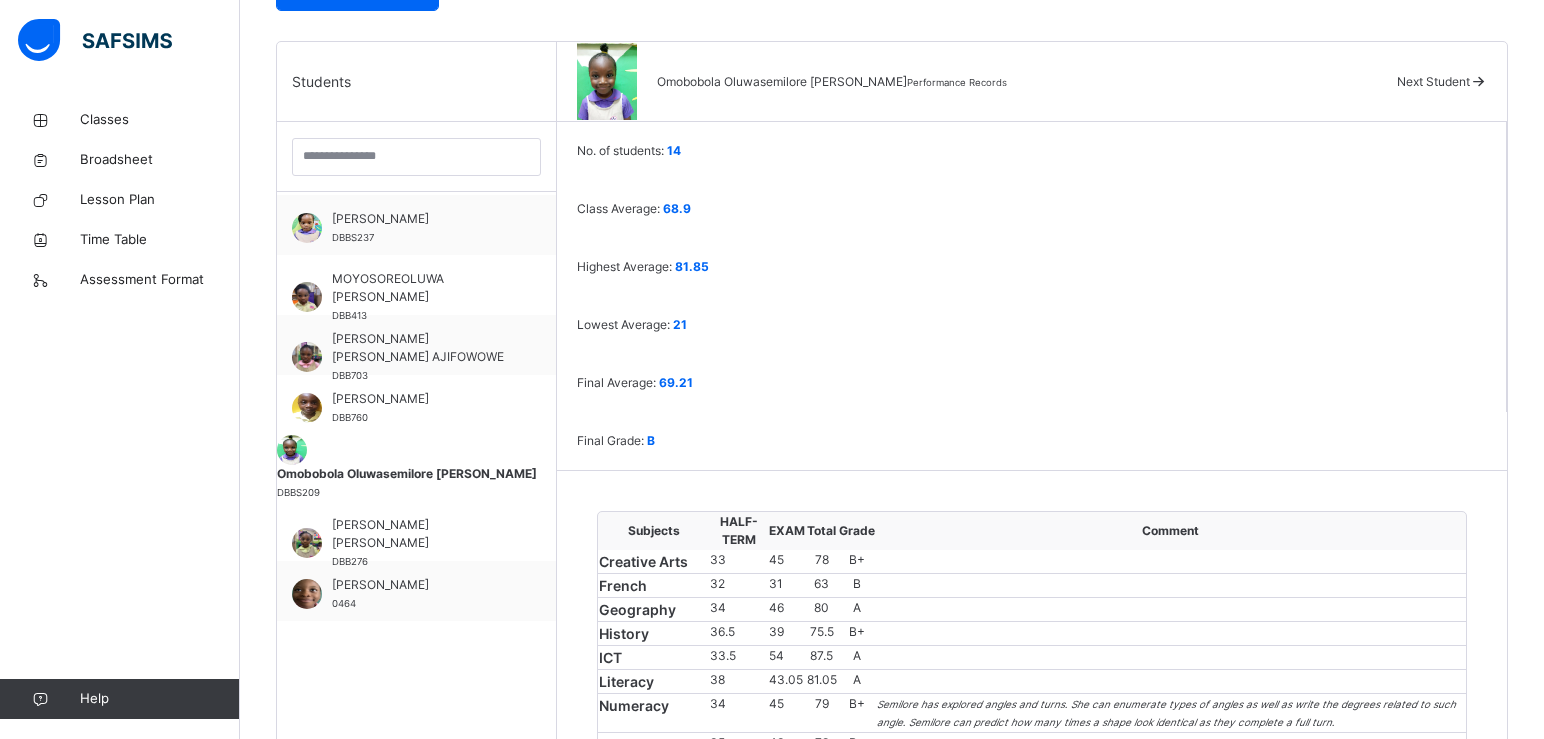 scroll, scrollTop: 507, scrollLeft: 0, axis: vertical 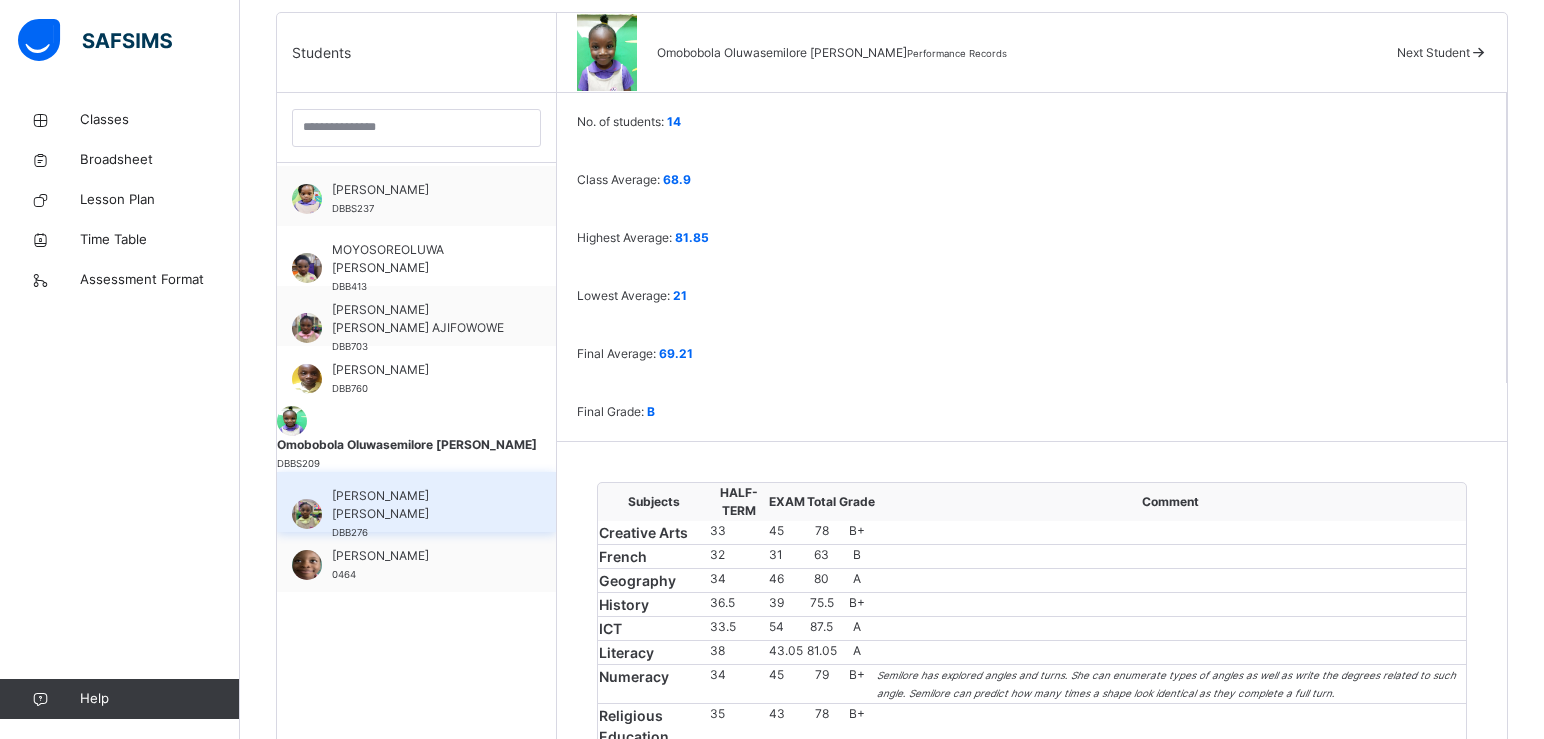 click on "[PERSON_NAME] [PERSON_NAME]" at bounding box center [421, 505] 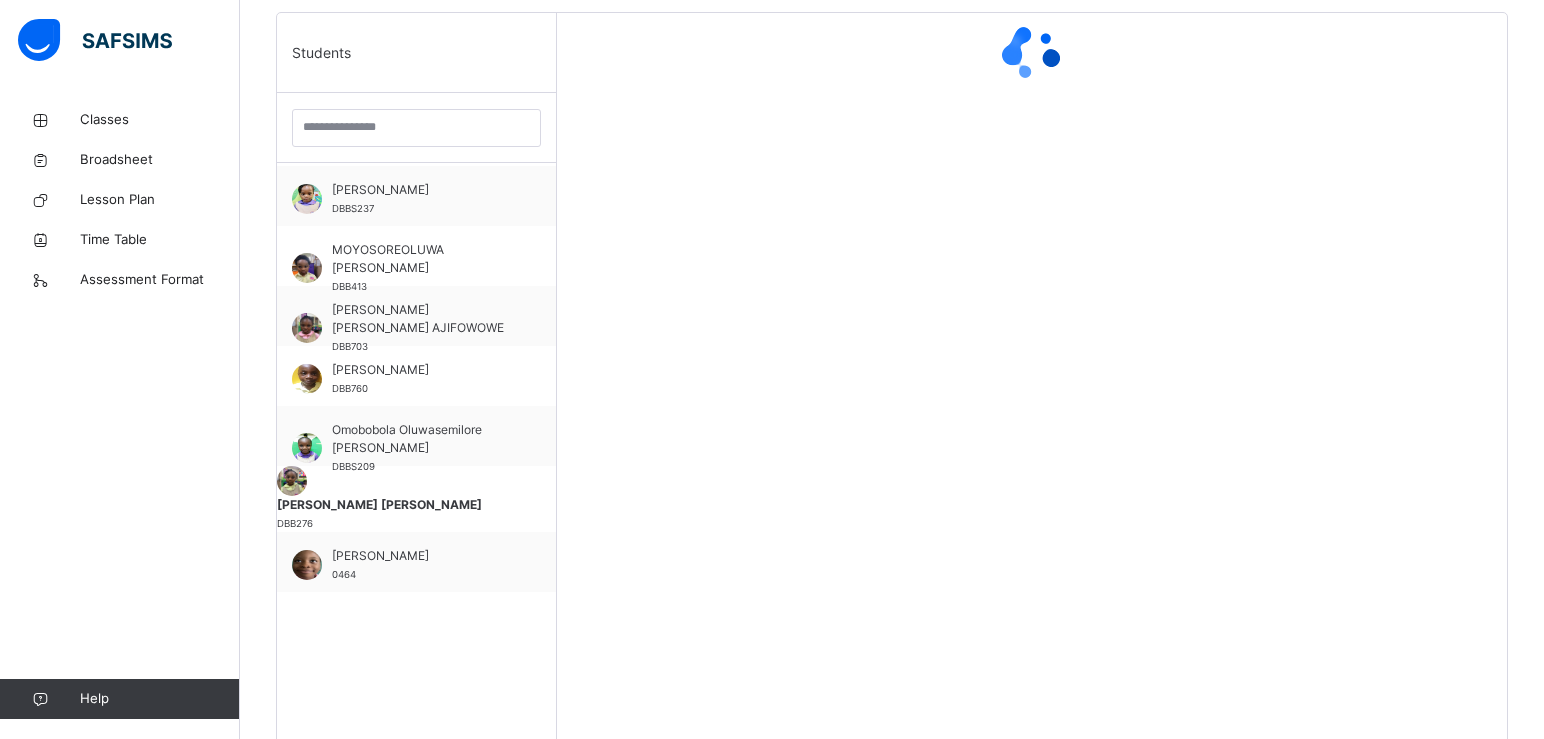 click at bounding box center [1032, 53] 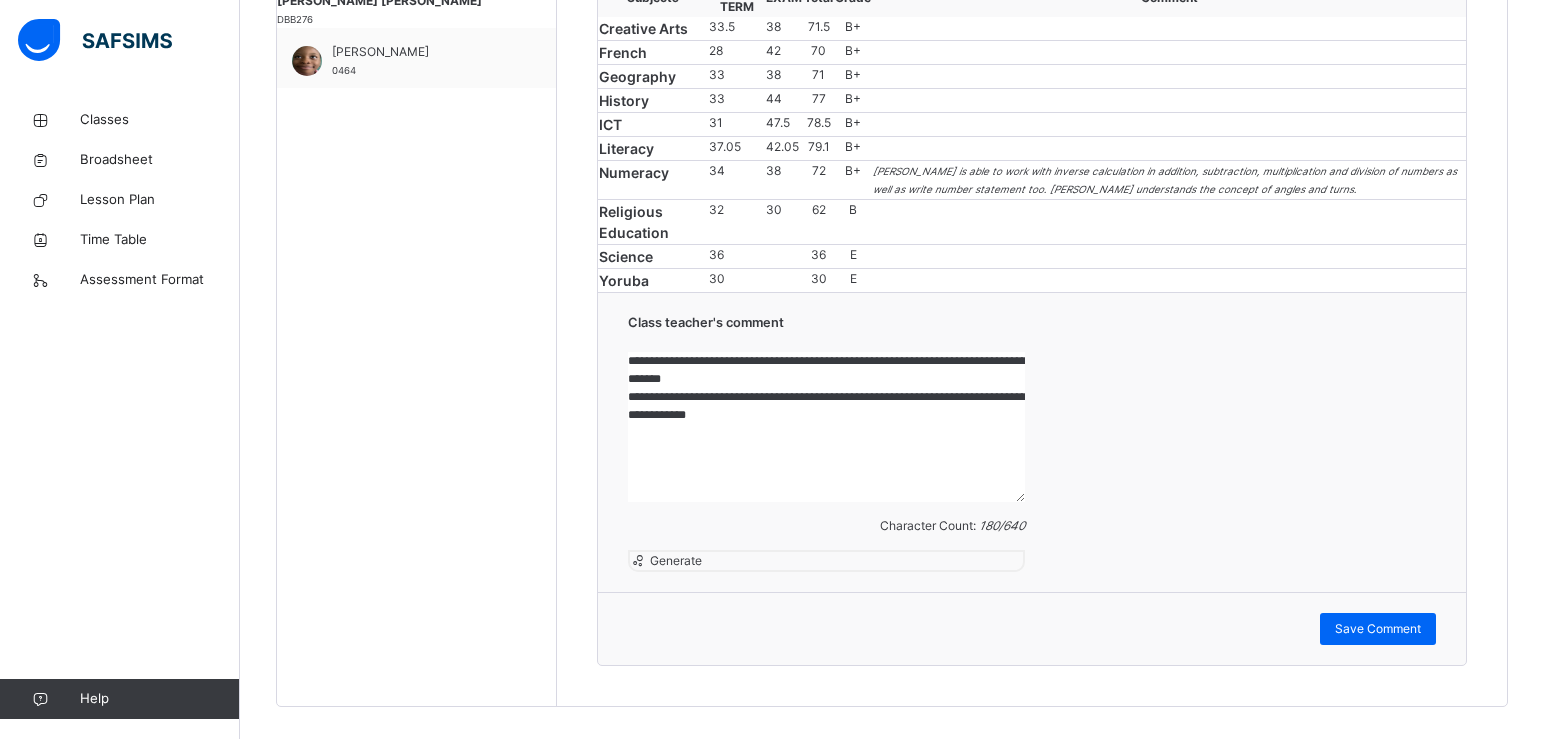 scroll, scrollTop: 1020, scrollLeft: 0, axis: vertical 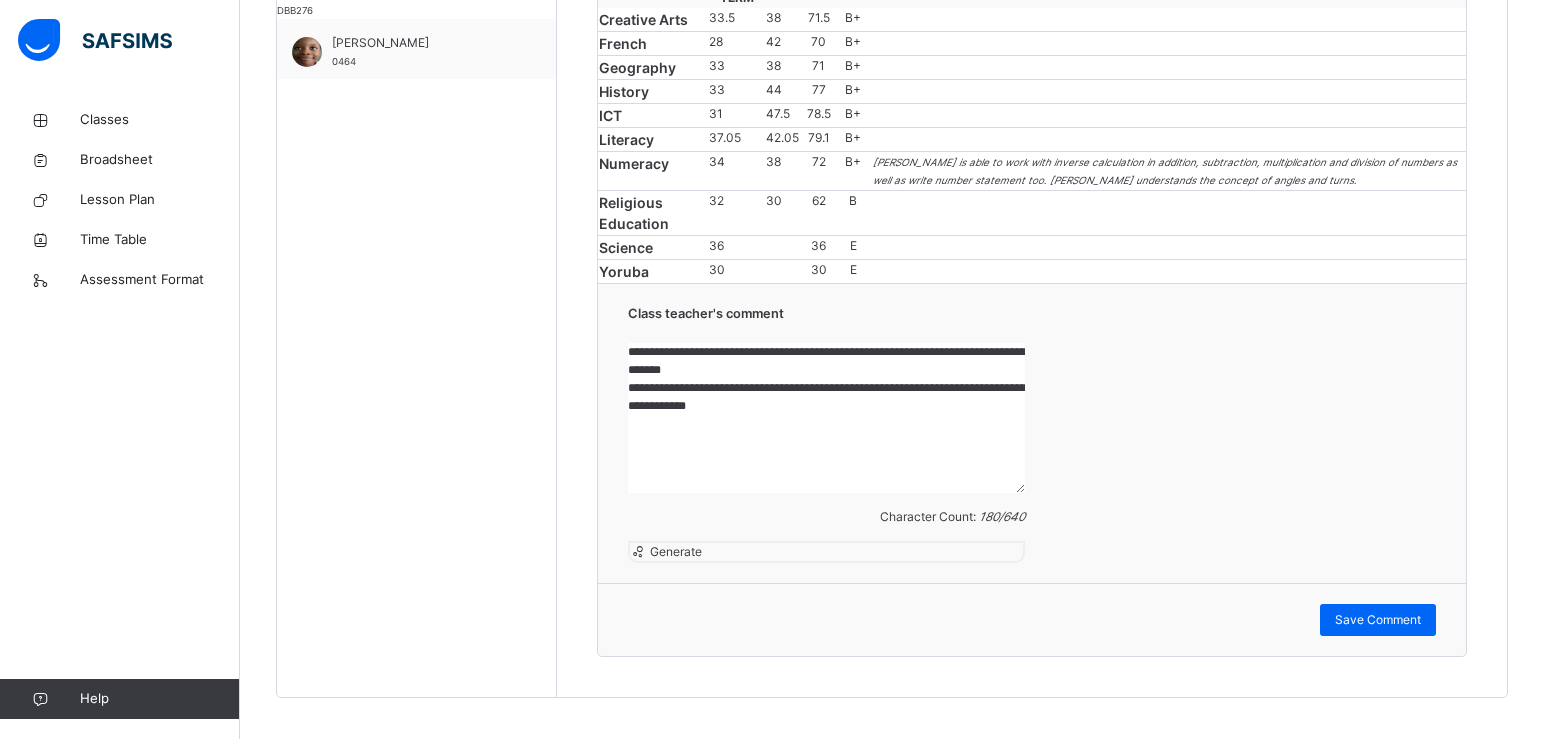 drag, startPoint x: 685, startPoint y: 619, endPoint x: 809, endPoint y: 681, distance: 138.63622 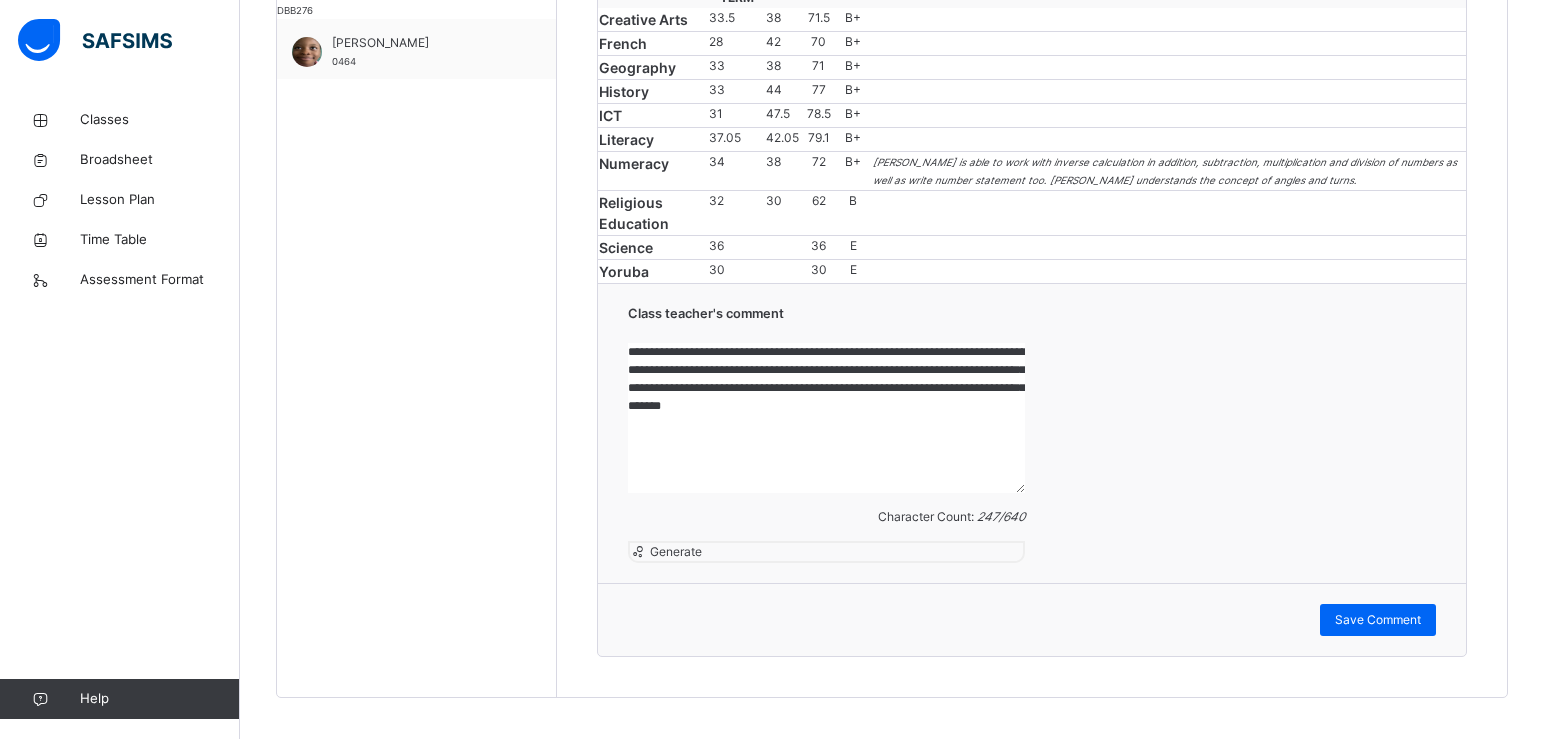 click on "**********" at bounding box center [826, 418] 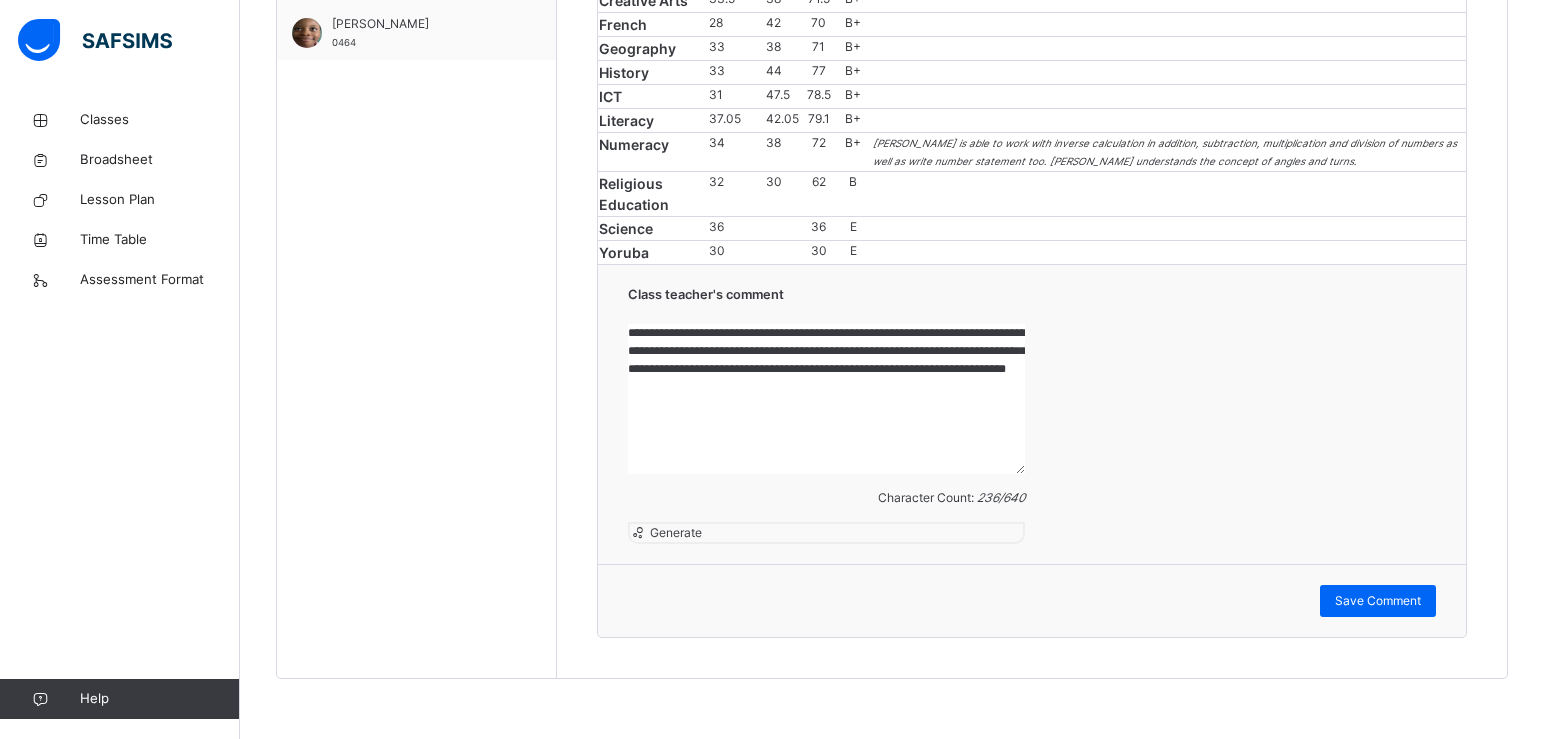 scroll, scrollTop: 1331, scrollLeft: 0, axis: vertical 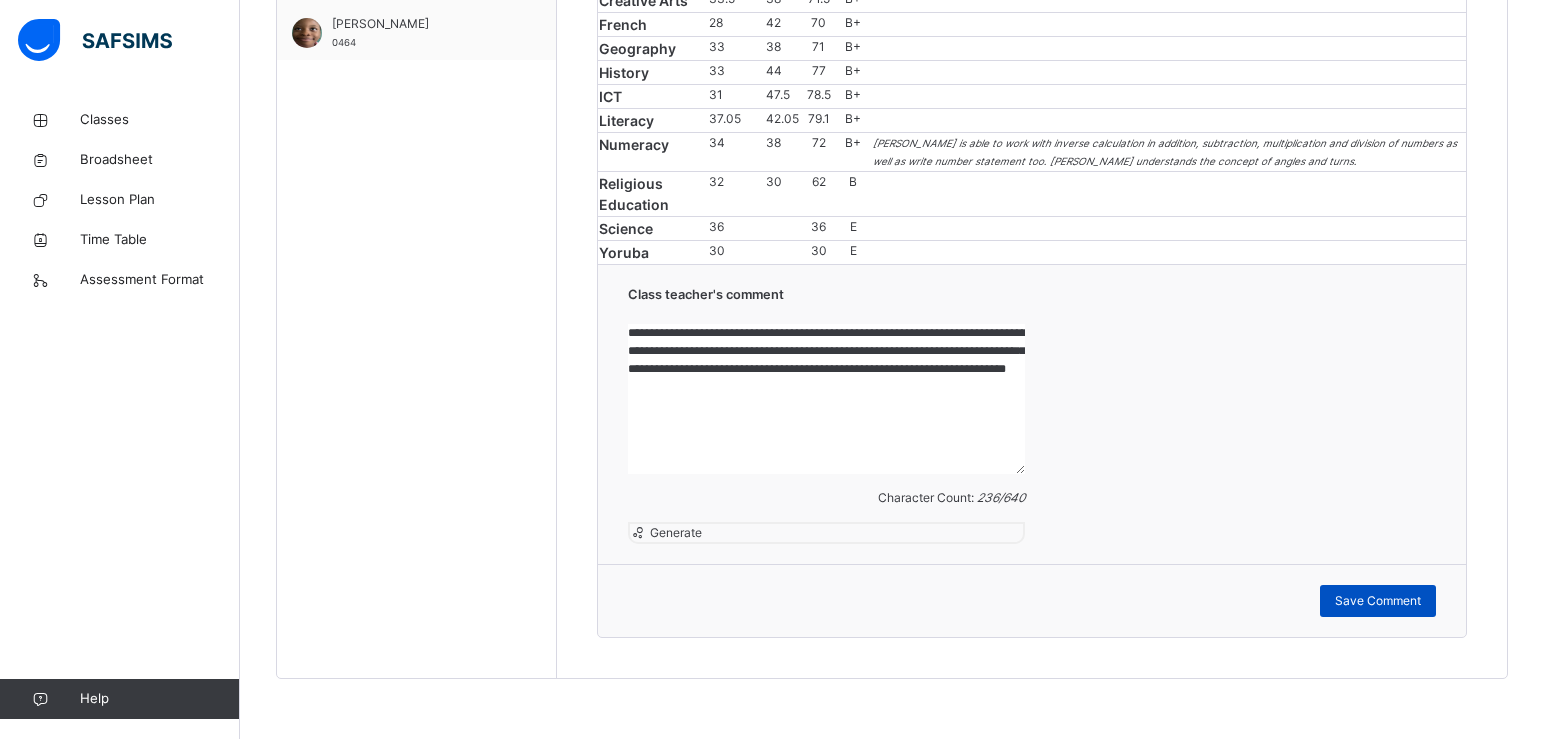 type on "**********" 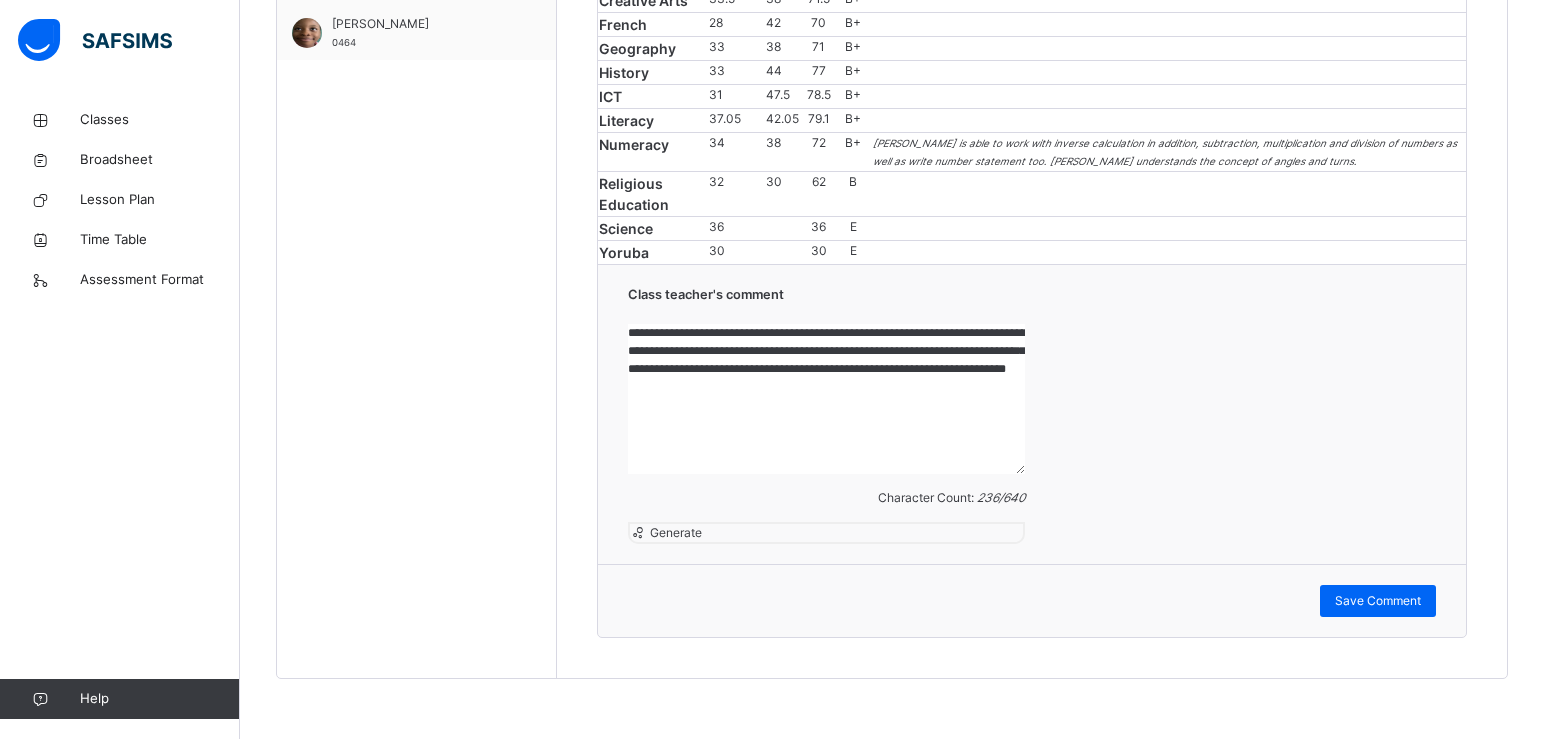 scroll, scrollTop: 1207, scrollLeft: 0, axis: vertical 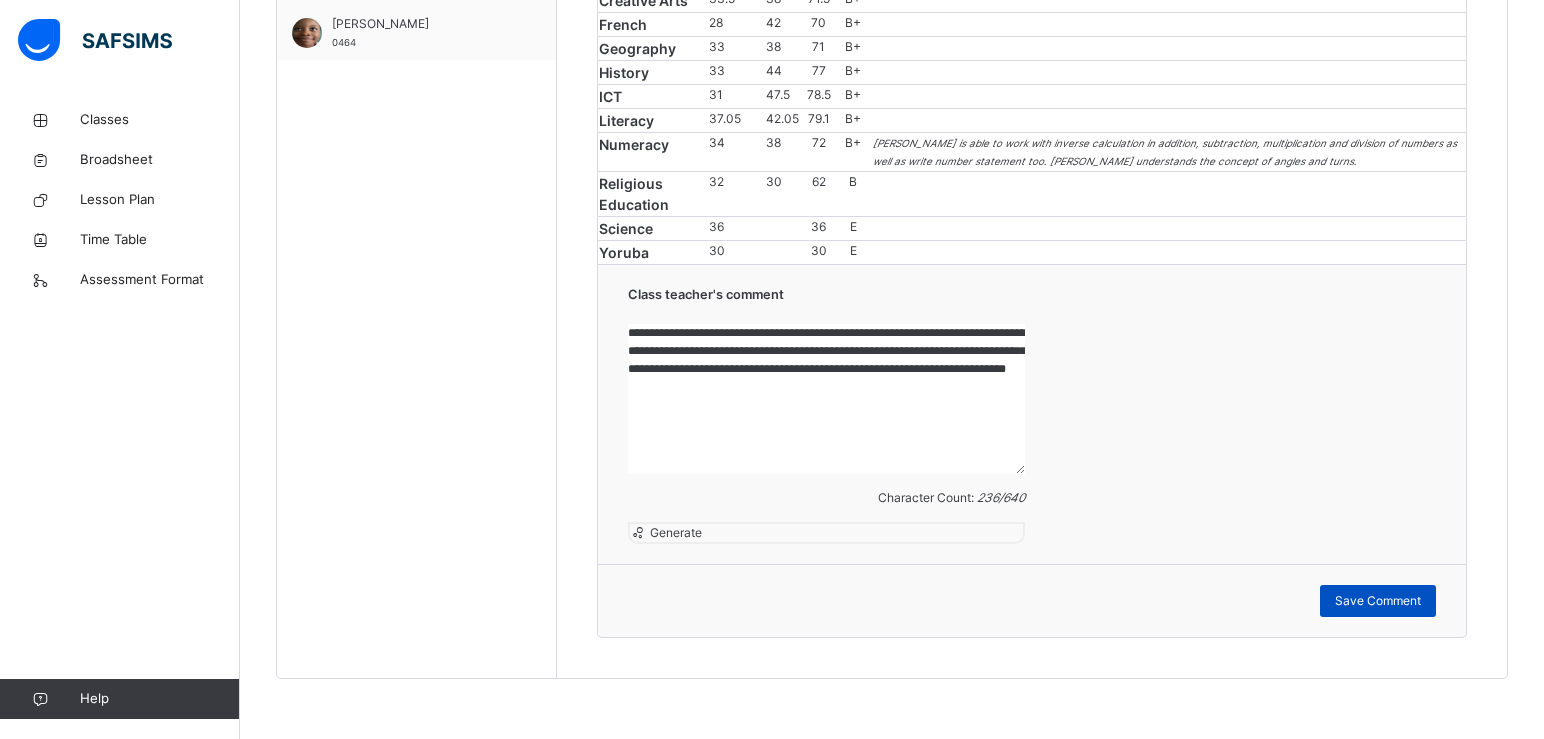 click on "Save Comment" at bounding box center [1378, 601] 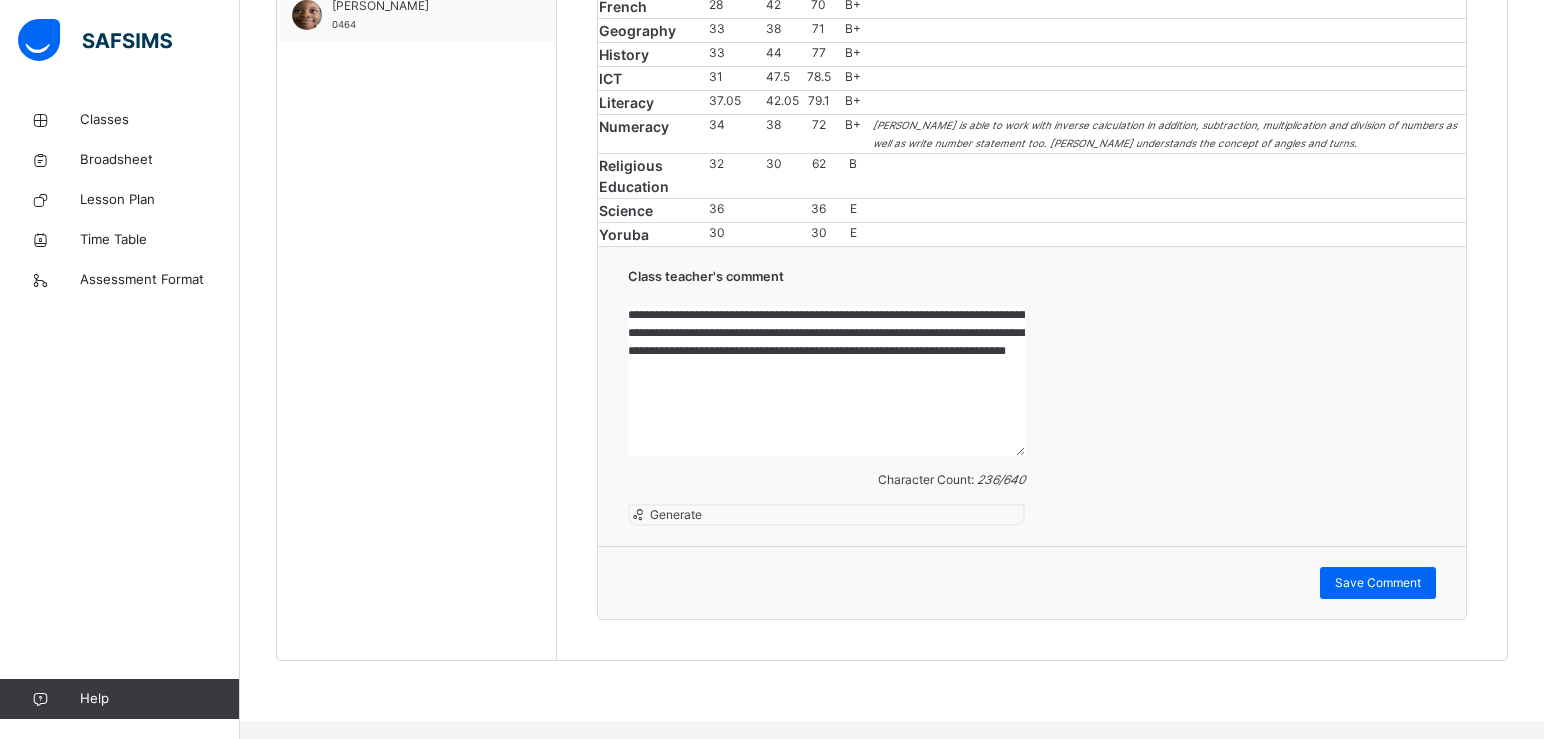 scroll, scrollTop: 745, scrollLeft: 0, axis: vertical 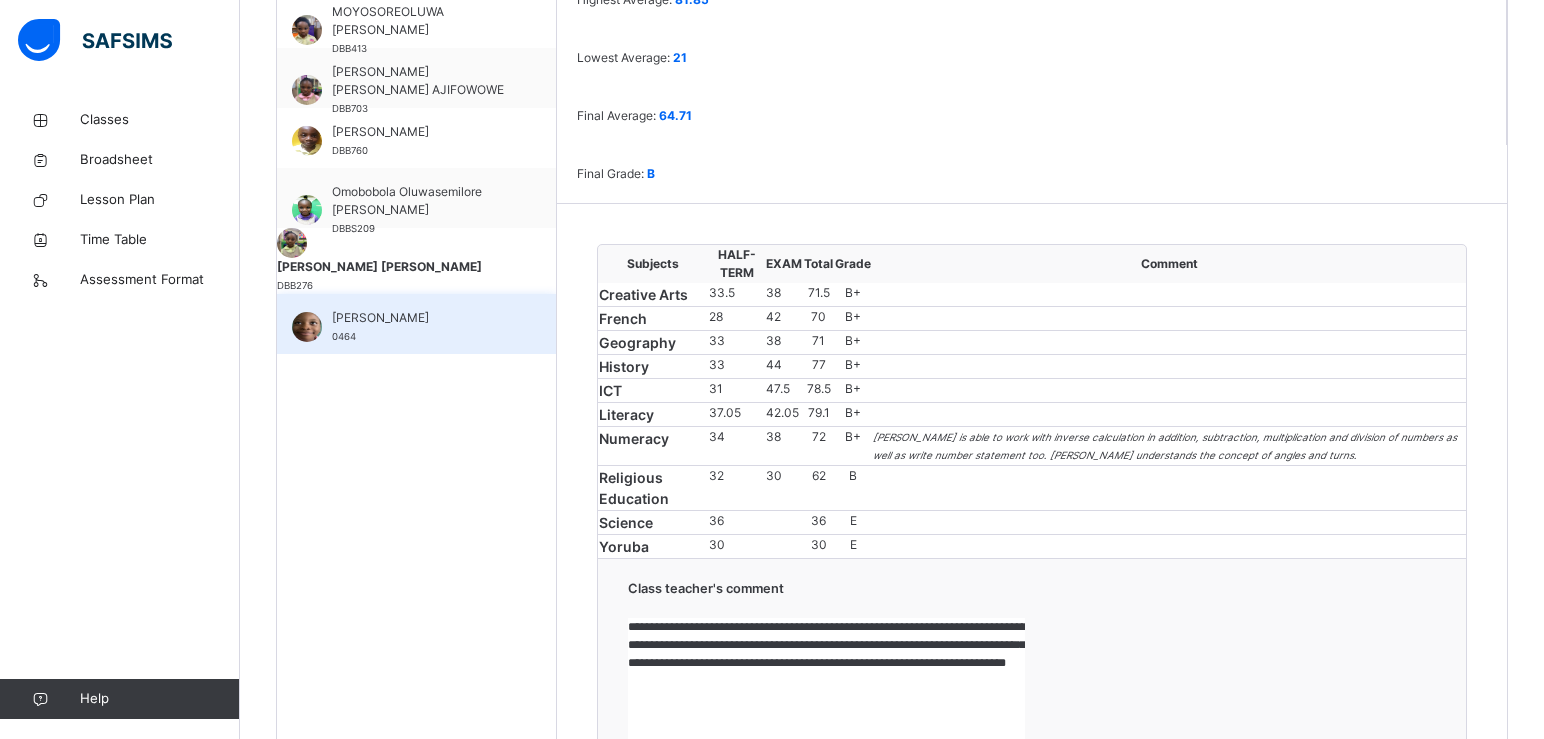 click on "[PERSON_NAME]" at bounding box center (421, 318) 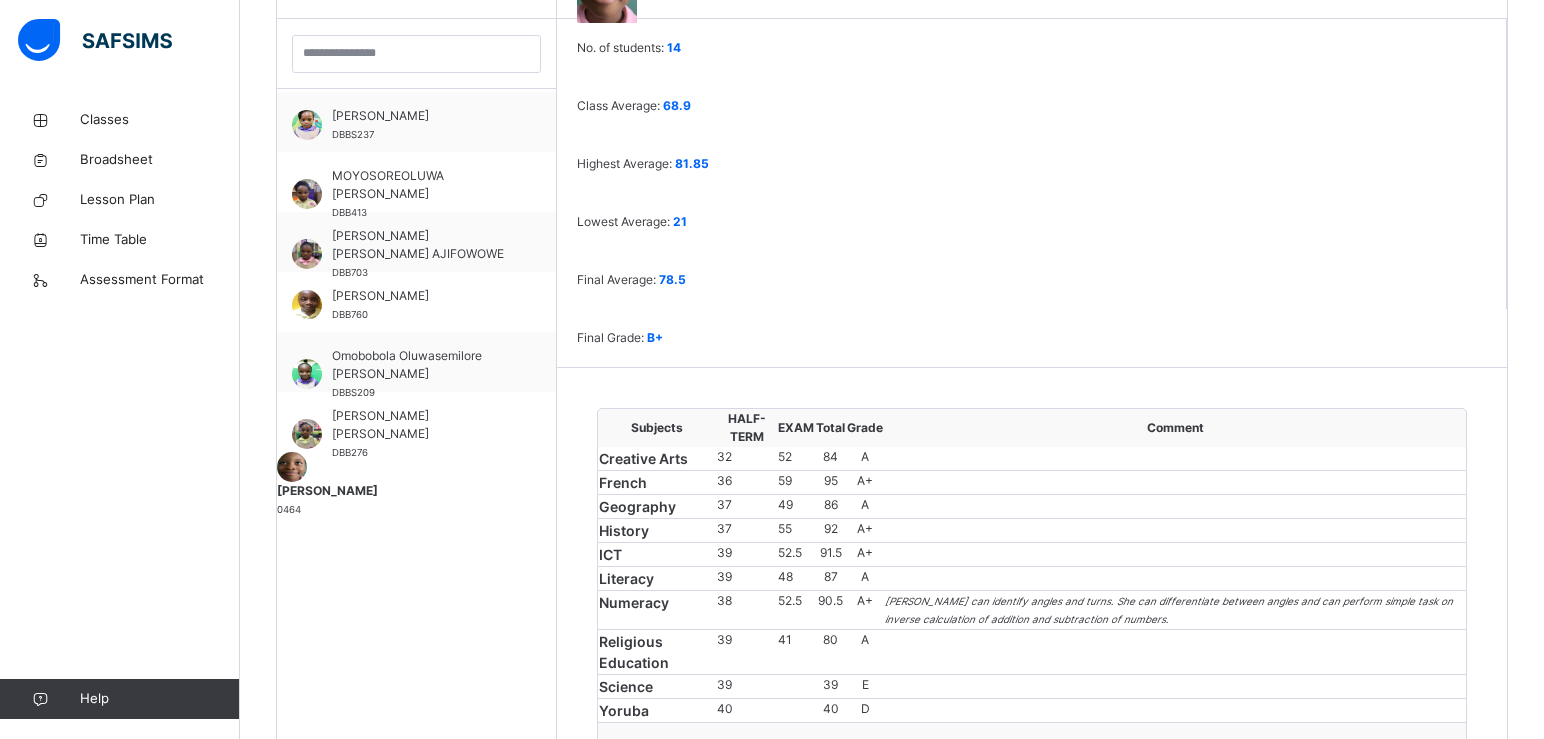 scroll, scrollTop: 745, scrollLeft: 0, axis: vertical 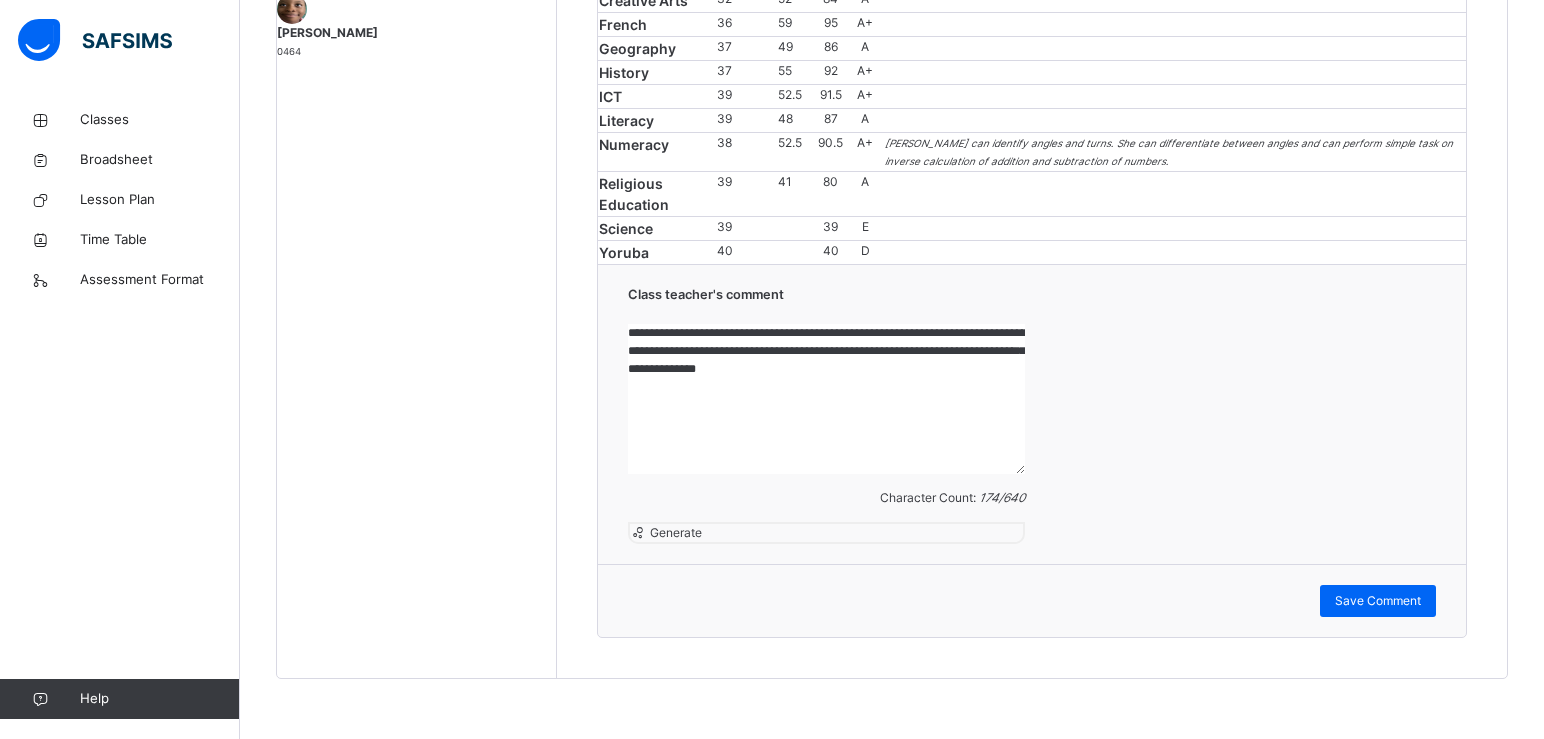 drag, startPoint x: 679, startPoint y: 414, endPoint x: 1069, endPoint y: 461, distance: 392.82184 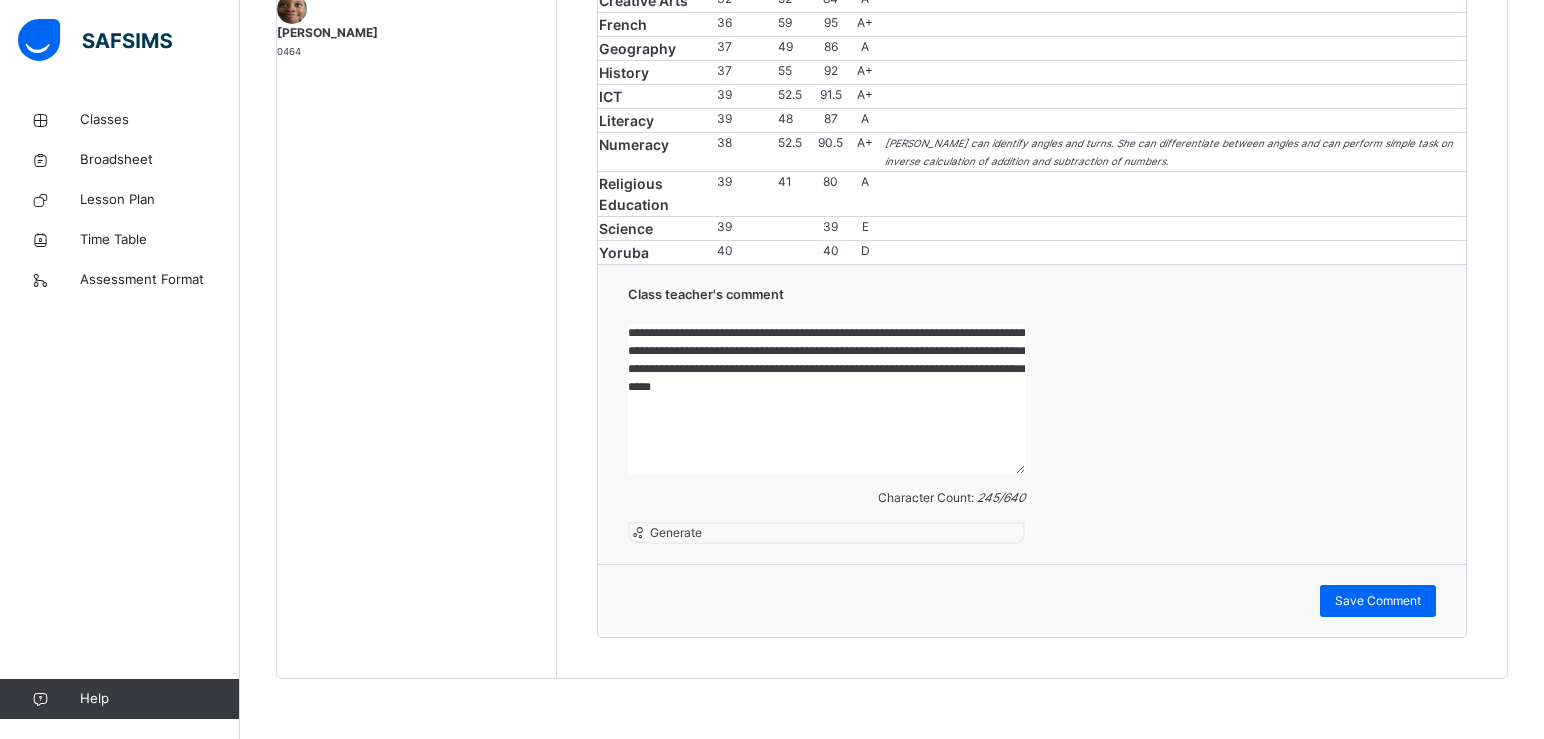 drag, startPoint x: 673, startPoint y: 413, endPoint x: 972, endPoint y: 530, distance: 321.07632 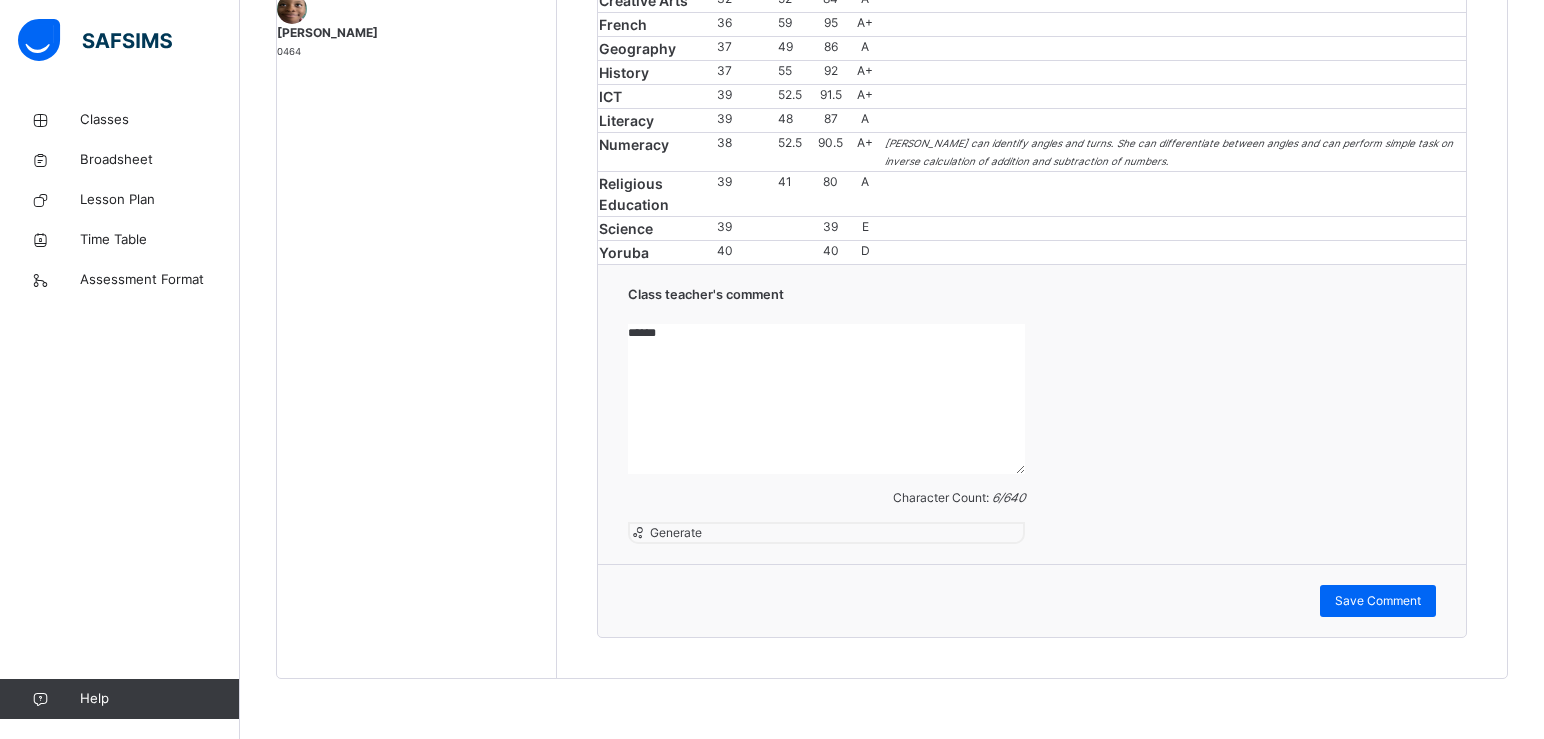 paste on "**********" 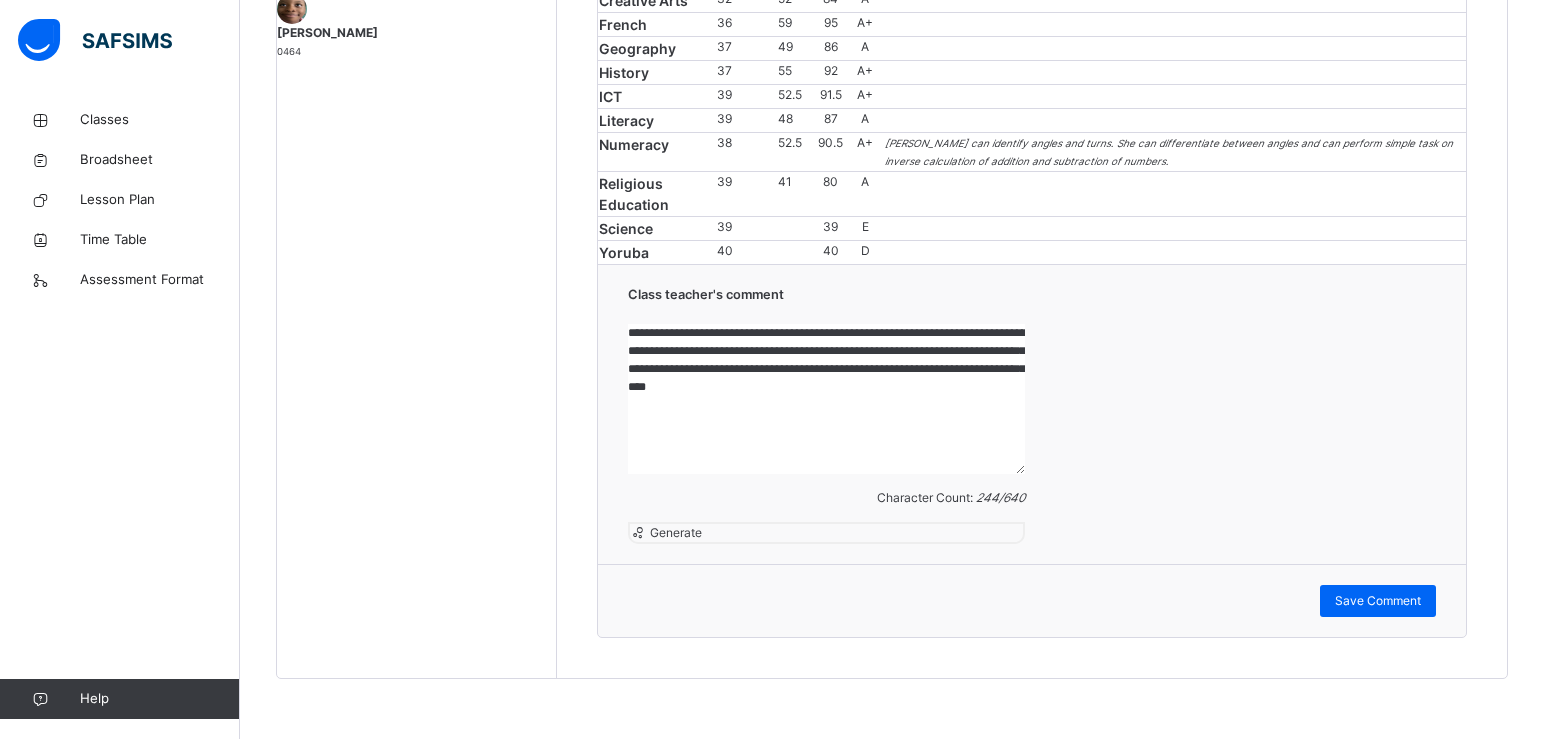 drag, startPoint x: 667, startPoint y: 419, endPoint x: 1008, endPoint y: 501, distance: 350.72067 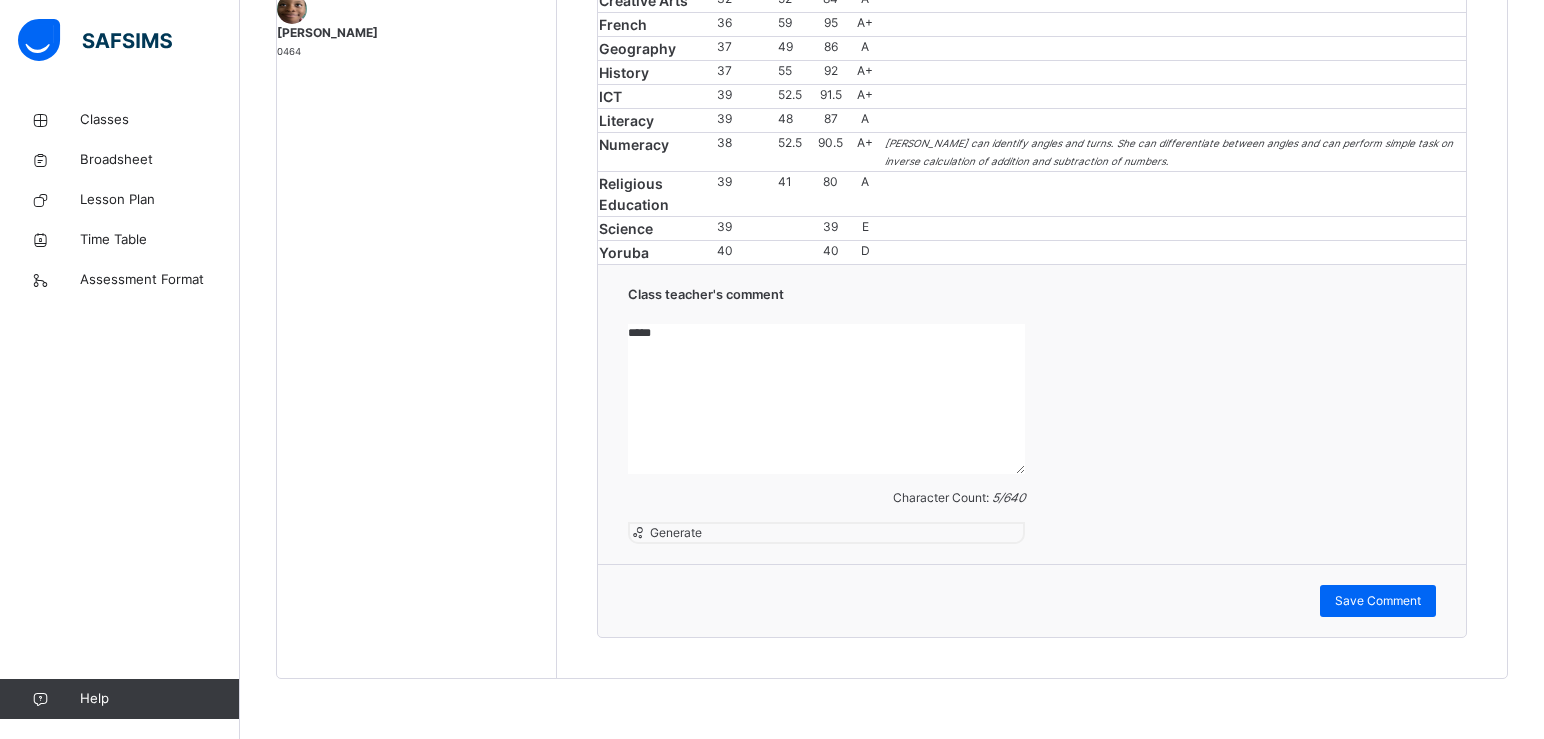 paste on "**********" 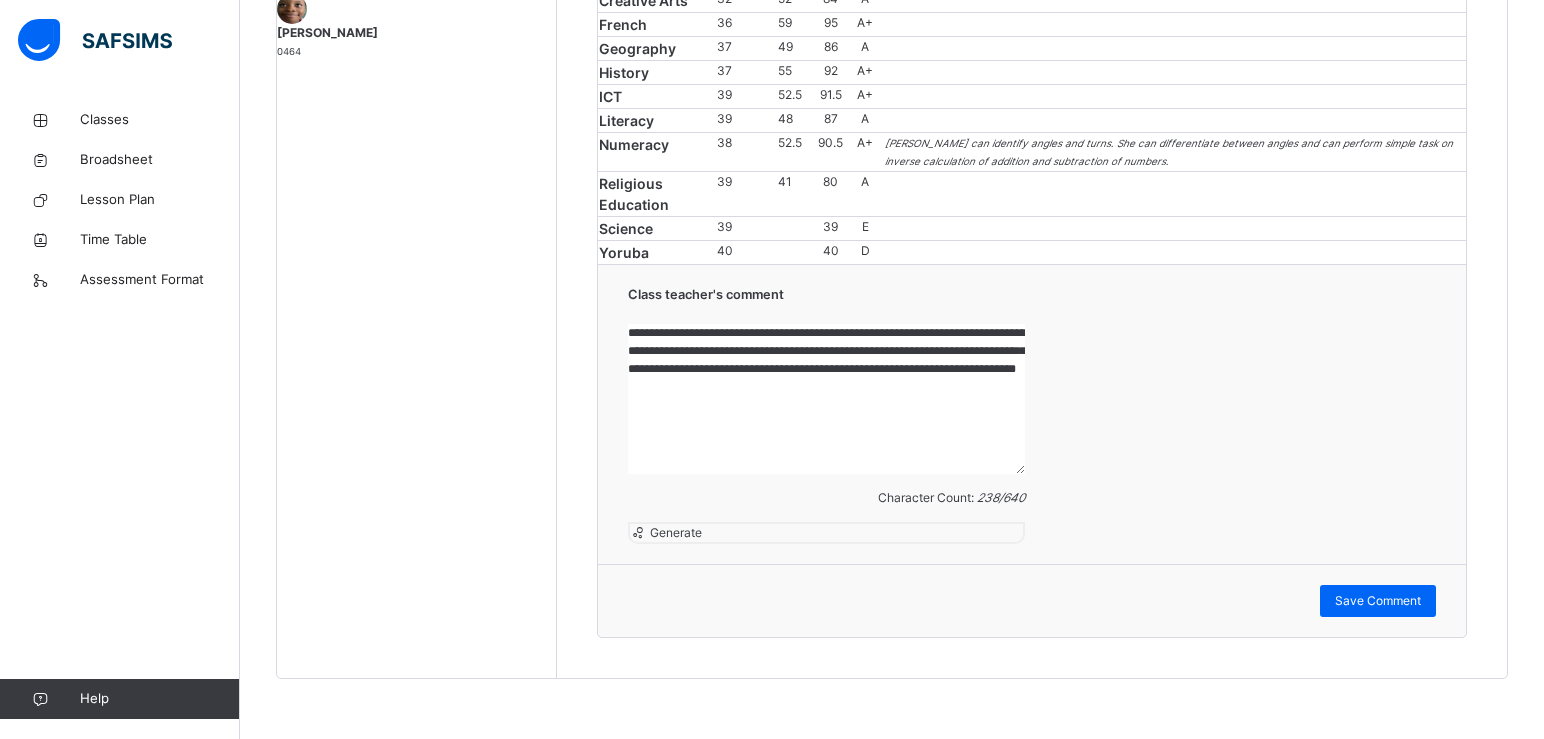 drag, startPoint x: 690, startPoint y: 418, endPoint x: 625, endPoint y: 409, distance: 65.62012 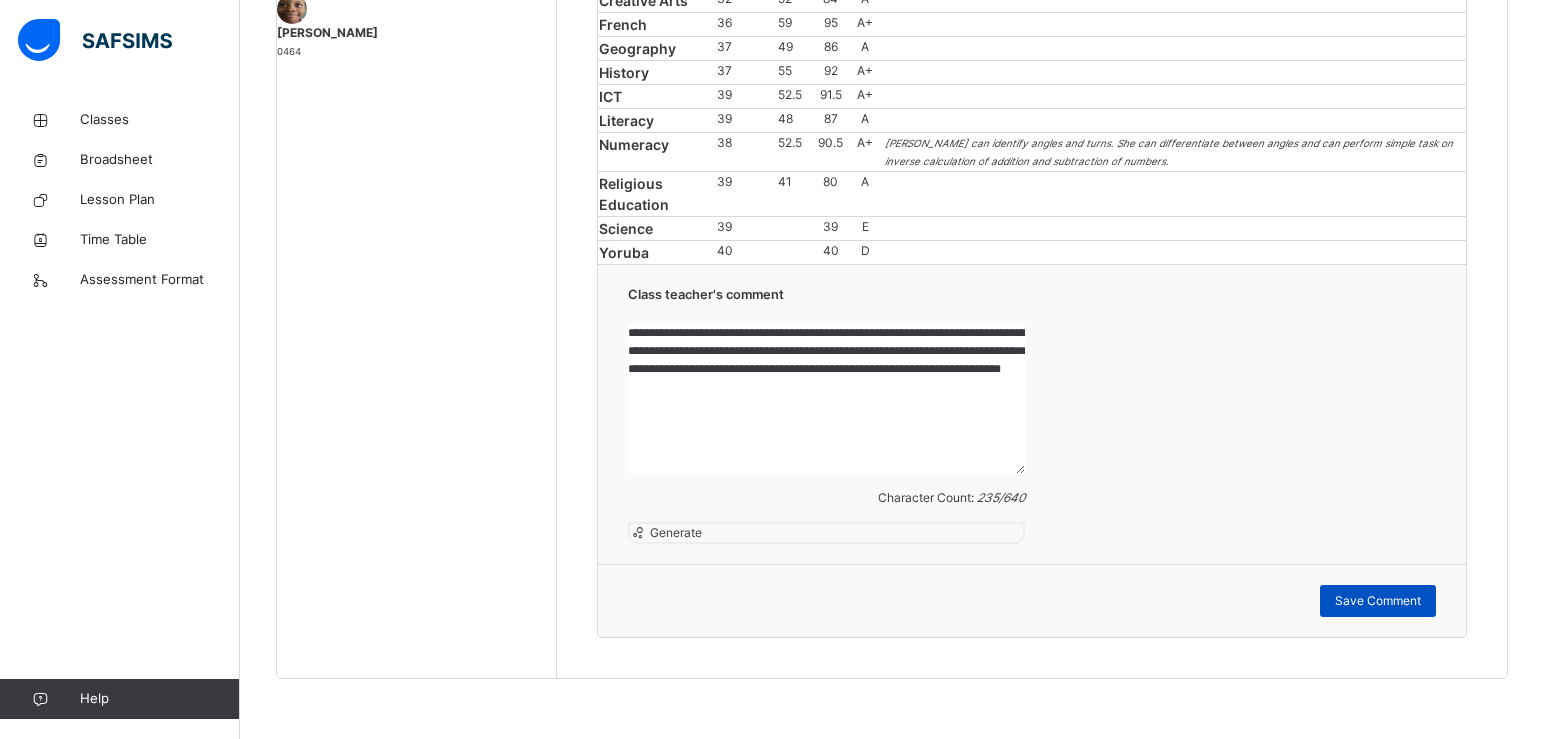type on "**********" 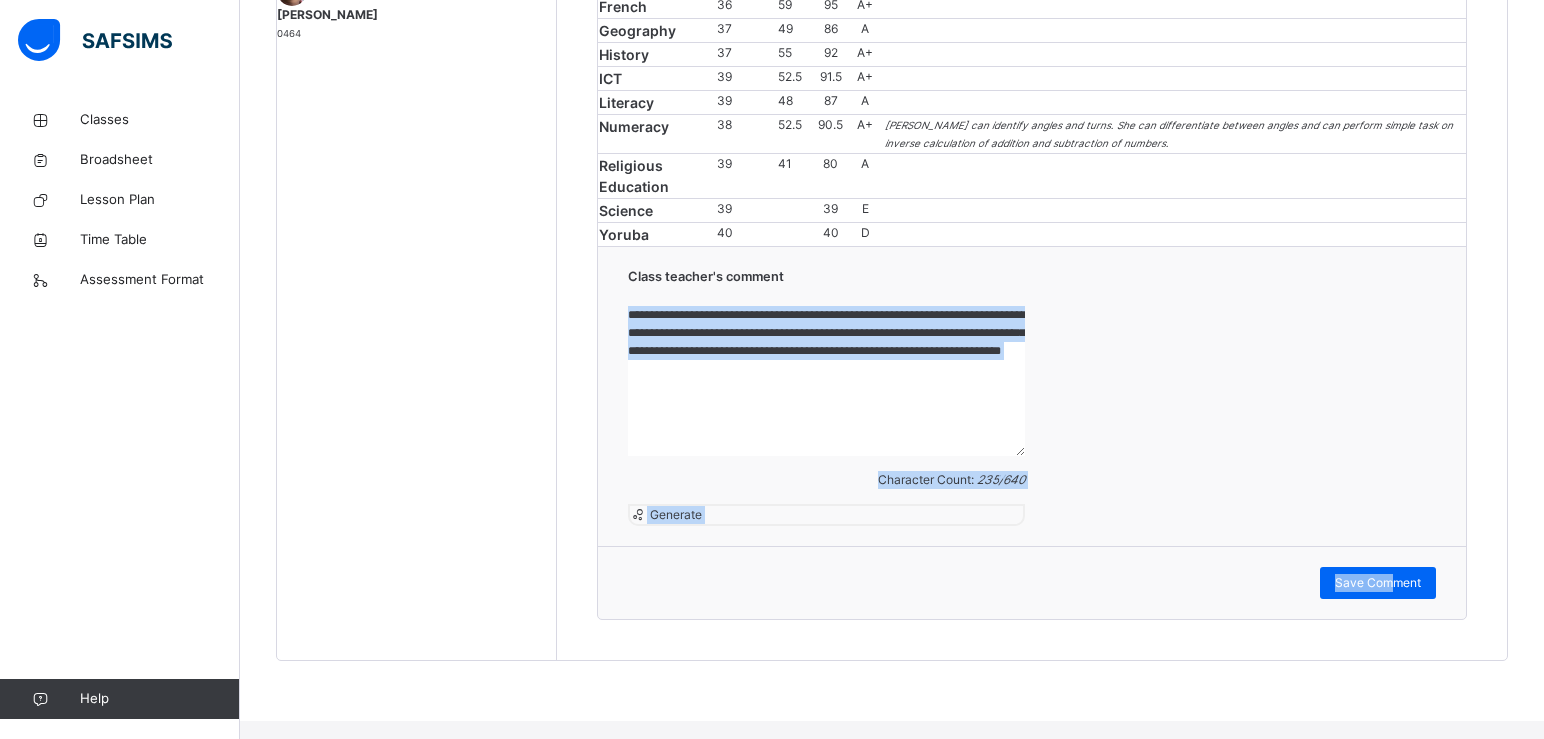 drag, startPoint x: 1409, startPoint y: 702, endPoint x: 1584, endPoint y: 522, distance: 251.0478 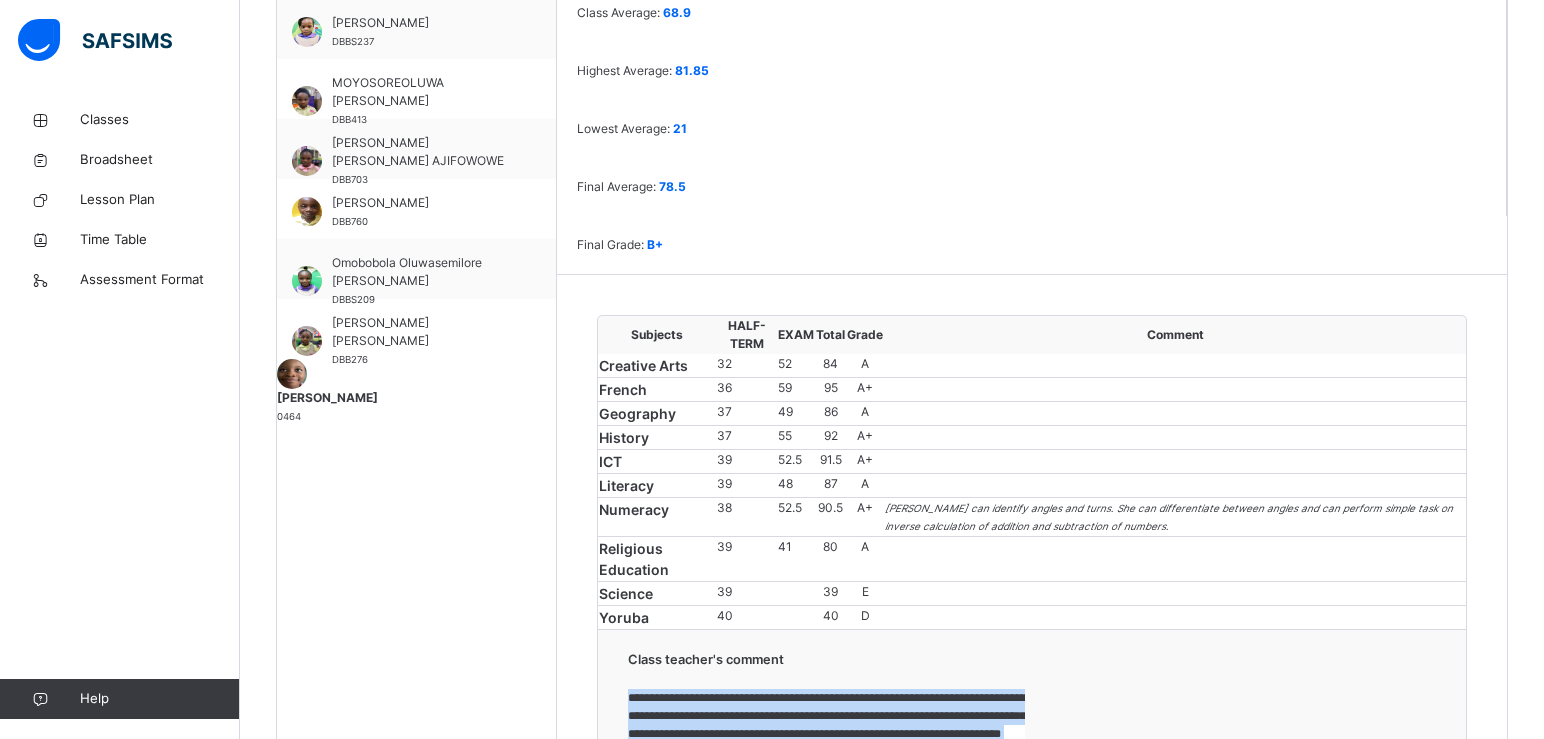 scroll, scrollTop: 692, scrollLeft: 0, axis: vertical 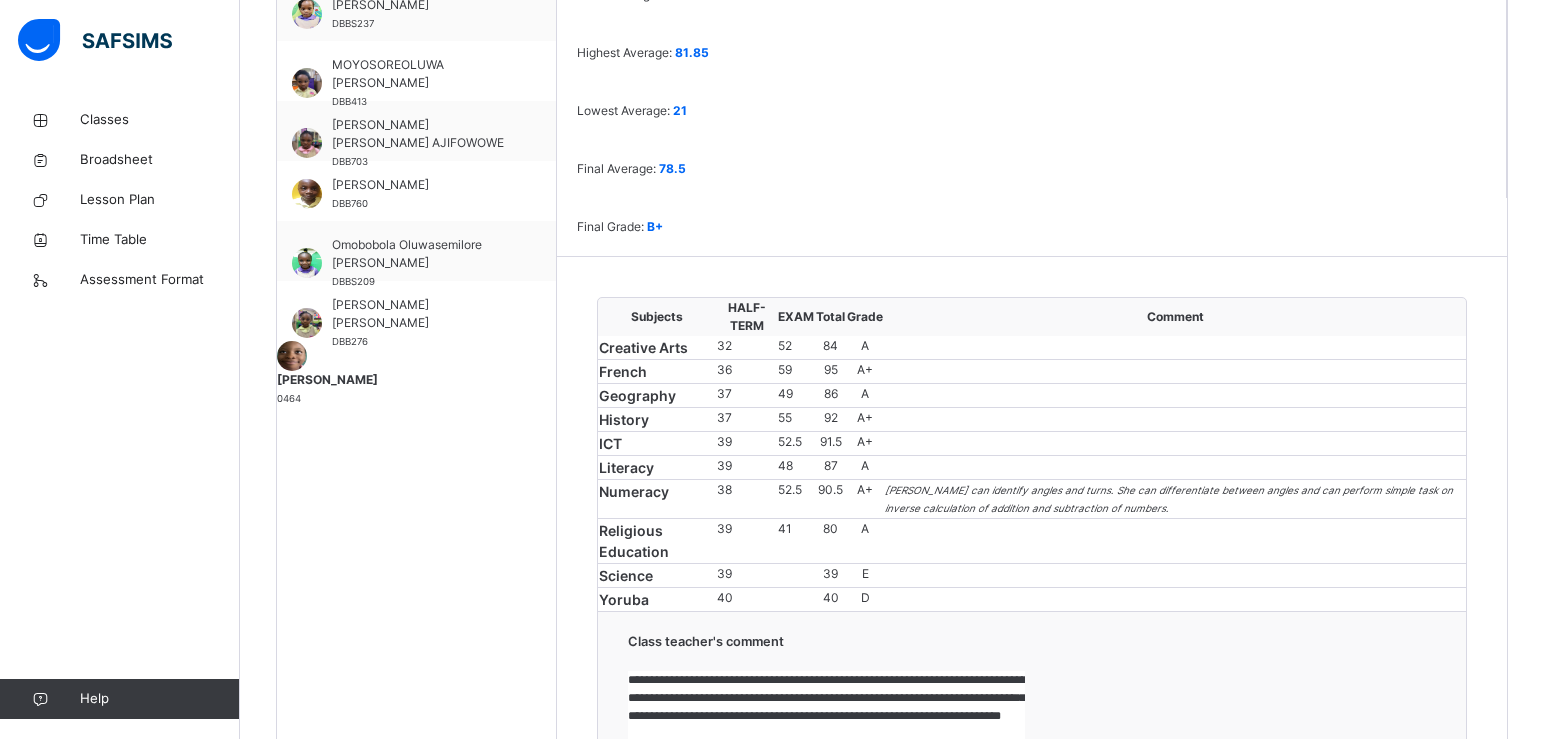 drag, startPoint x: 438, startPoint y: 454, endPoint x: 442, endPoint y: 410, distance: 44.181442 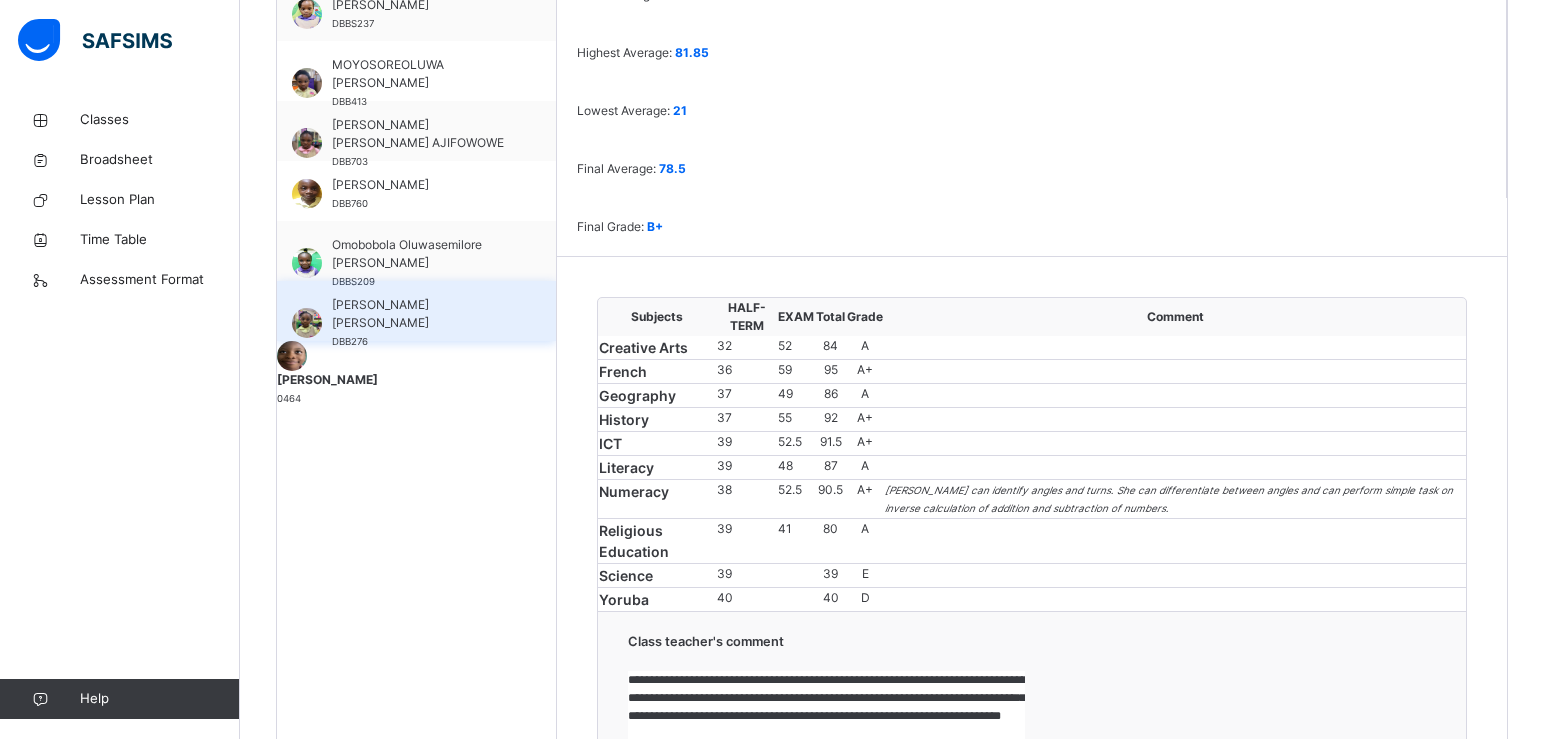 click on "[PERSON_NAME] [PERSON_NAME]" at bounding box center (421, 314) 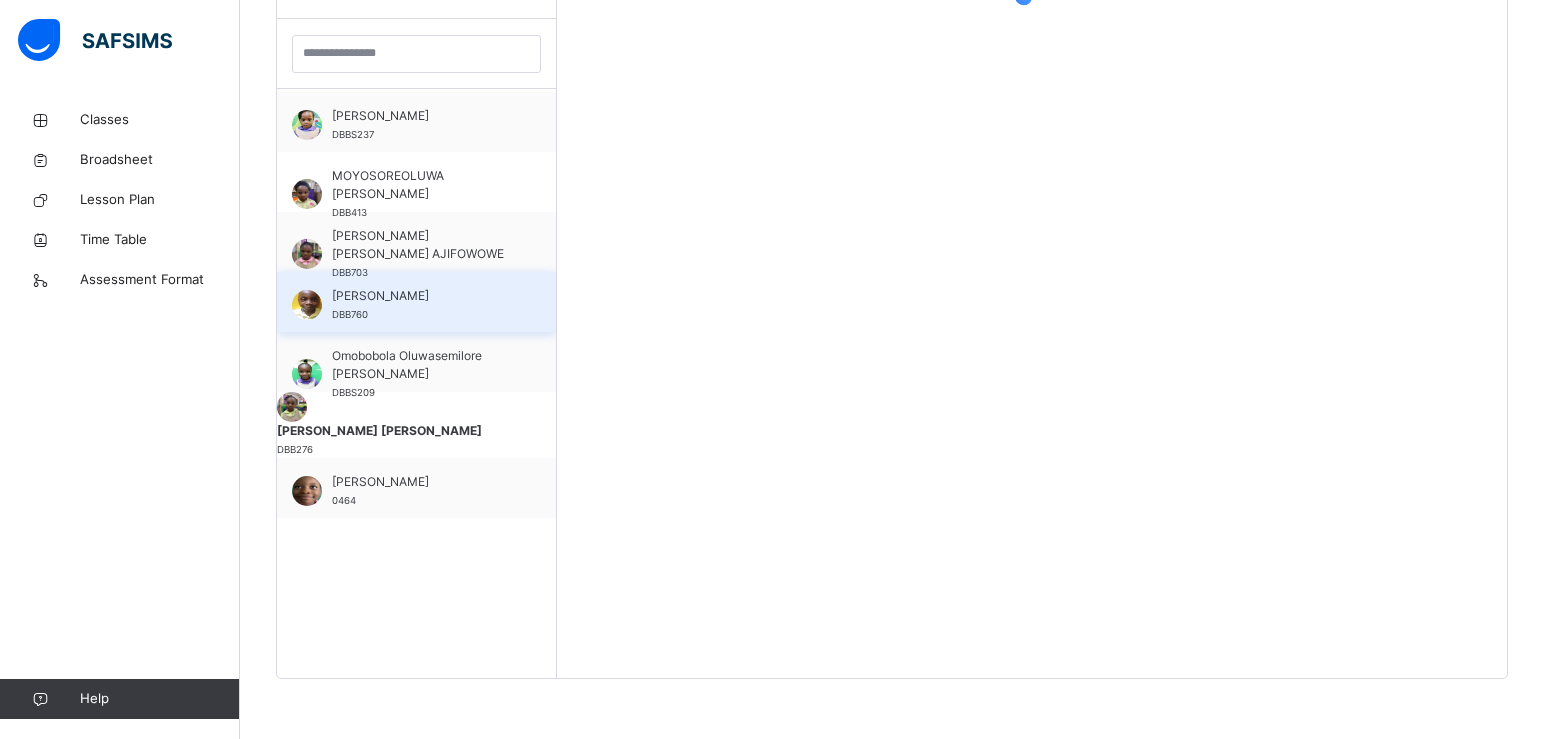 scroll, scrollTop: 581, scrollLeft: 0, axis: vertical 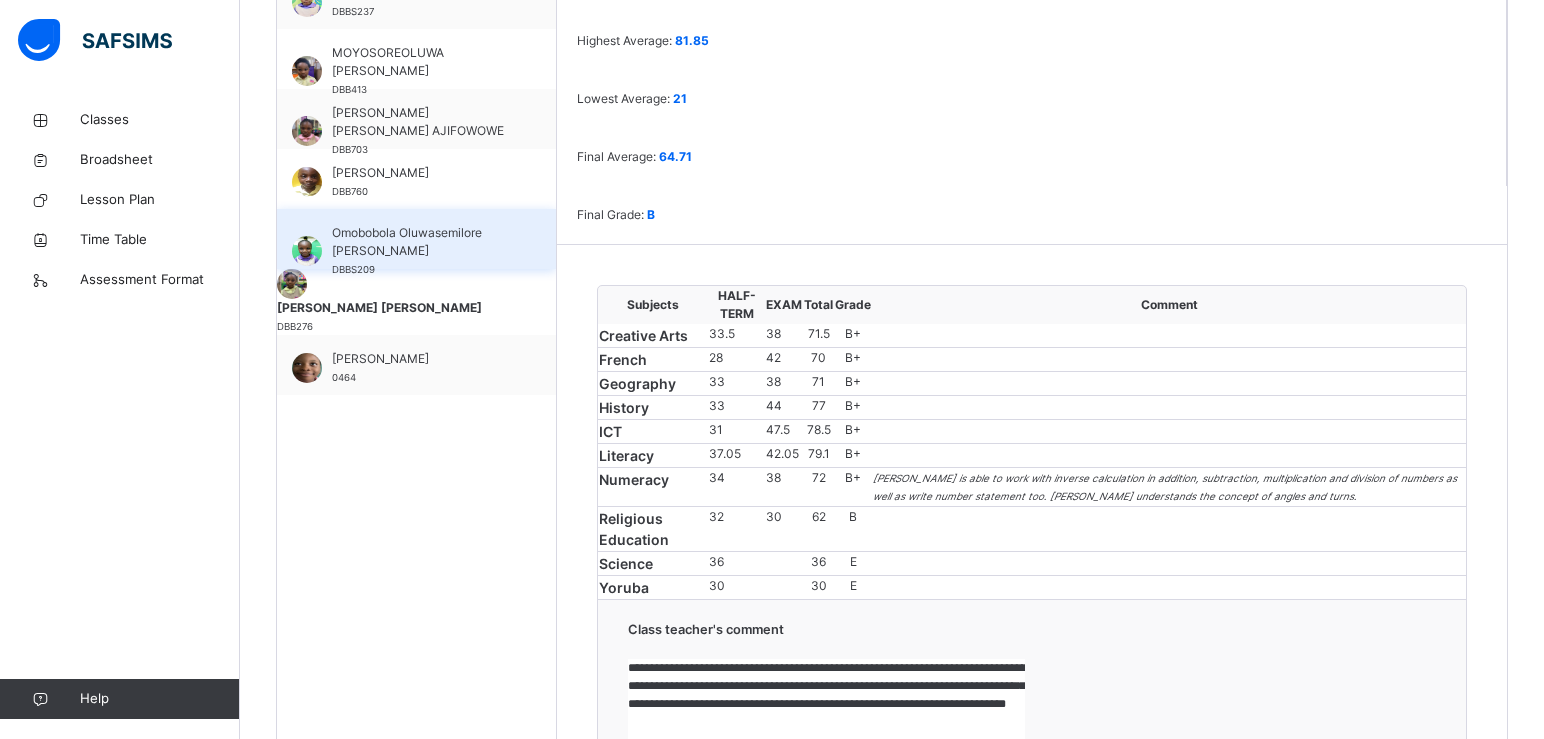 click on "Omobobola Oluwasemilore [PERSON_NAME]" at bounding box center [421, 242] 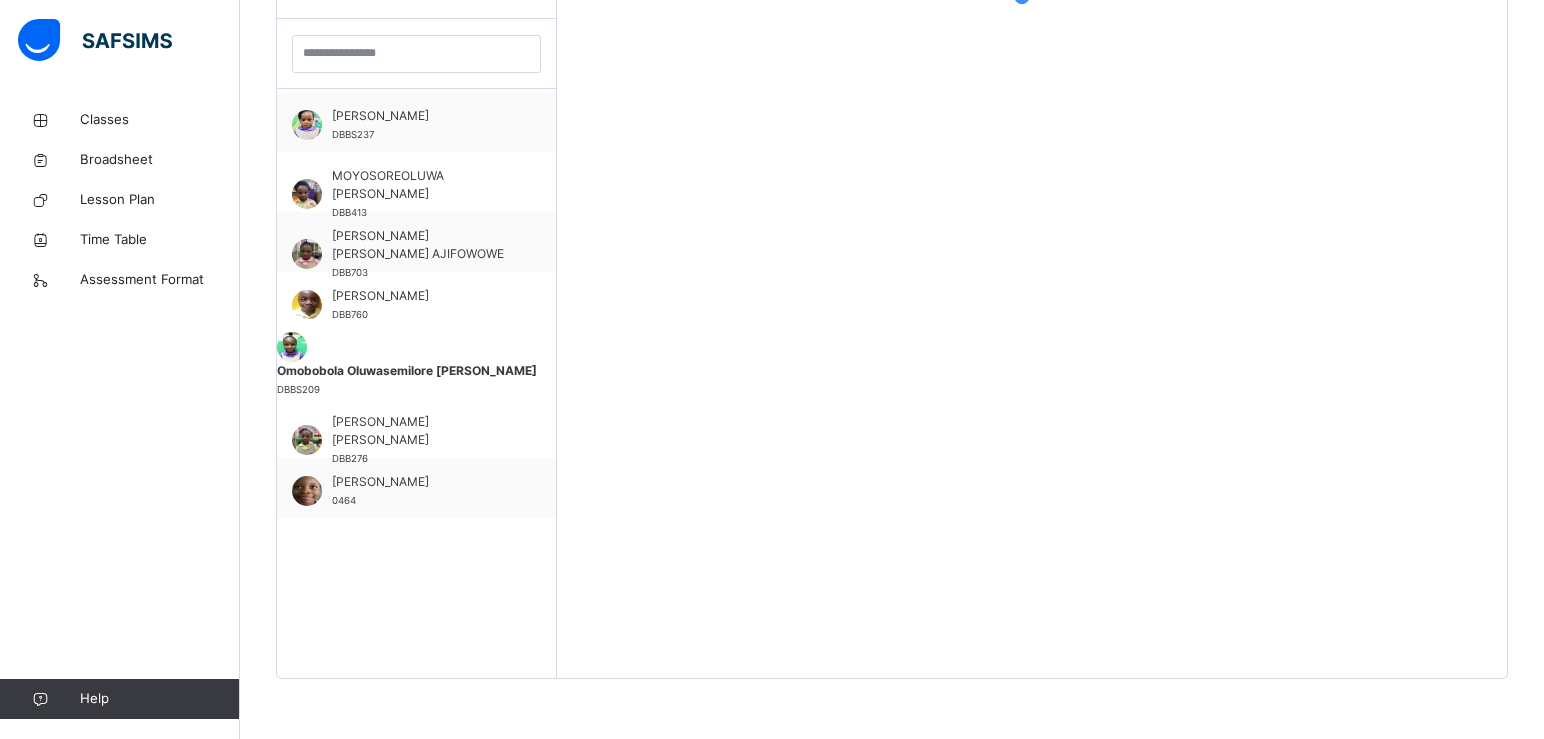 scroll, scrollTop: 581, scrollLeft: 0, axis: vertical 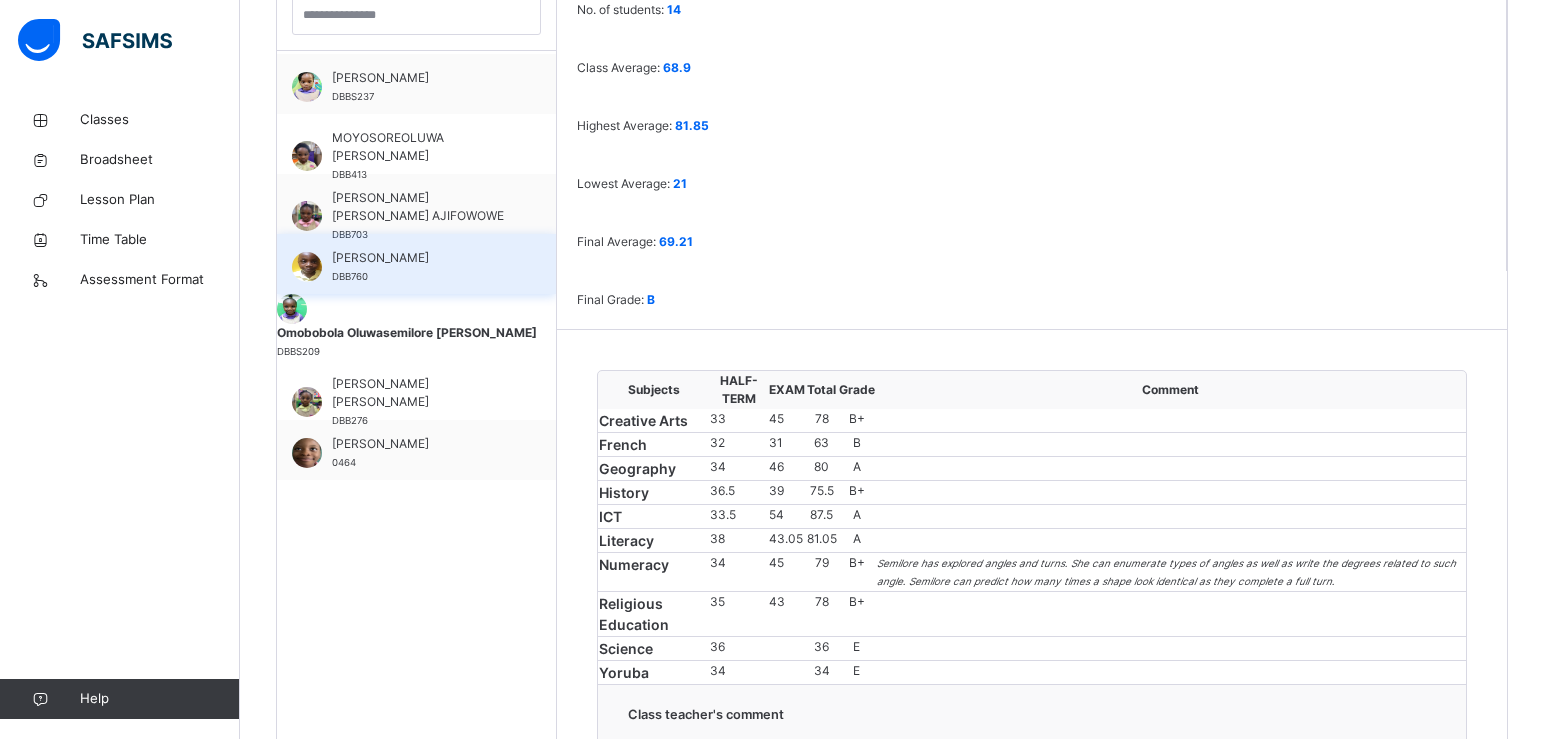 click on "[PERSON_NAME] DBB760" at bounding box center [416, 264] 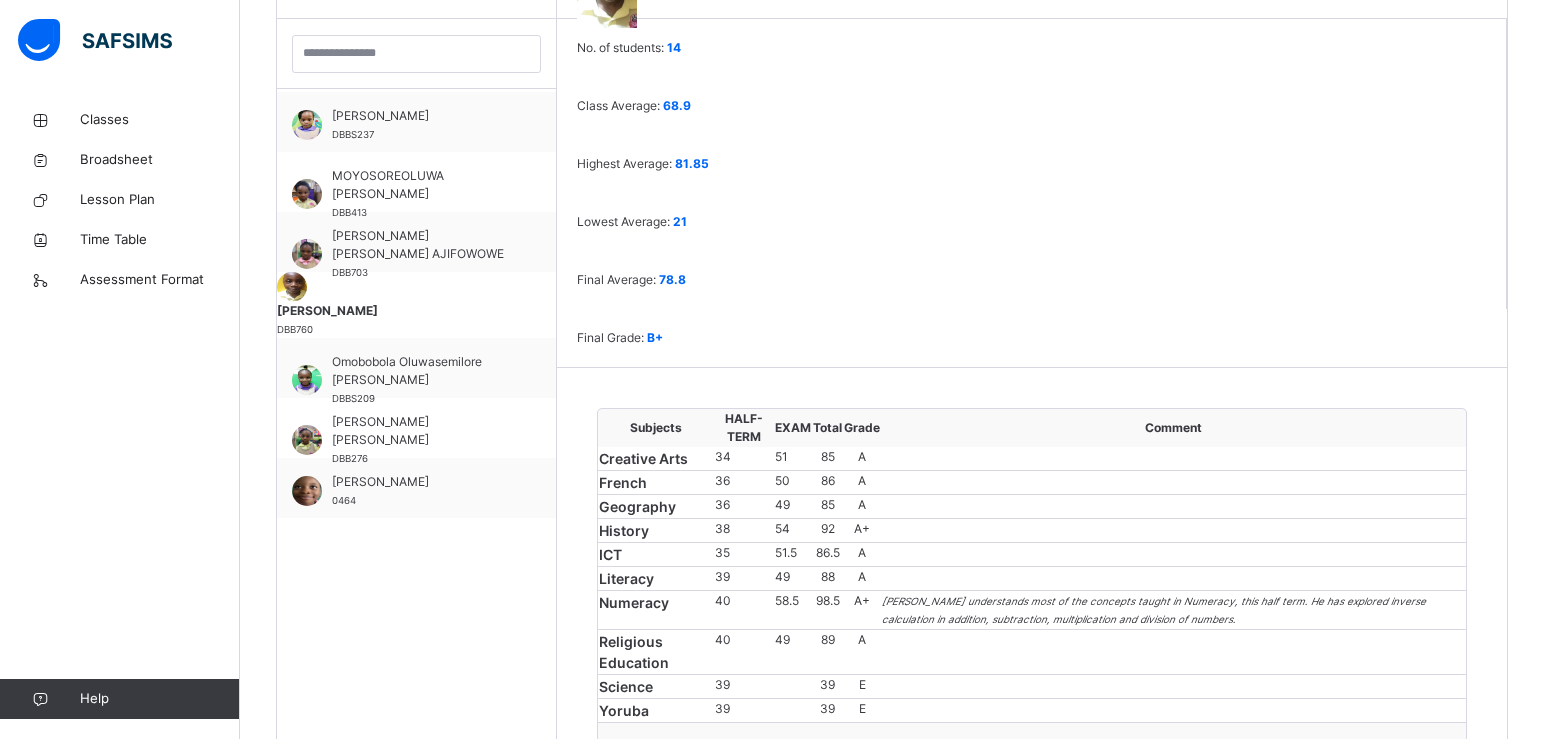 scroll, scrollTop: 619, scrollLeft: 0, axis: vertical 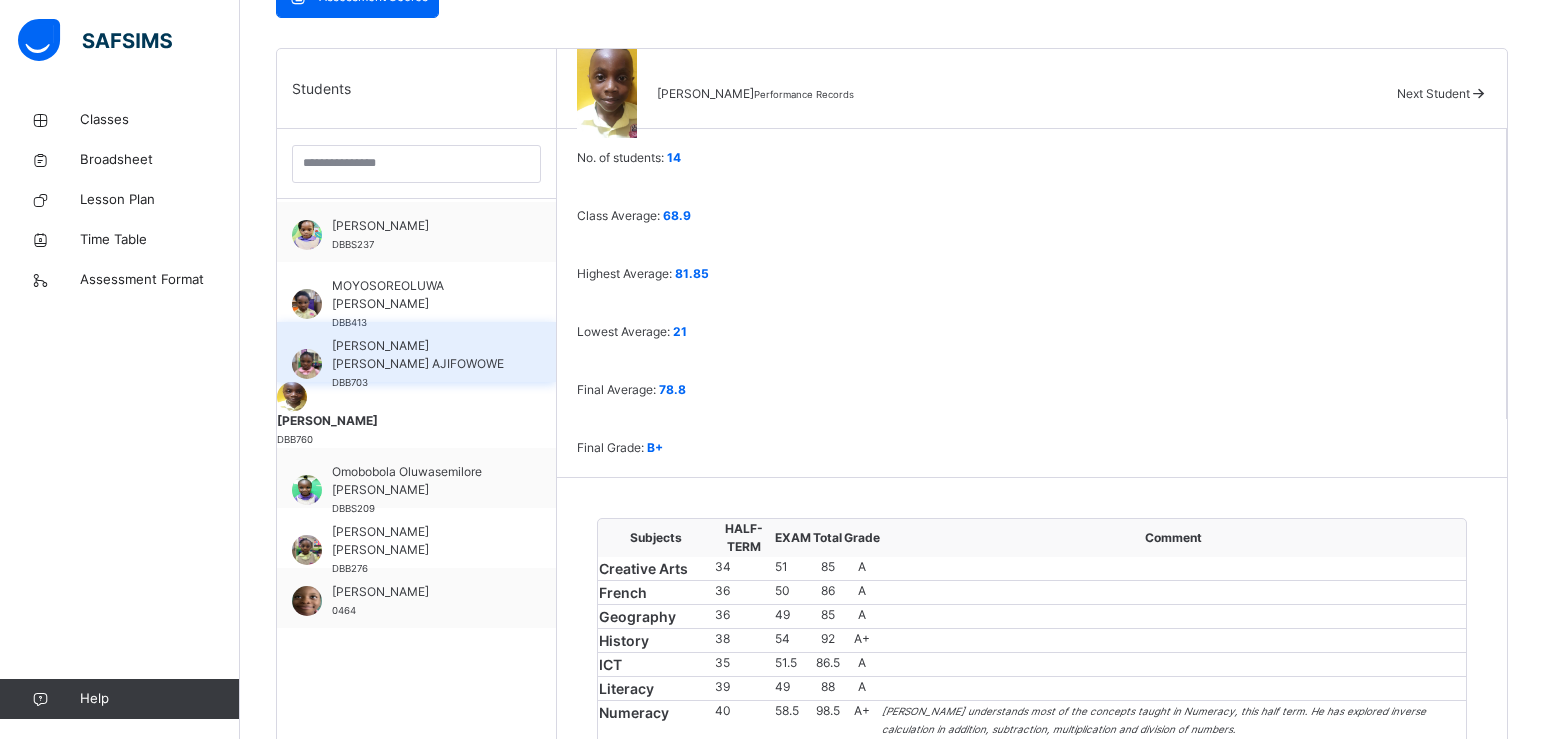 click on "[PERSON_NAME] [PERSON_NAME] AJIFOWOWE" at bounding box center [421, 355] 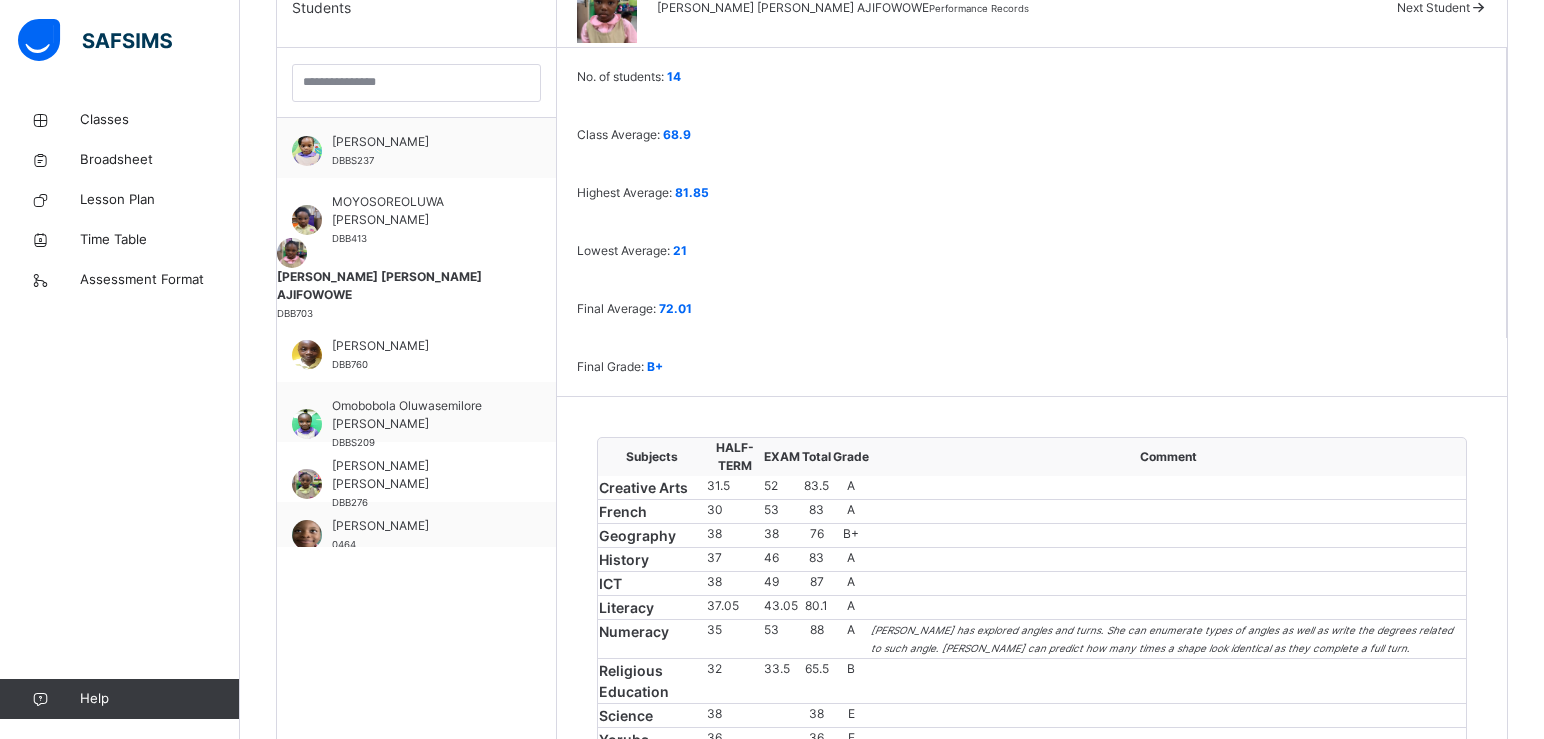 scroll, scrollTop: 581, scrollLeft: 0, axis: vertical 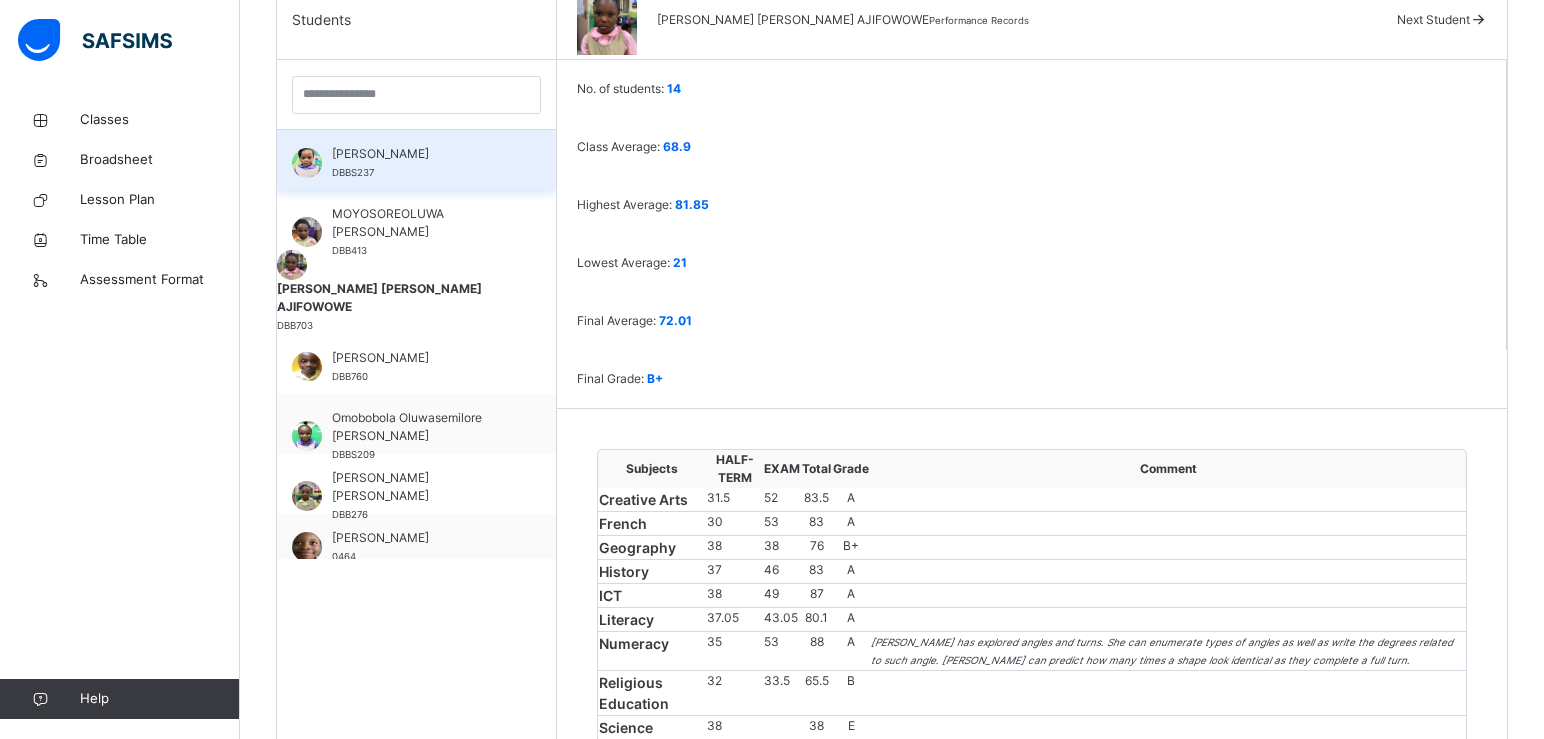 click on "[PERSON_NAME]" at bounding box center [421, 154] 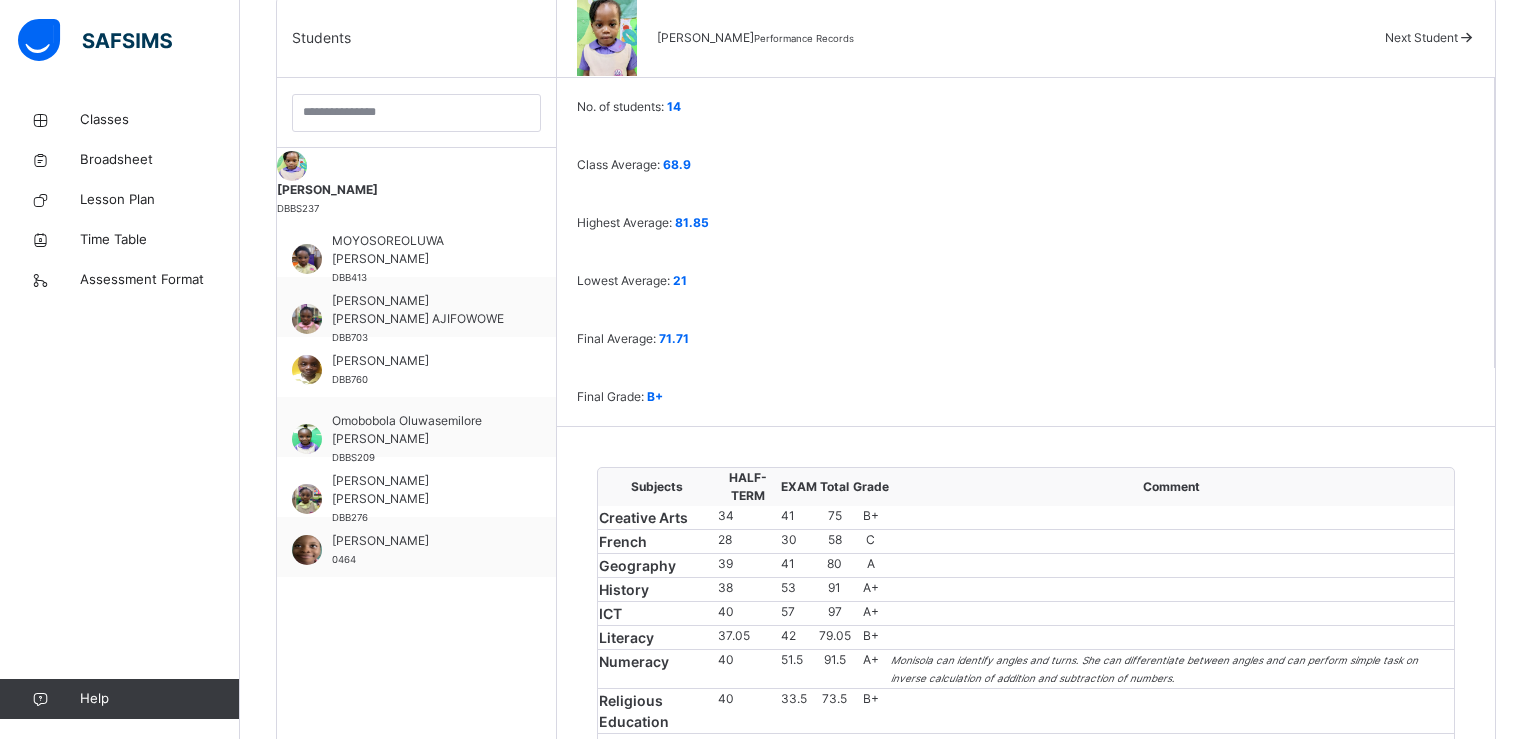 scroll, scrollTop: 484, scrollLeft: 0, axis: vertical 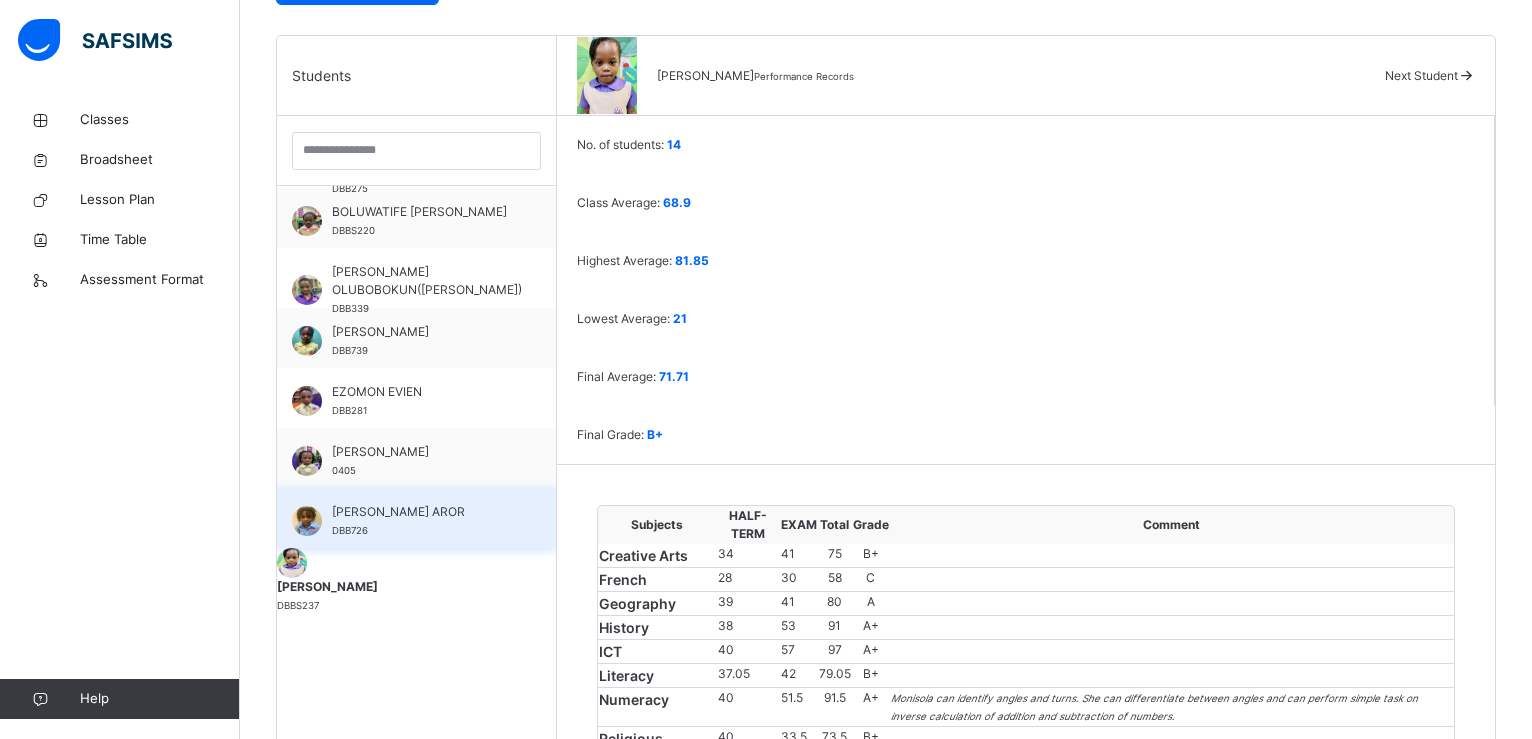 click on "[PERSON_NAME] AROR" at bounding box center [421, 512] 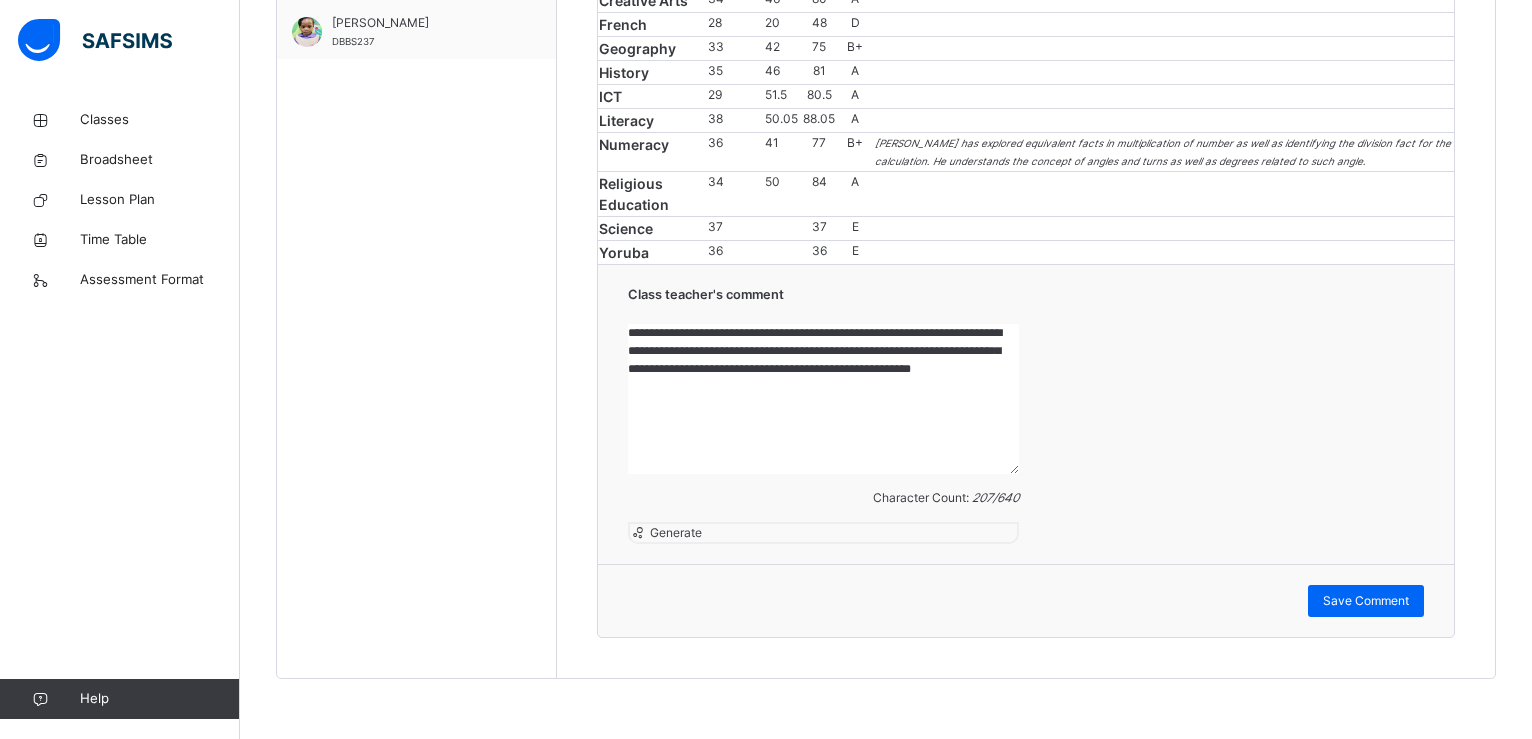scroll, scrollTop: 1123, scrollLeft: 0, axis: vertical 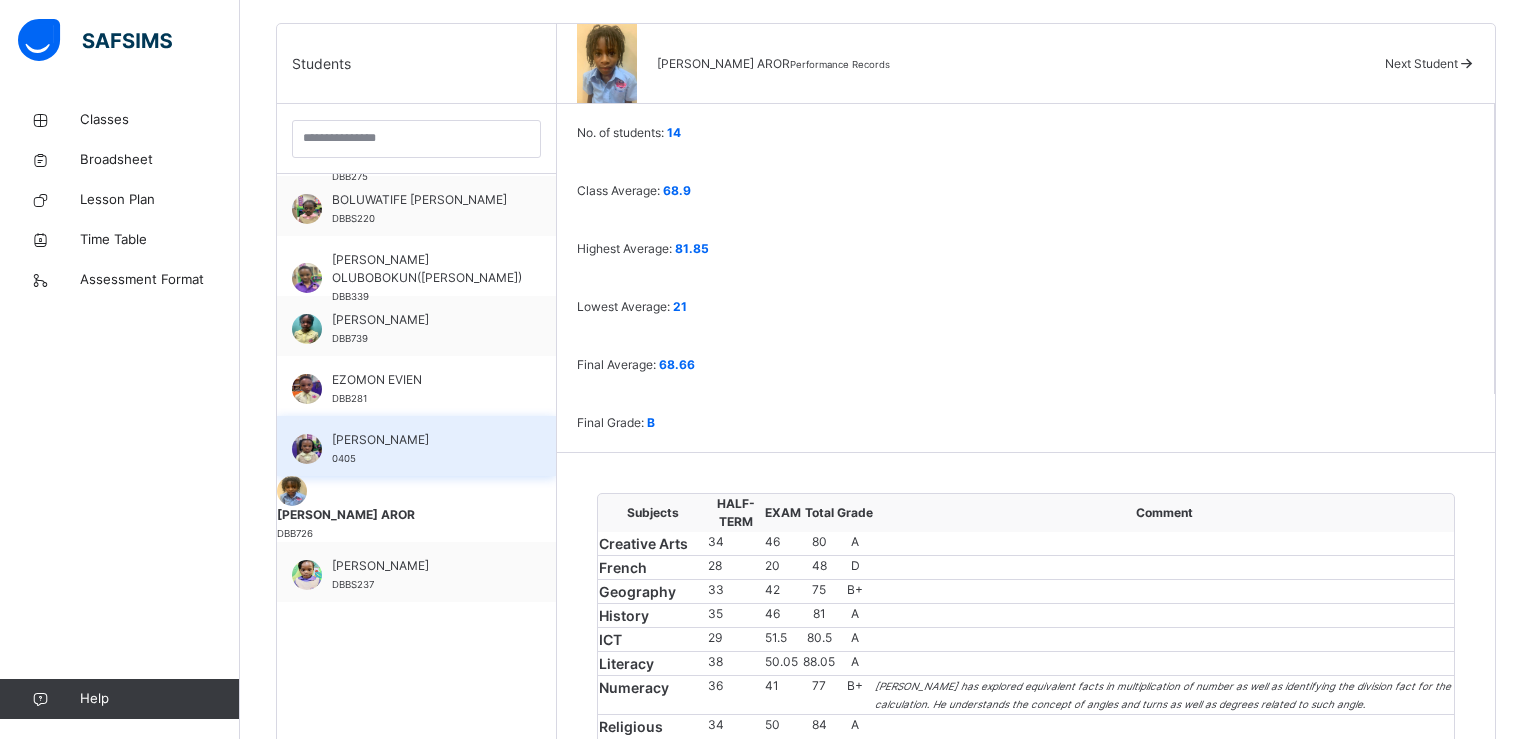 click on "[PERSON_NAME] 0405" at bounding box center [421, 449] 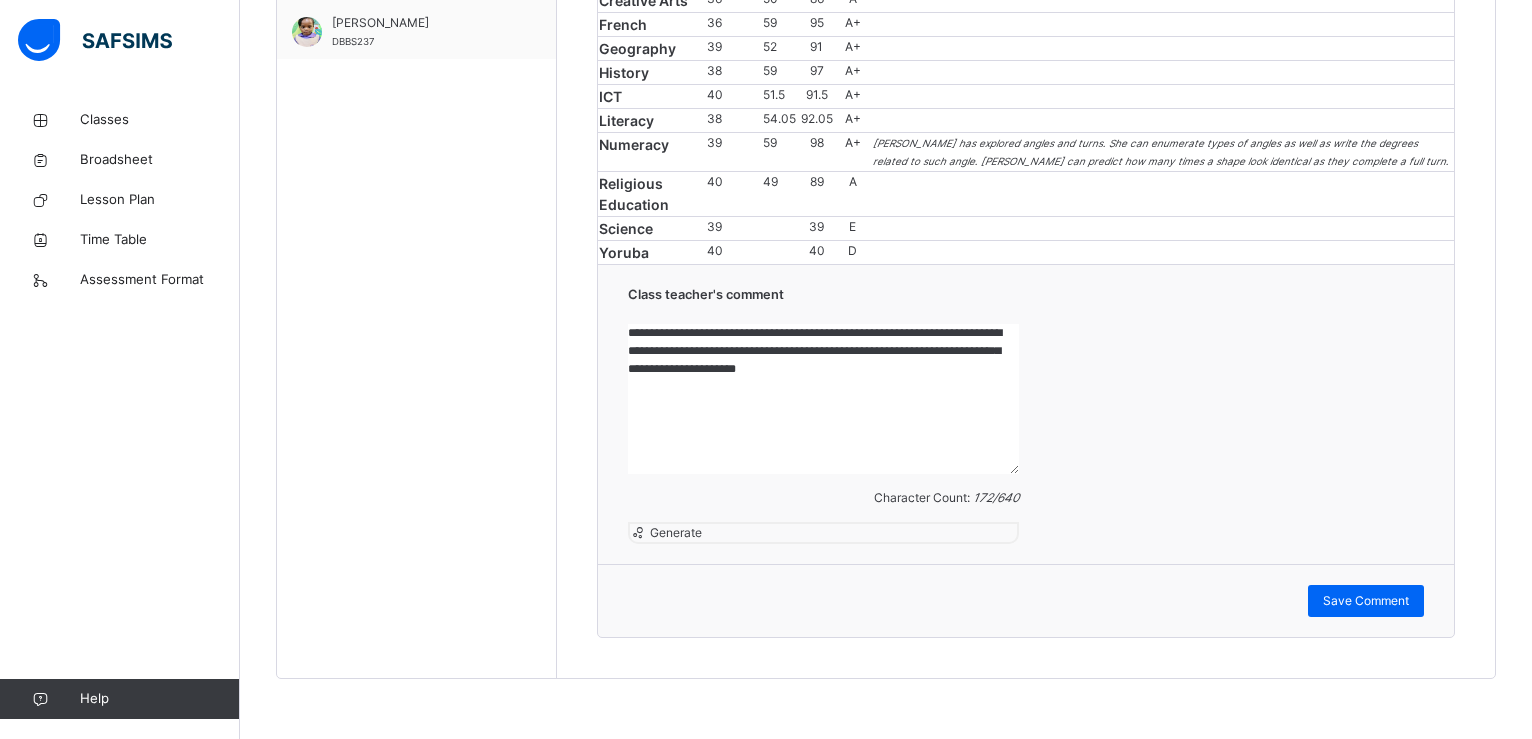 scroll, scrollTop: 1123, scrollLeft: 0, axis: vertical 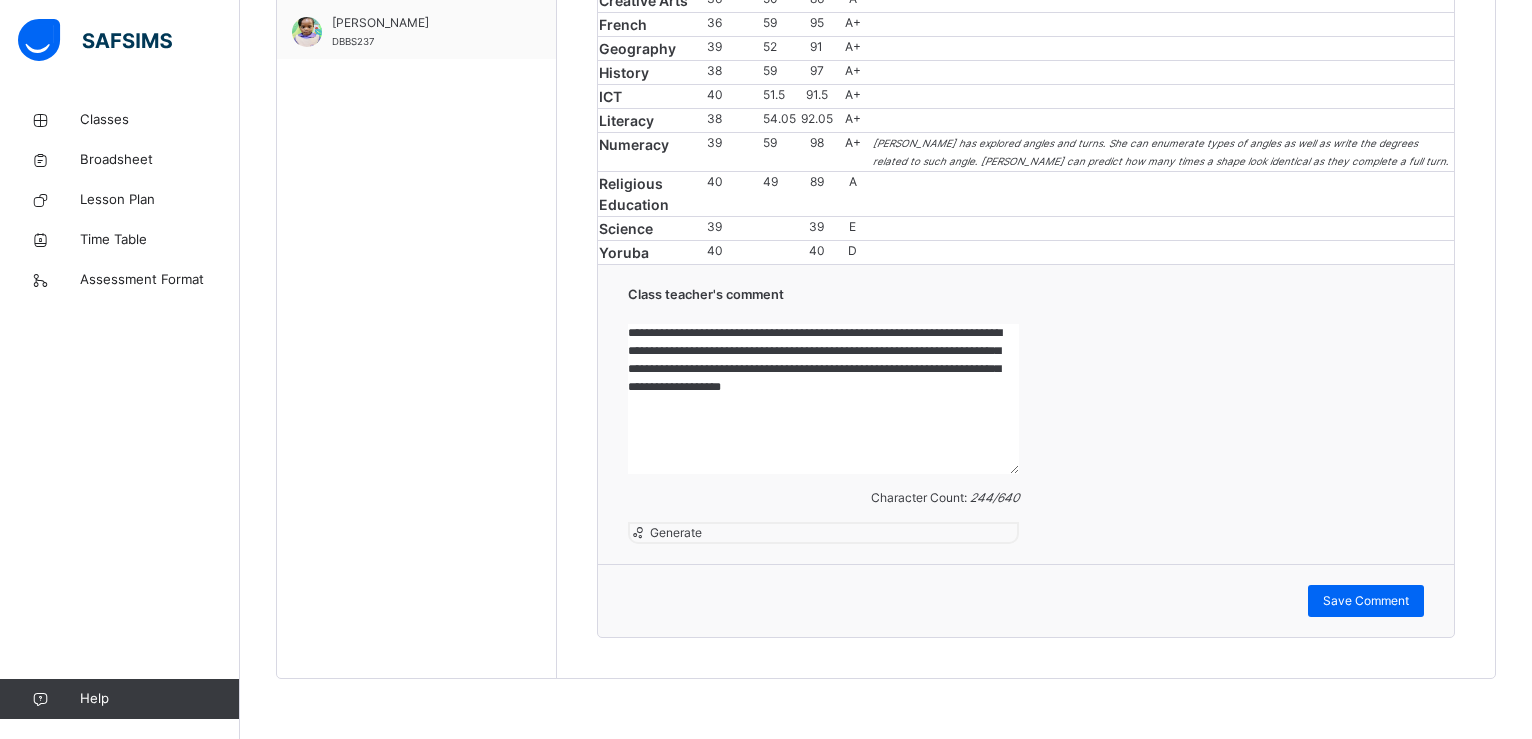 drag, startPoint x: 680, startPoint y: 522, endPoint x: 989, endPoint y: 604, distance: 319.69516 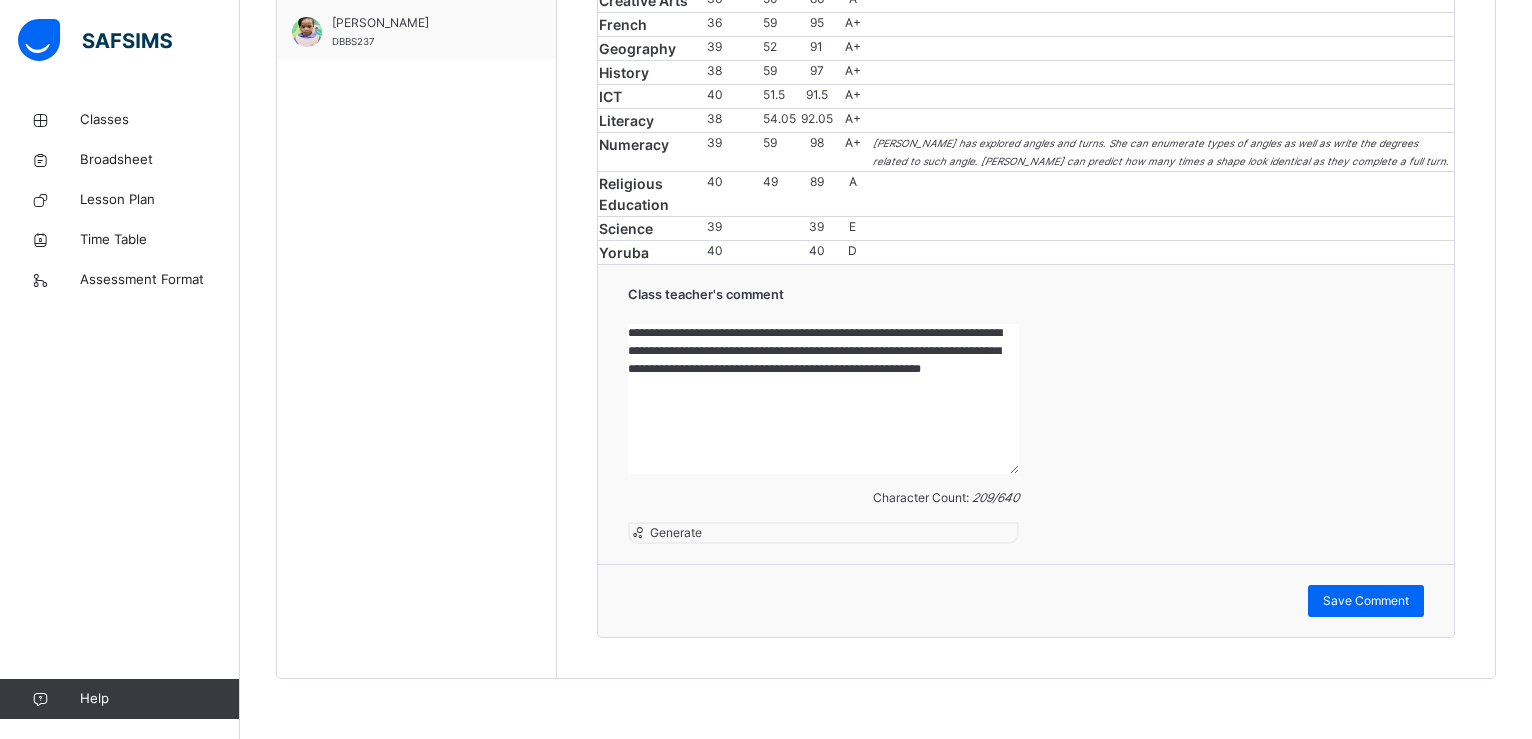 click on "**********" at bounding box center [823, 399] 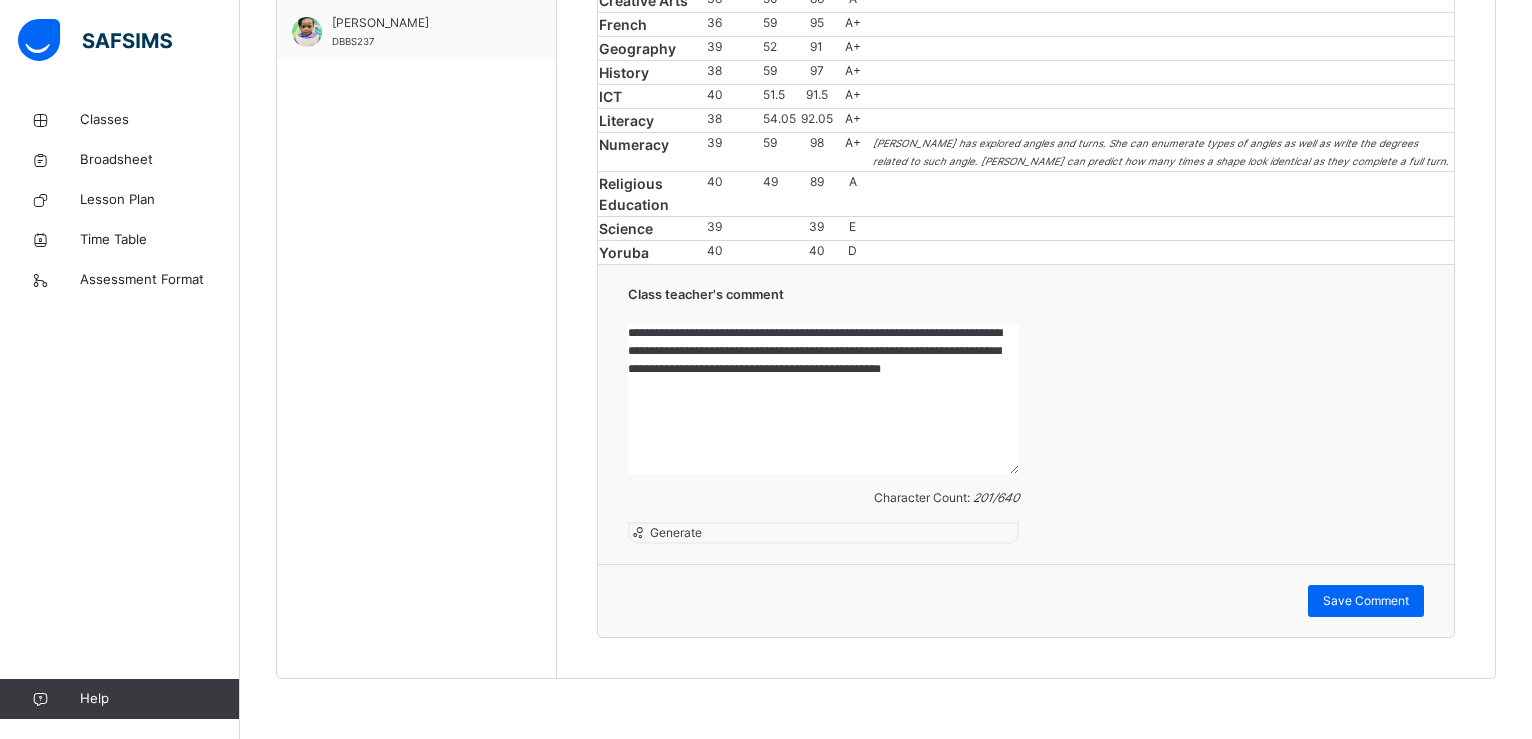 scroll, scrollTop: 1331, scrollLeft: 0, axis: vertical 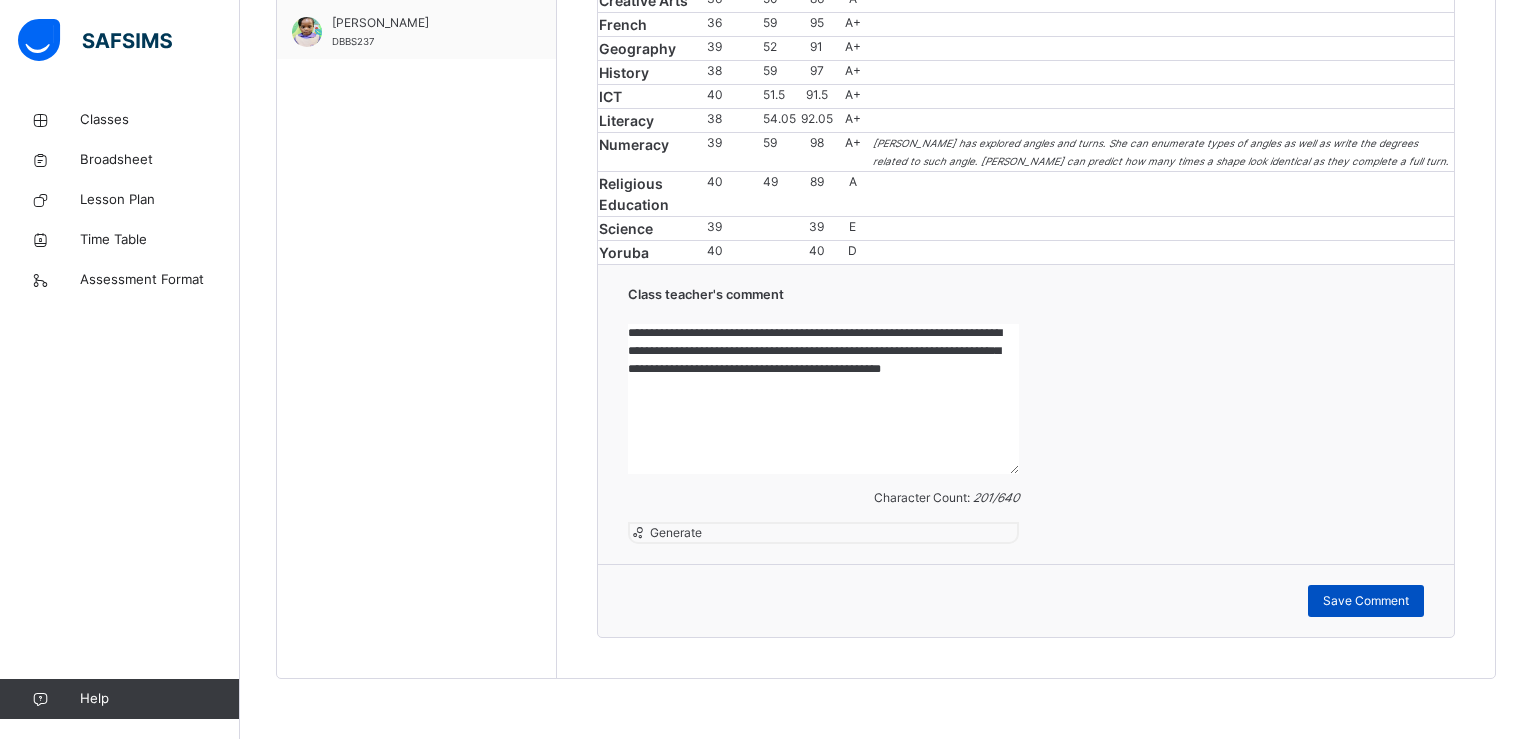 type on "**********" 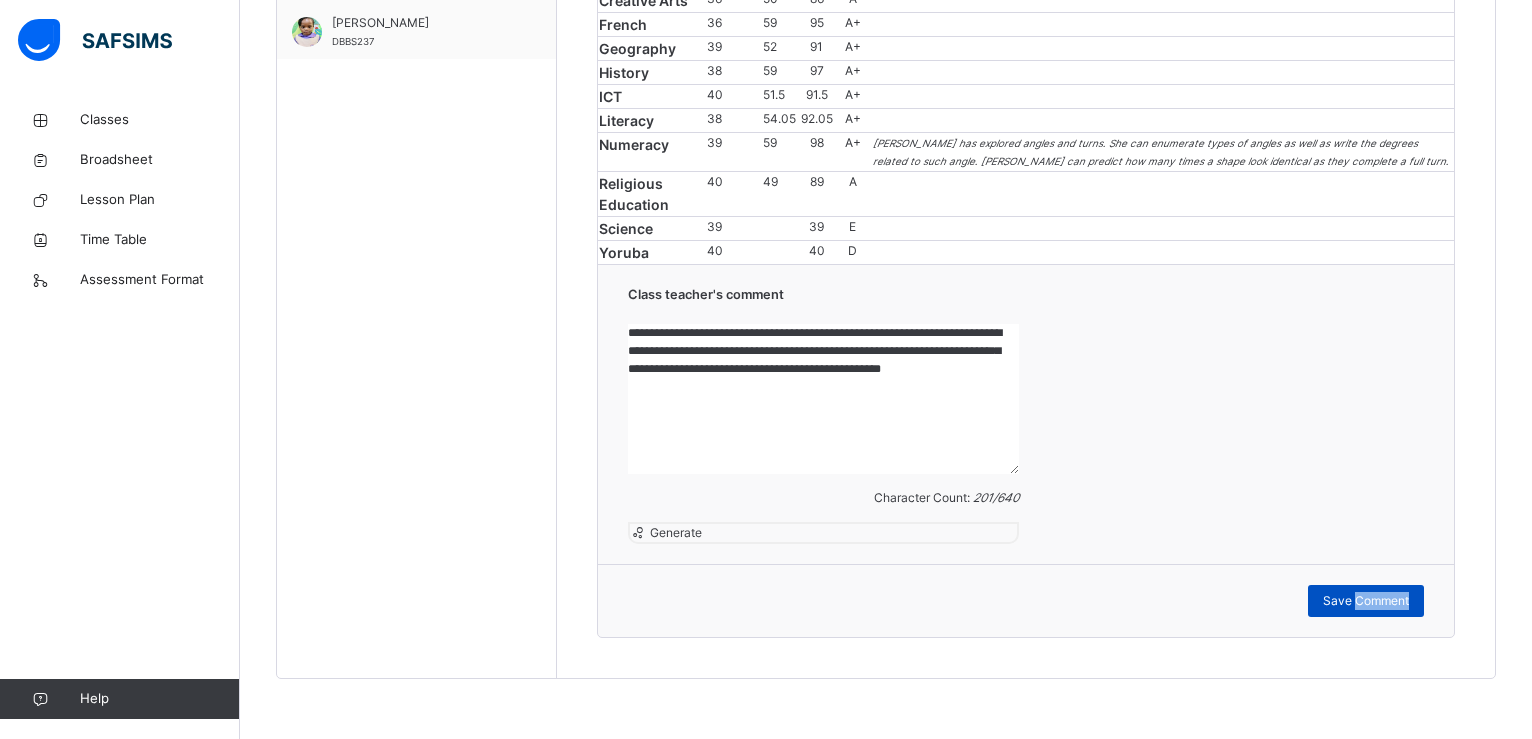 click on "Save Comment" at bounding box center [1366, 601] 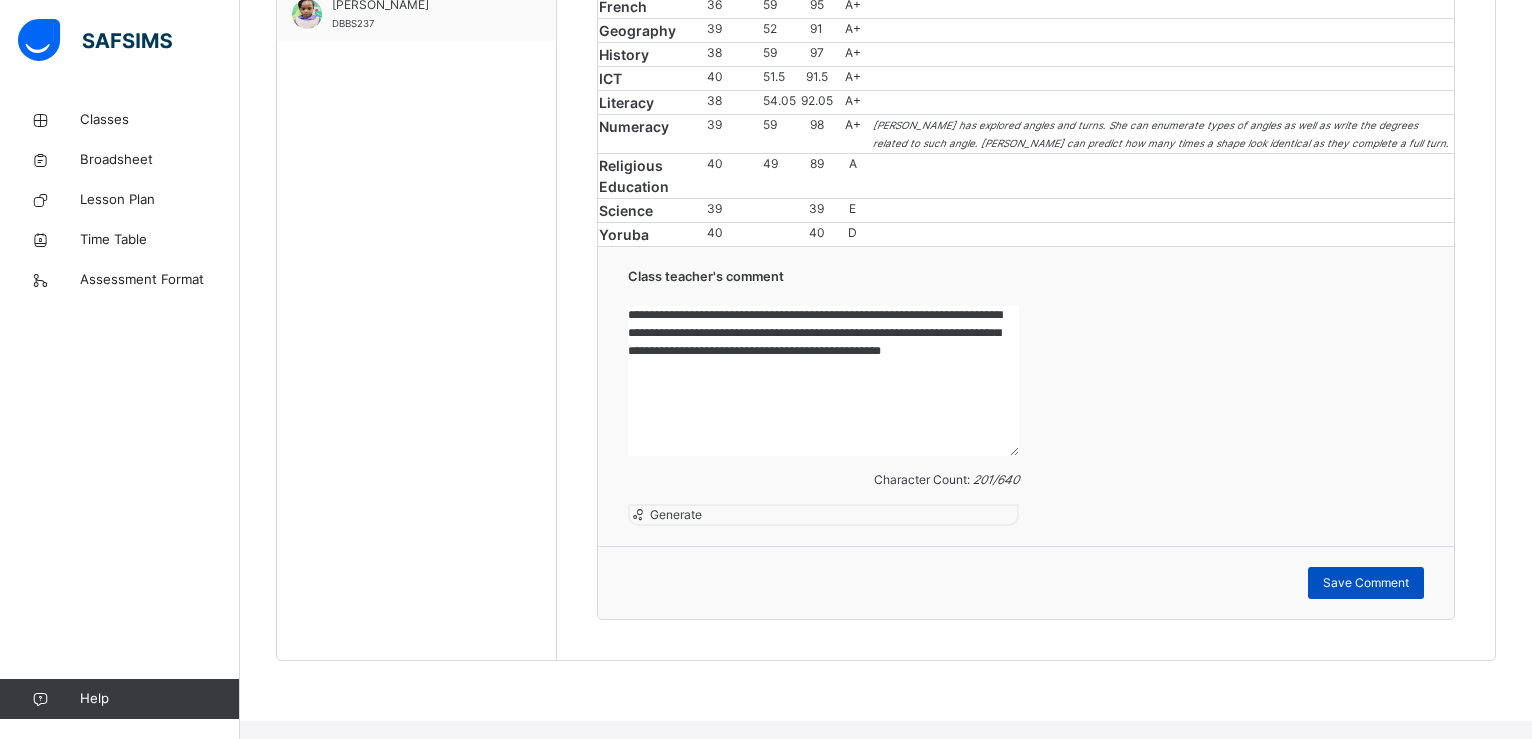click on "Save Comment" at bounding box center [1366, 583] 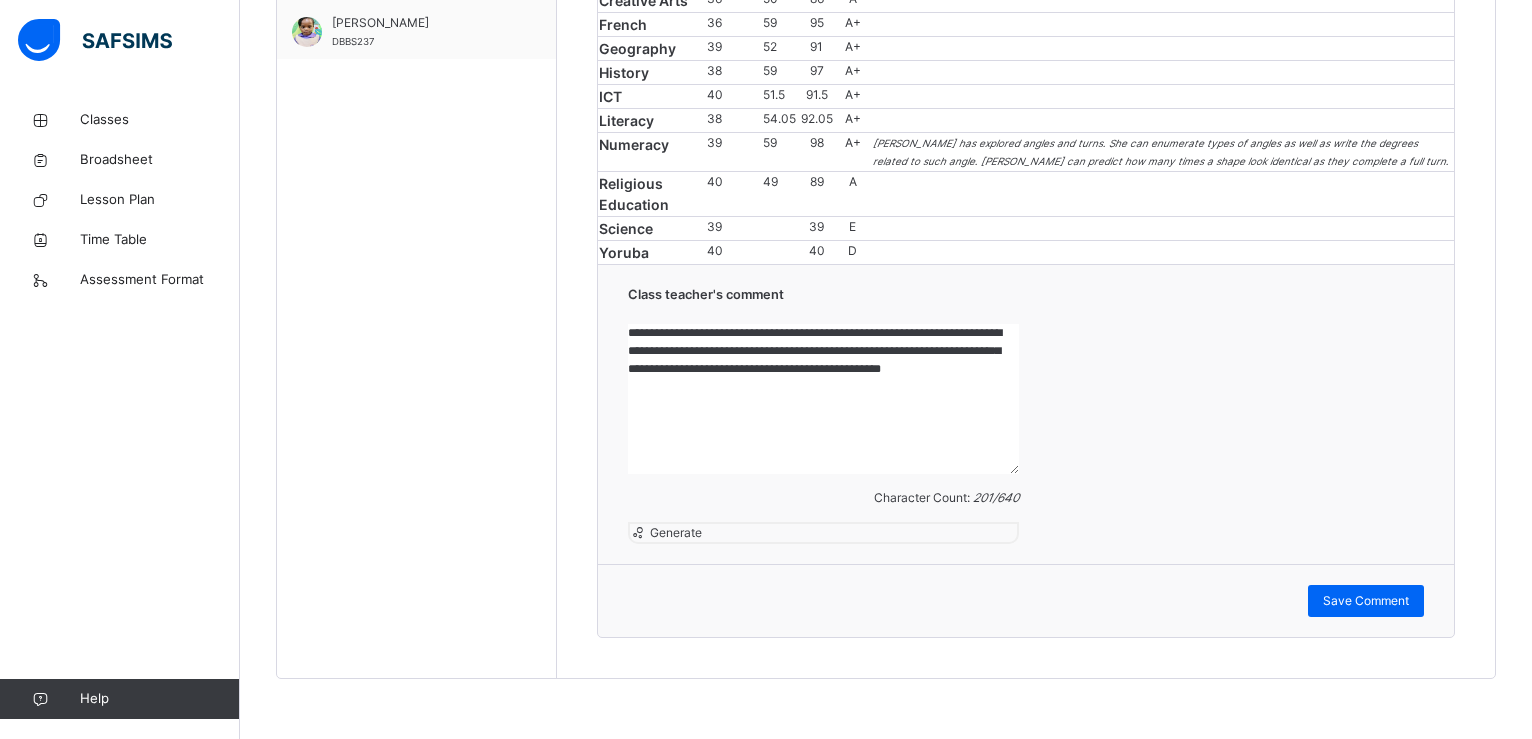 drag, startPoint x: 713, startPoint y: 375, endPoint x: 648, endPoint y: 340, distance: 73.82411 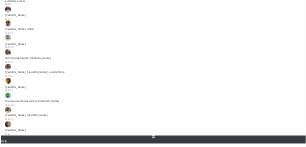 scroll, scrollTop: 1330, scrollLeft: 0, axis: vertical 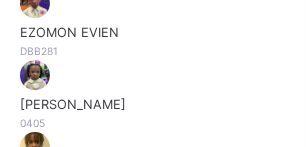 drag, startPoint x: 648, startPoint y: 340, endPoint x: 244, endPoint y: 96, distance: 471.9661 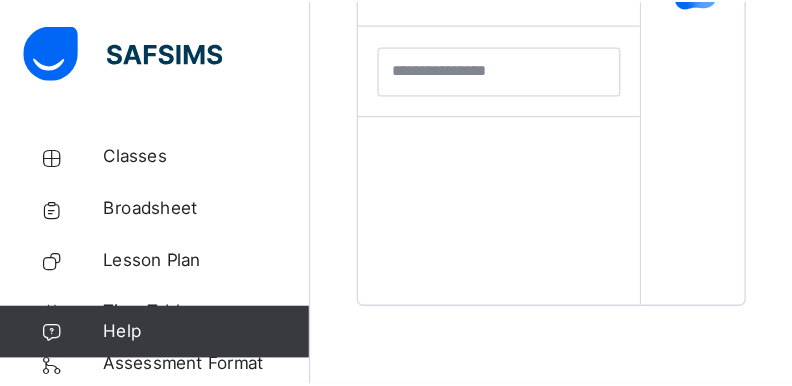 scroll, scrollTop: 723, scrollLeft: 0, axis: vertical 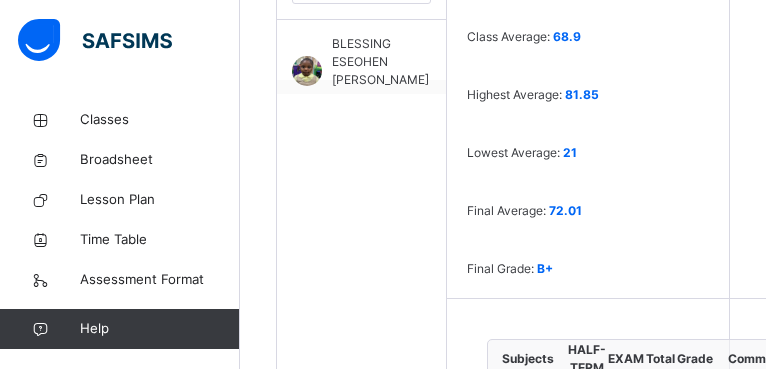 drag, startPoint x: 593, startPoint y: 264, endPoint x: 372, endPoint y: 221, distance: 225.1444 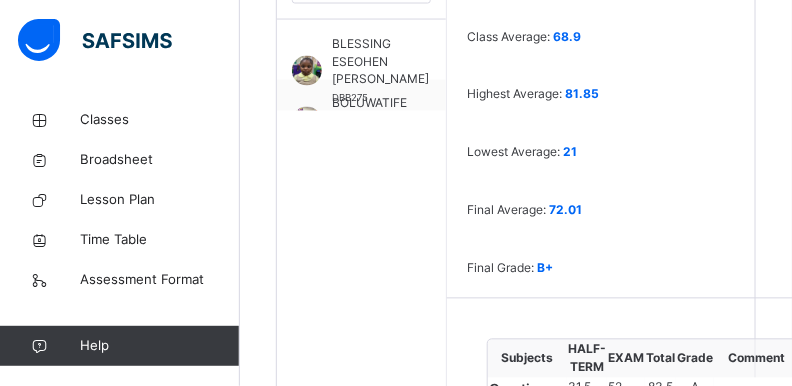 drag, startPoint x: 311, startPoint y: 353, endPoint x: 351, endPoint y: 361, distance: 40.792156 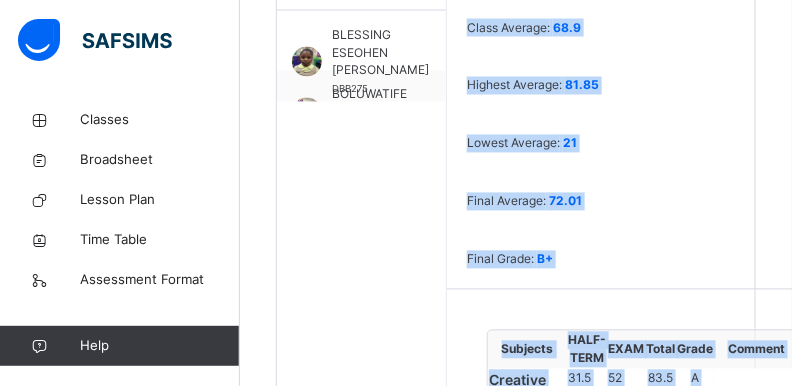 drag, startPoint x: 318, startPoint y: 364, endPoint x: 508, endPoint y: 350, distance: 190.51509 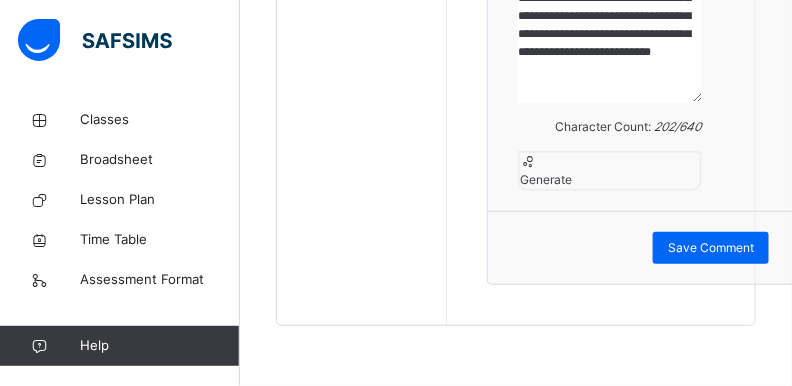 scroll, scrollTop: 2145, scrollLeft: 0, axis: vertical 